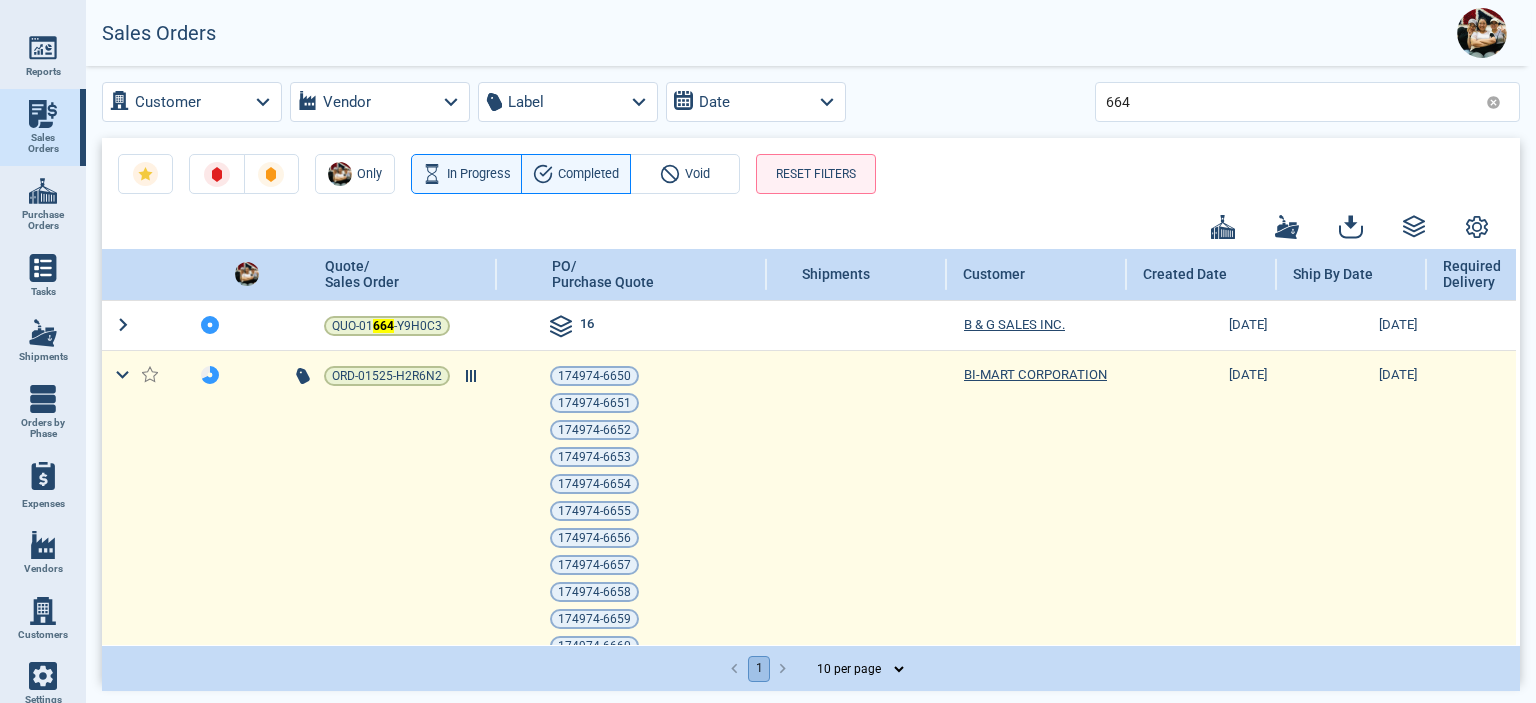 scroll, scrollTop: 0, scrollLeft: 0, axis: both 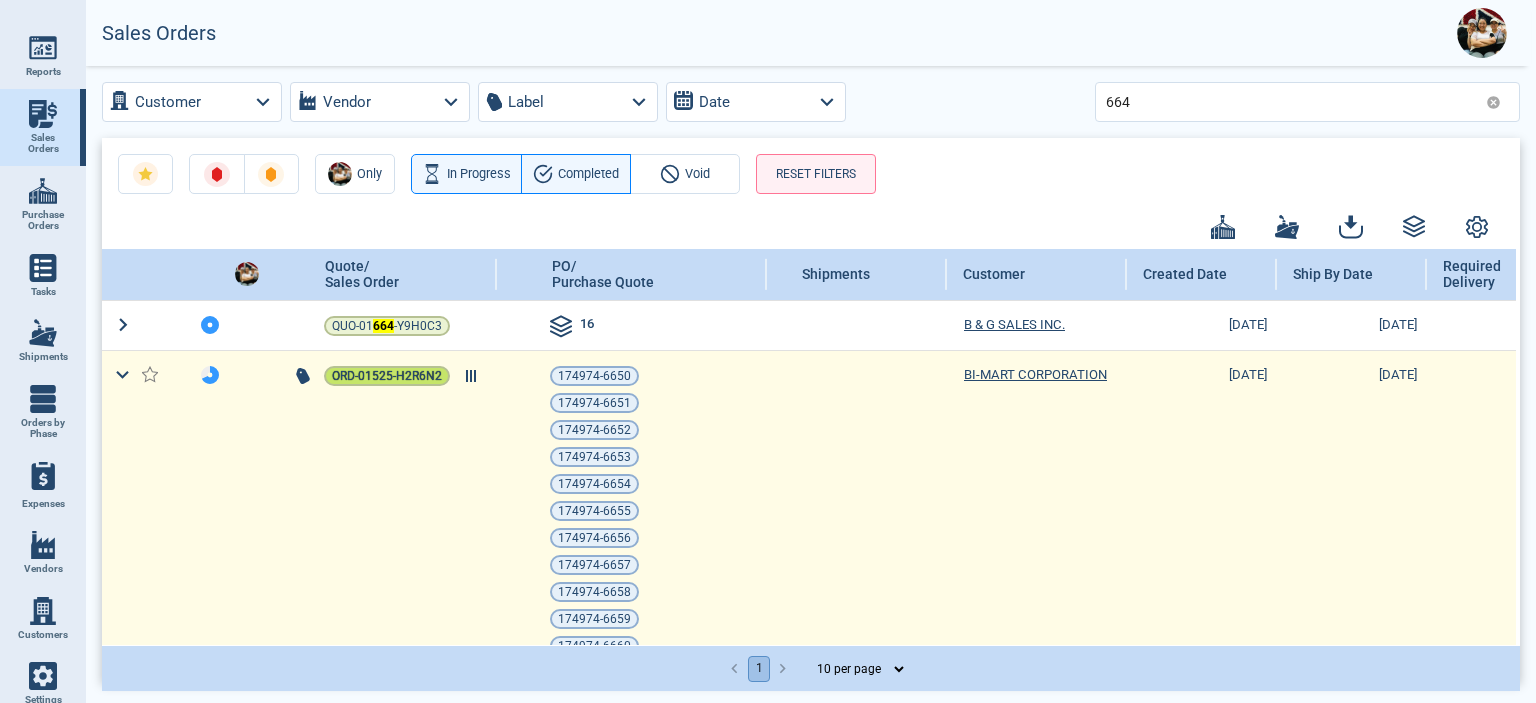 click on "ORD-01525-H2R6N2" at bounding box center (387, 376) 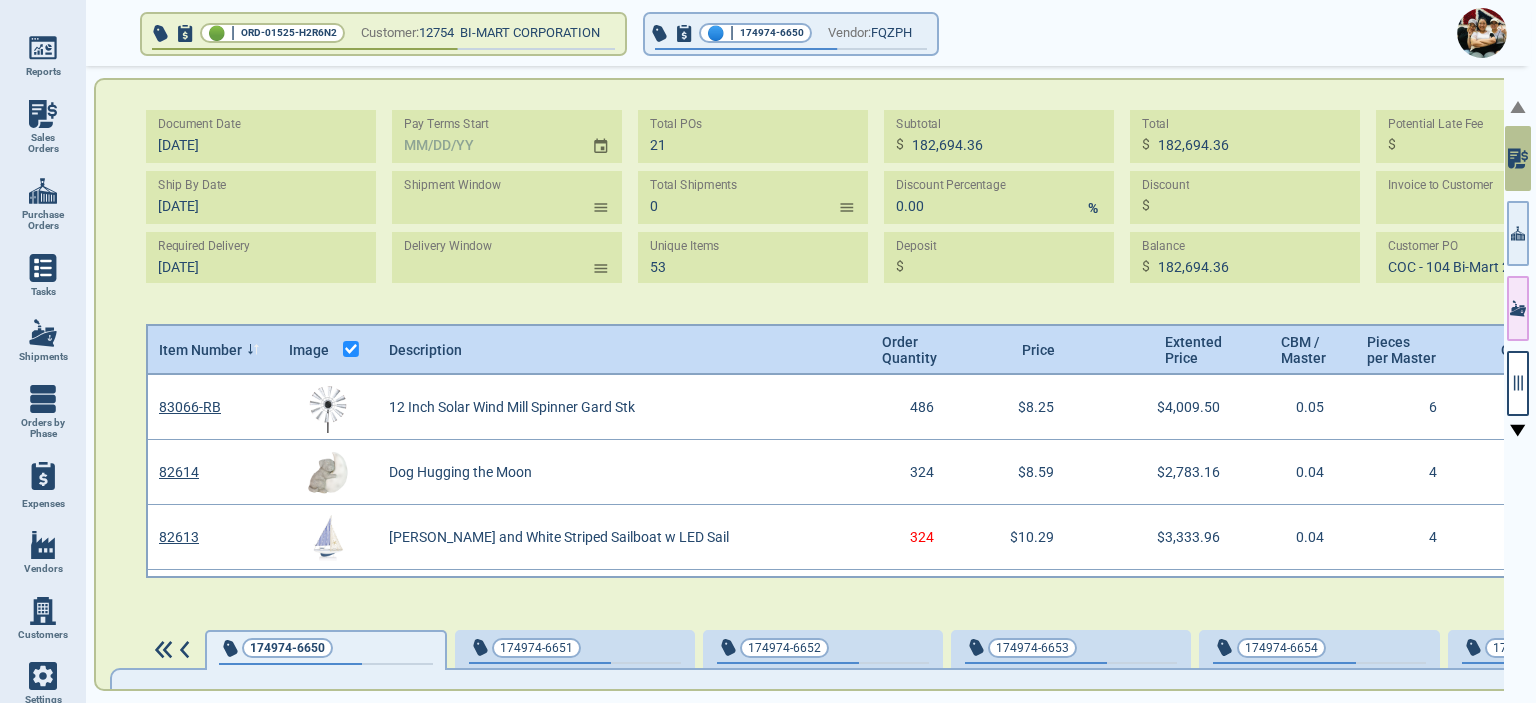 scroll, scrollTop: 197, scrollLeft: 1564, axis: both 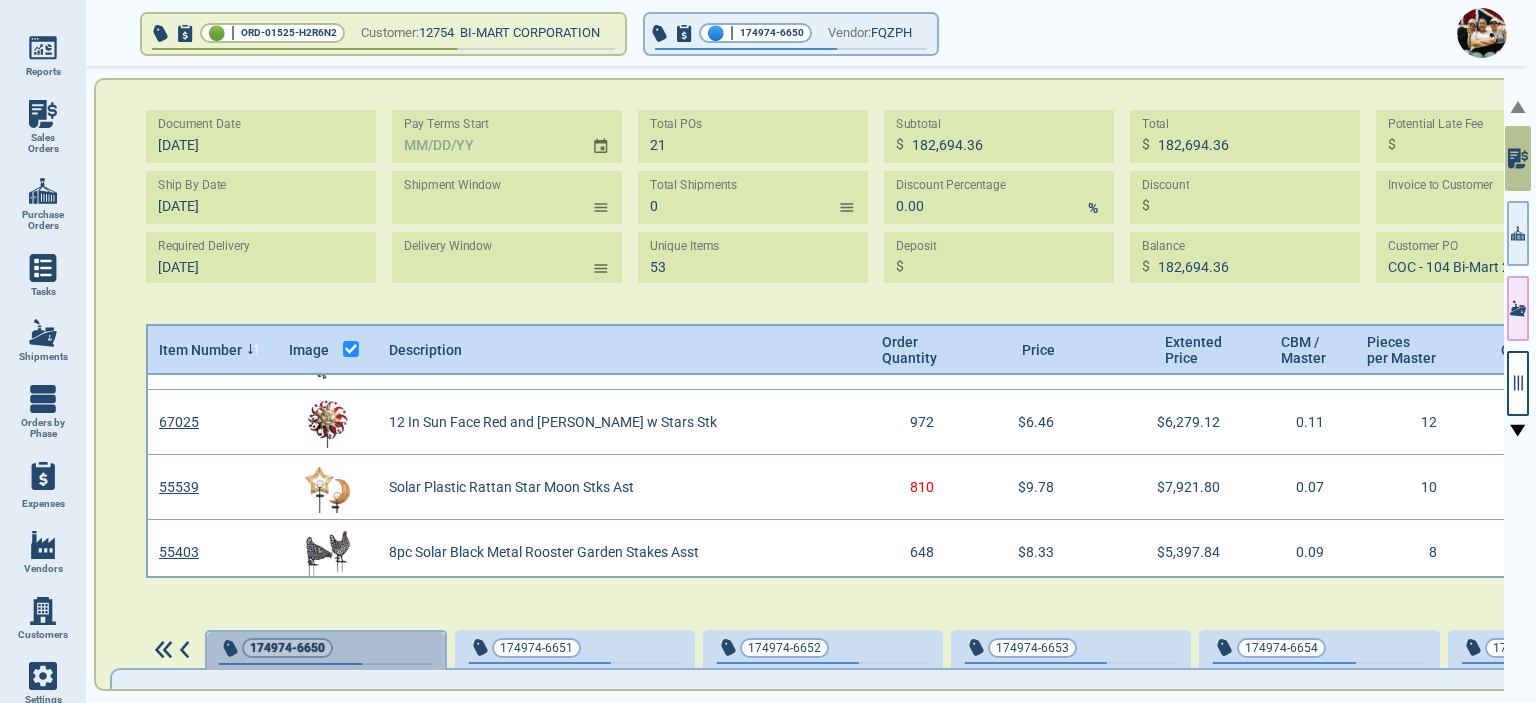 click on "174974-6650" at bounding box center (287, 648) 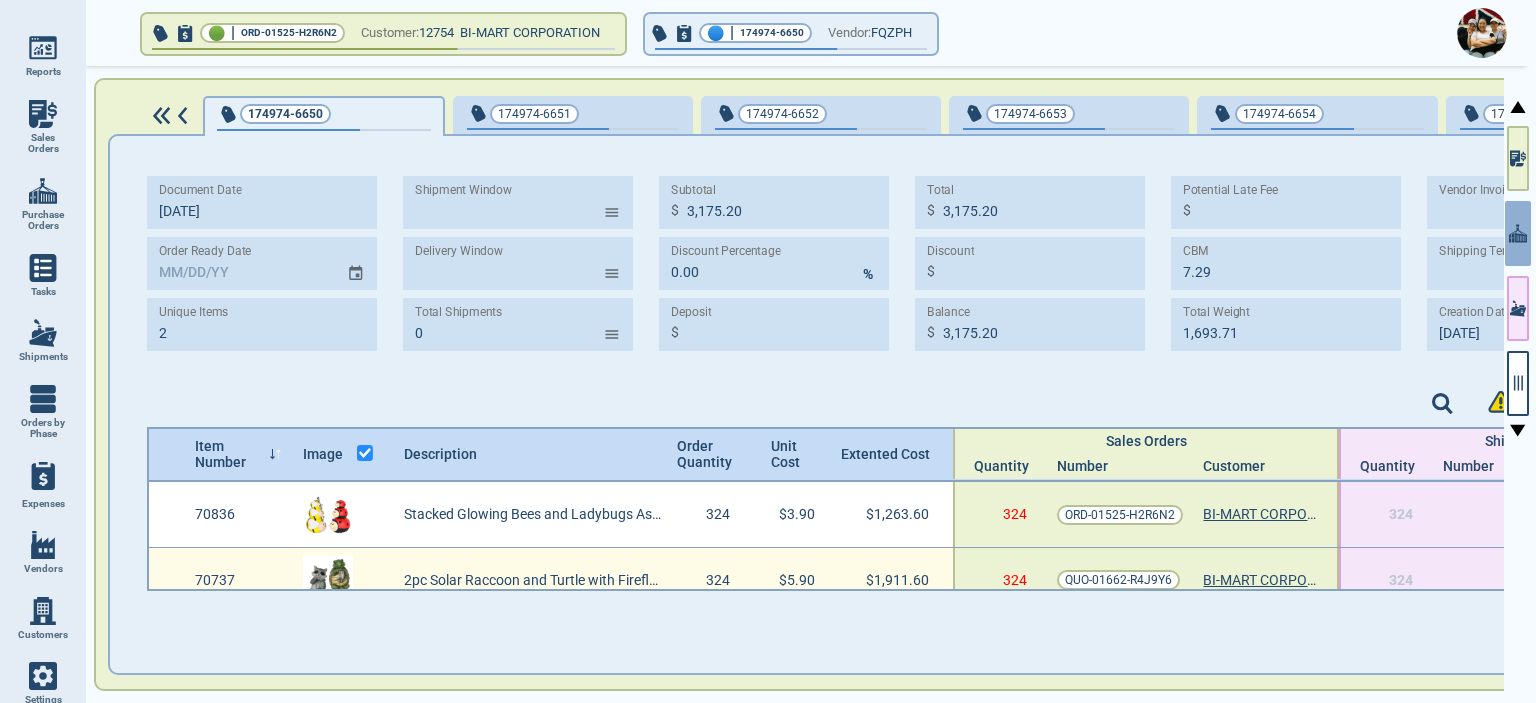 scroll, scrollTop: 23, scrollLeft: 0, axis: vertical 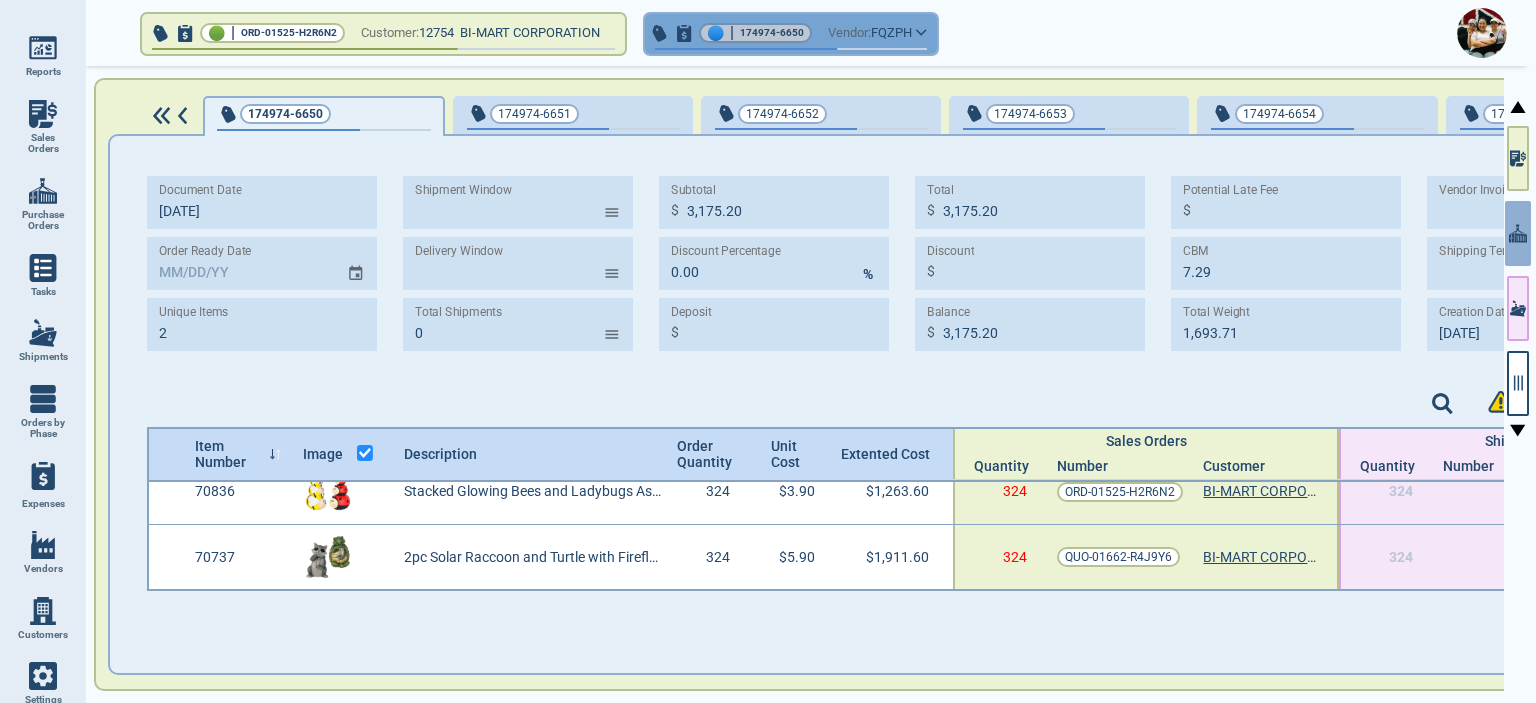 click 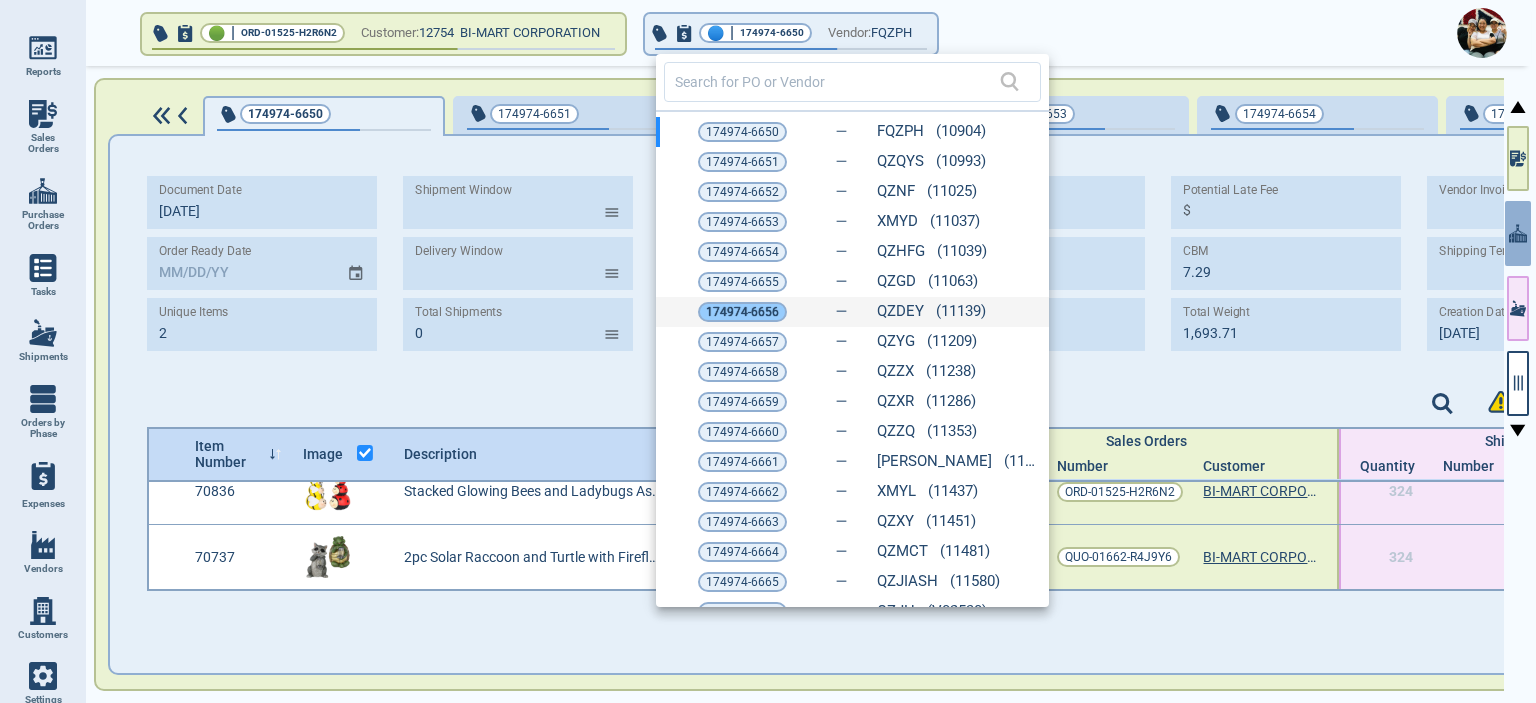 click on "174974-6656" at bounding box center [742, 312] 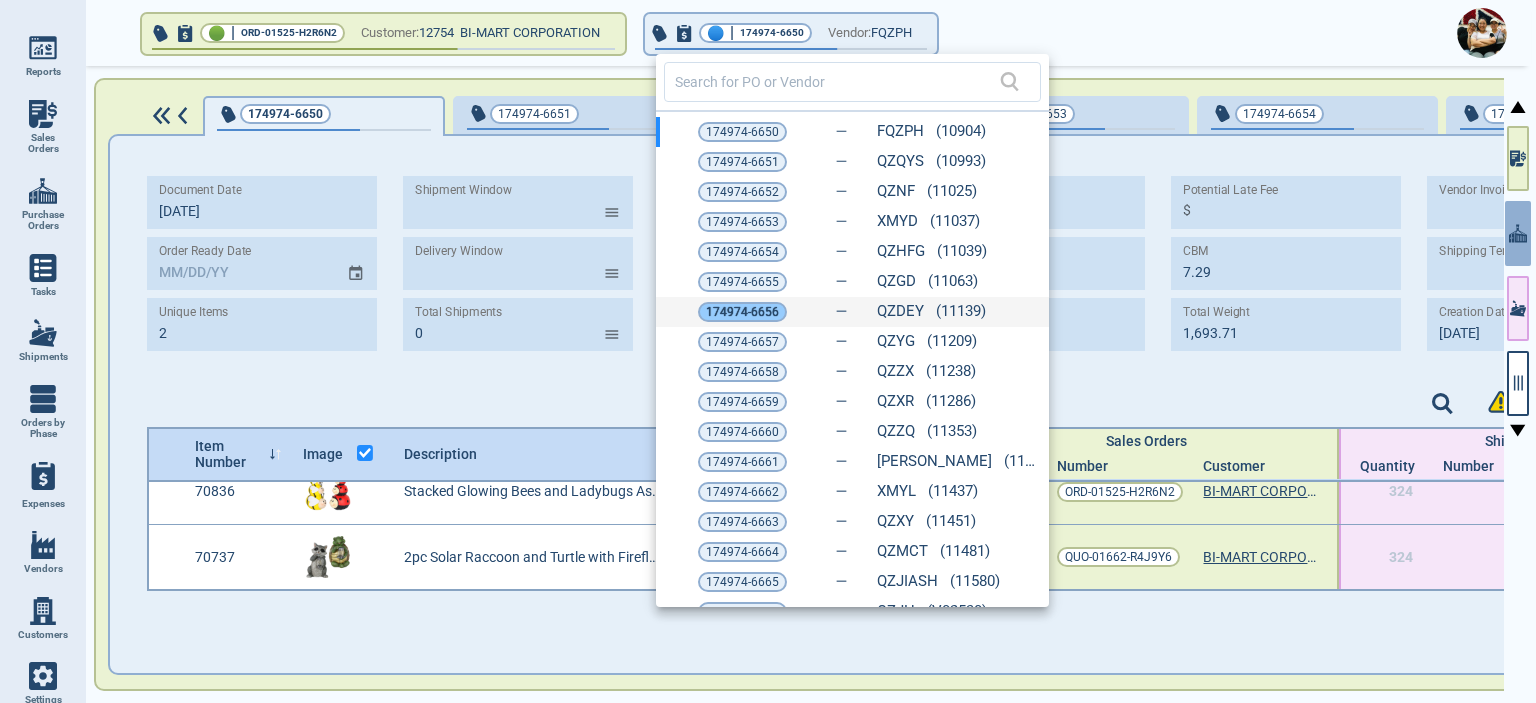 type on "1" 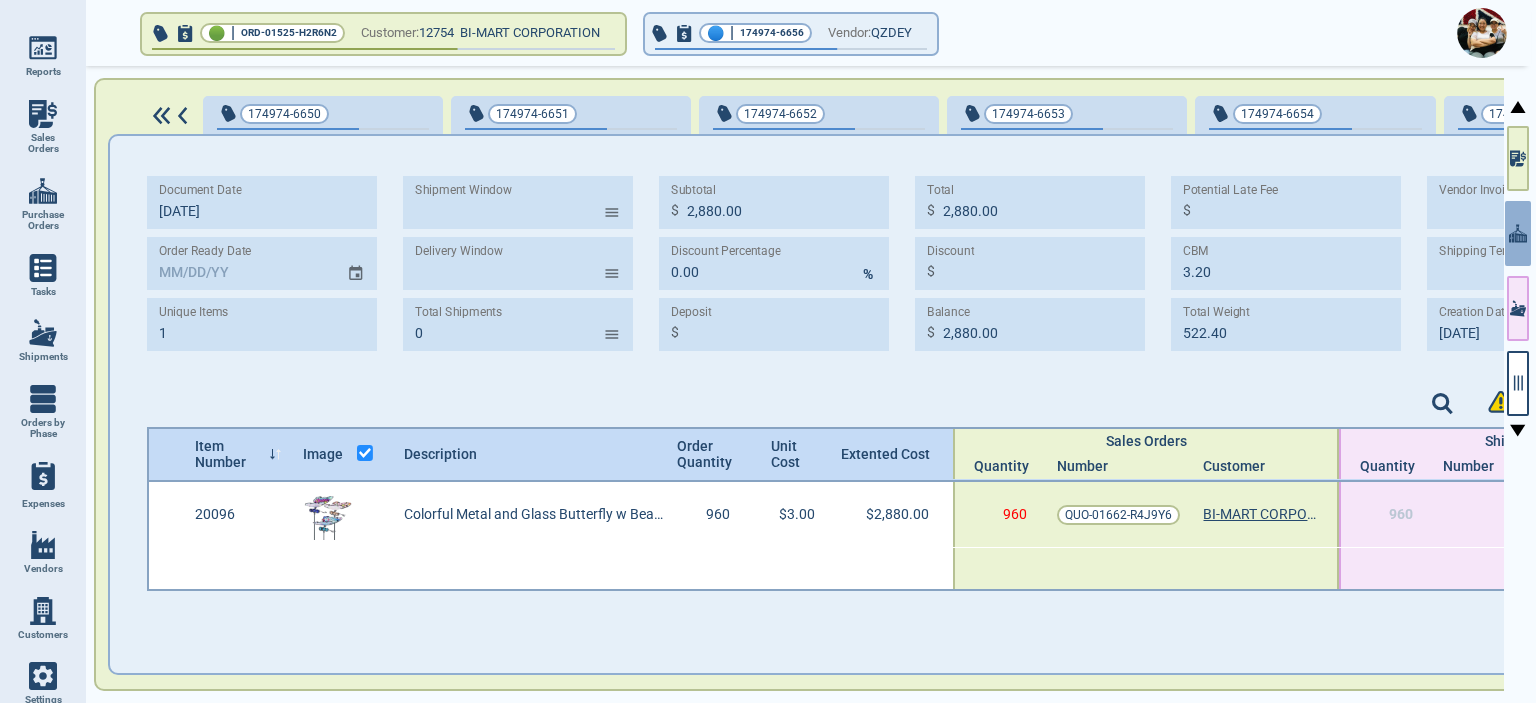 scroll, scrollTop: 0, scrollLeft: 0, axis: both 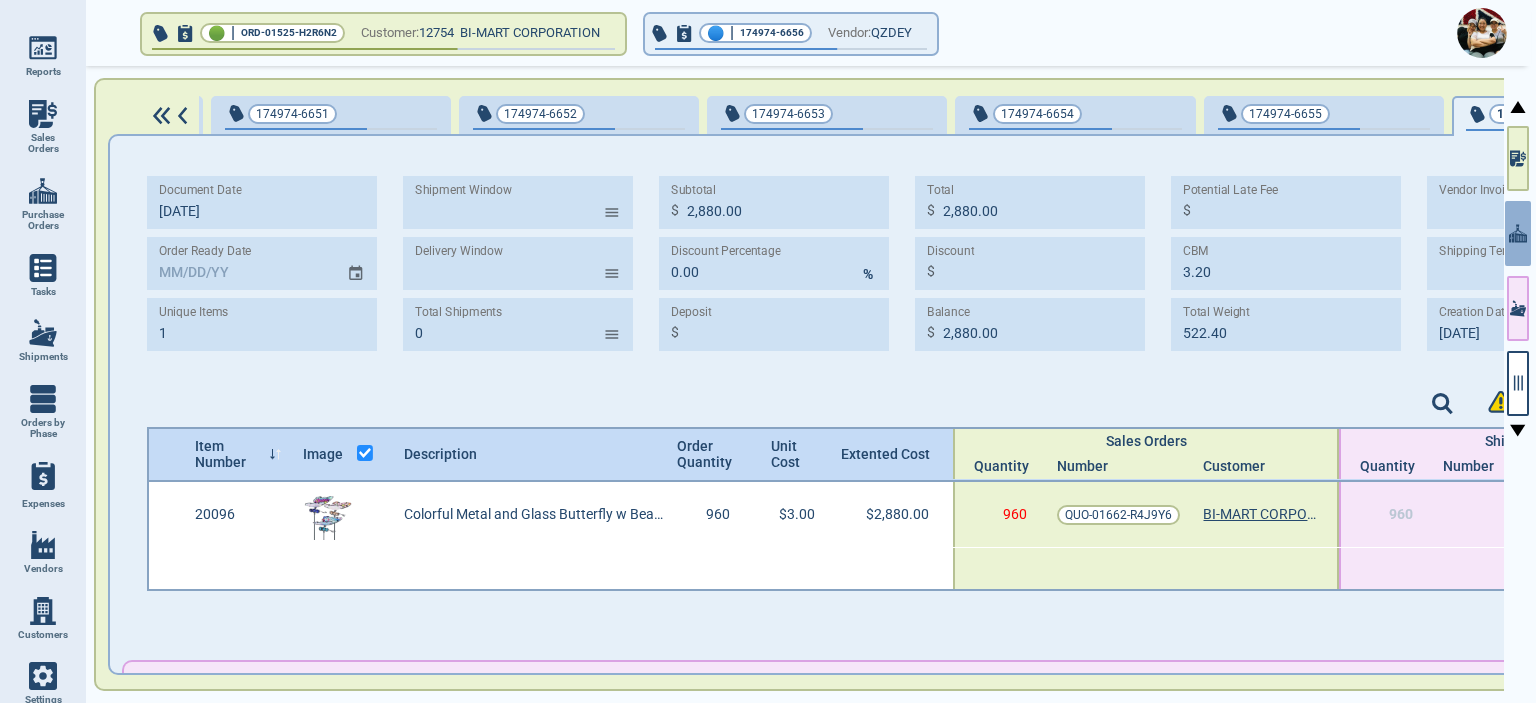 type on "[DATE]" 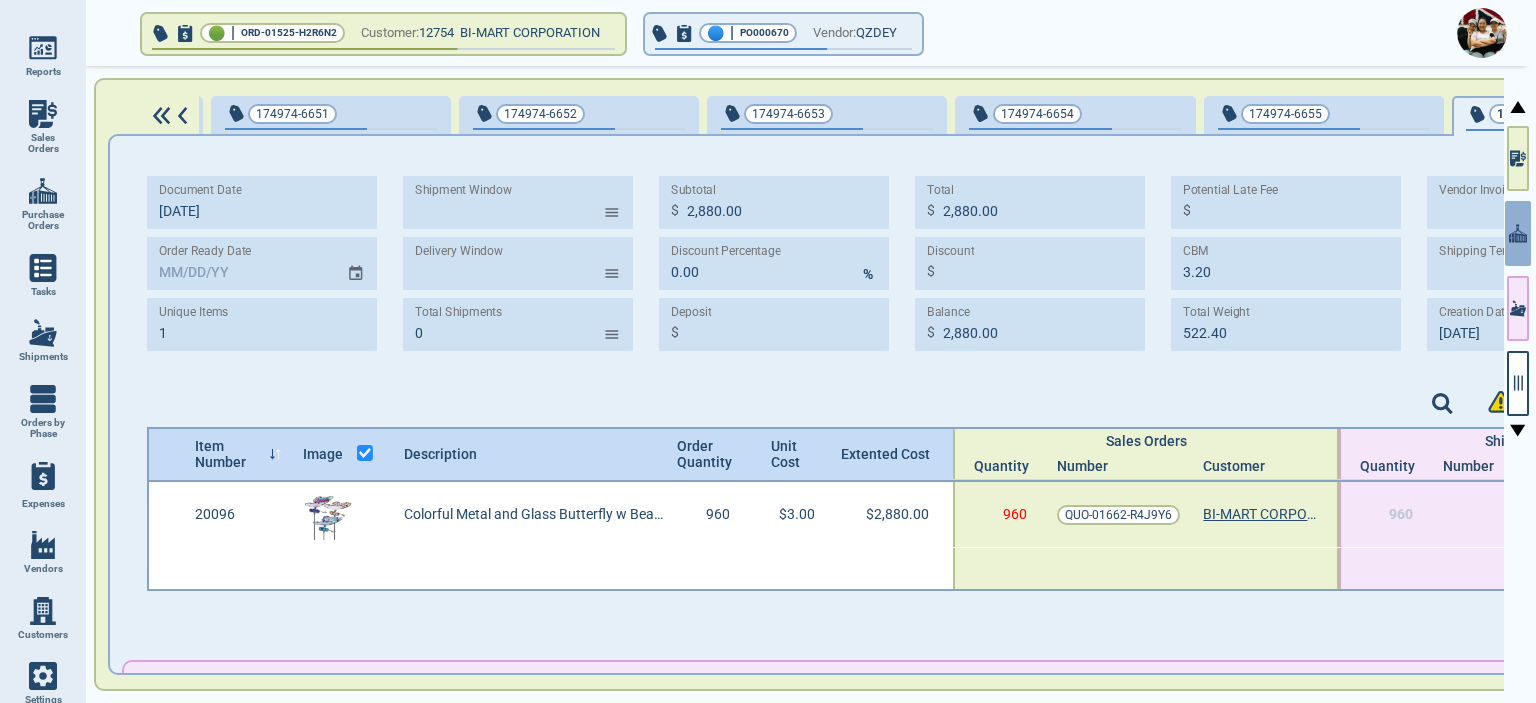 type on "[DATE]" 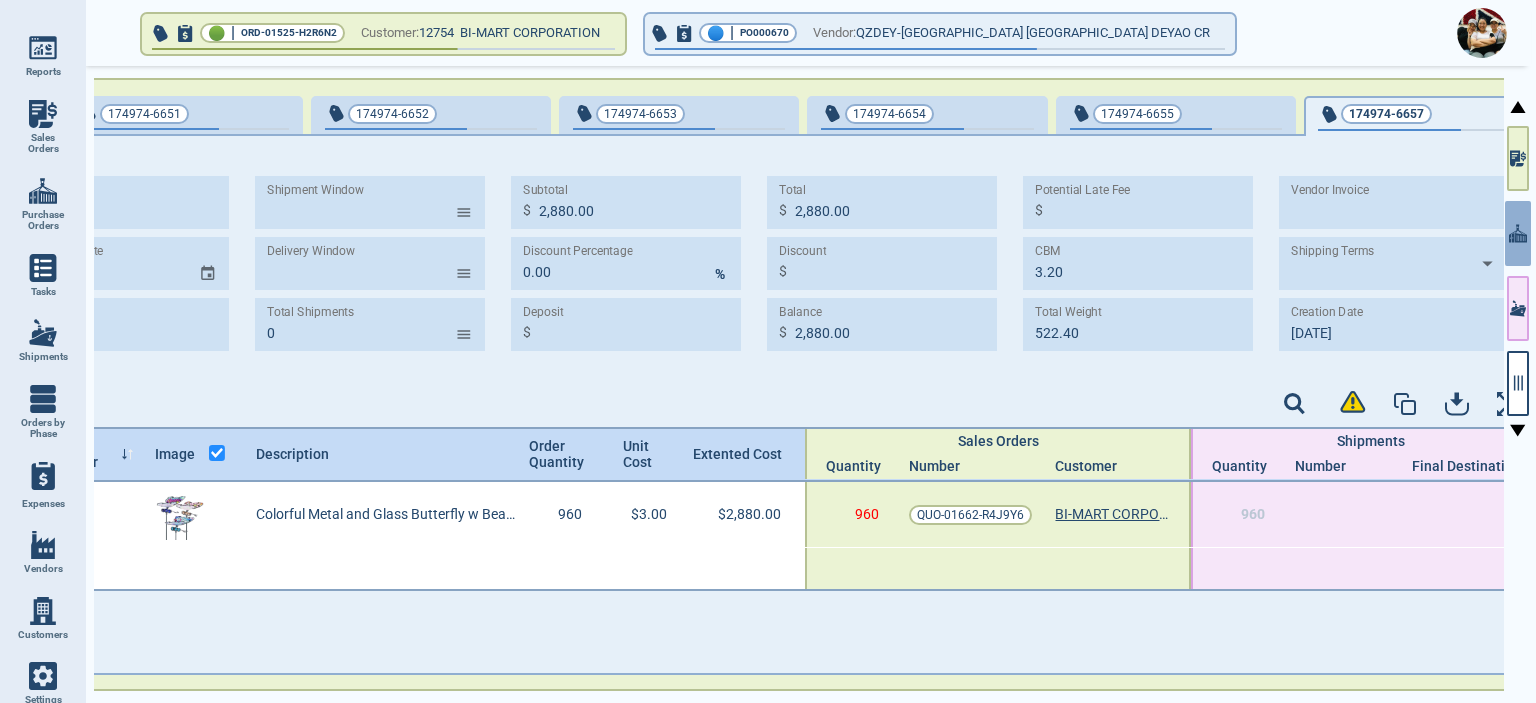 scroll, scrollTop: 0, scrollLeft: 0, axis: both 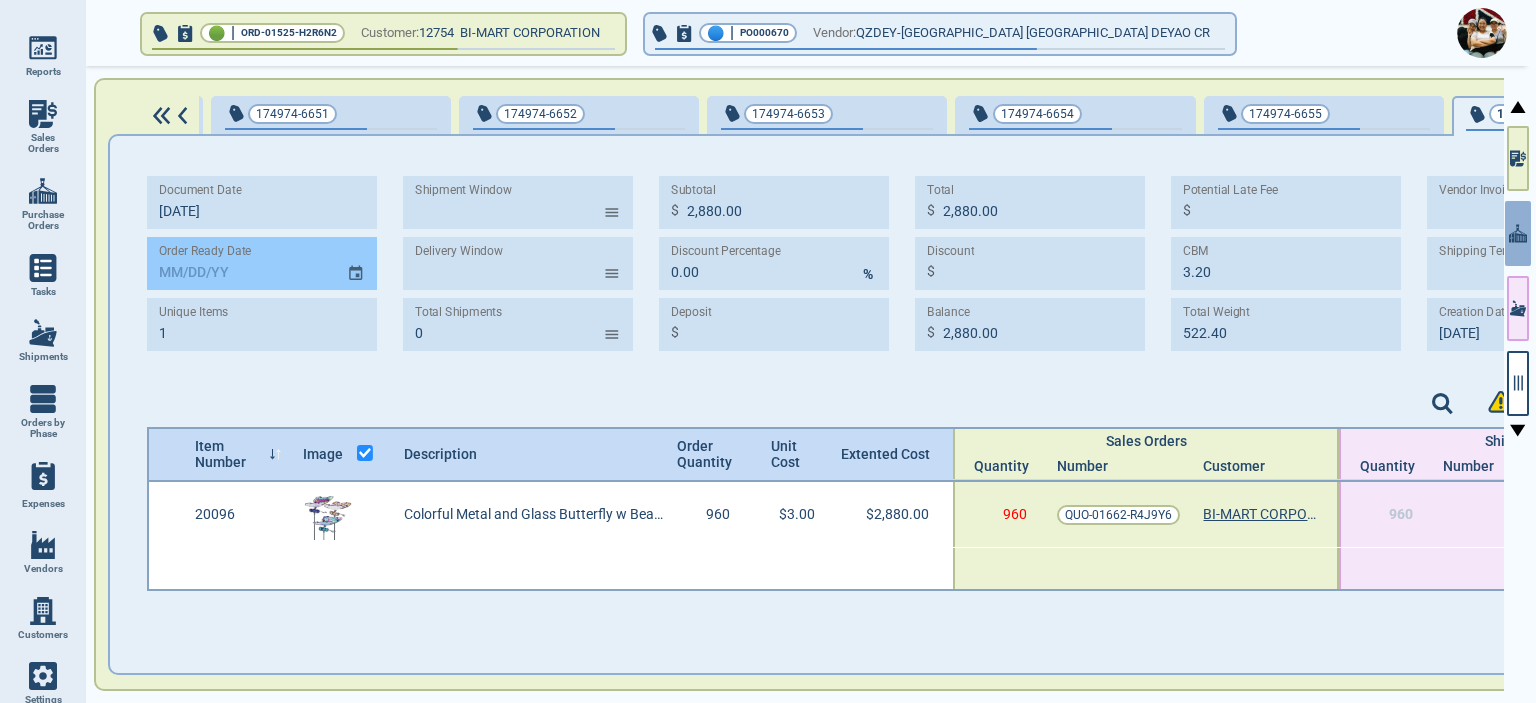 click 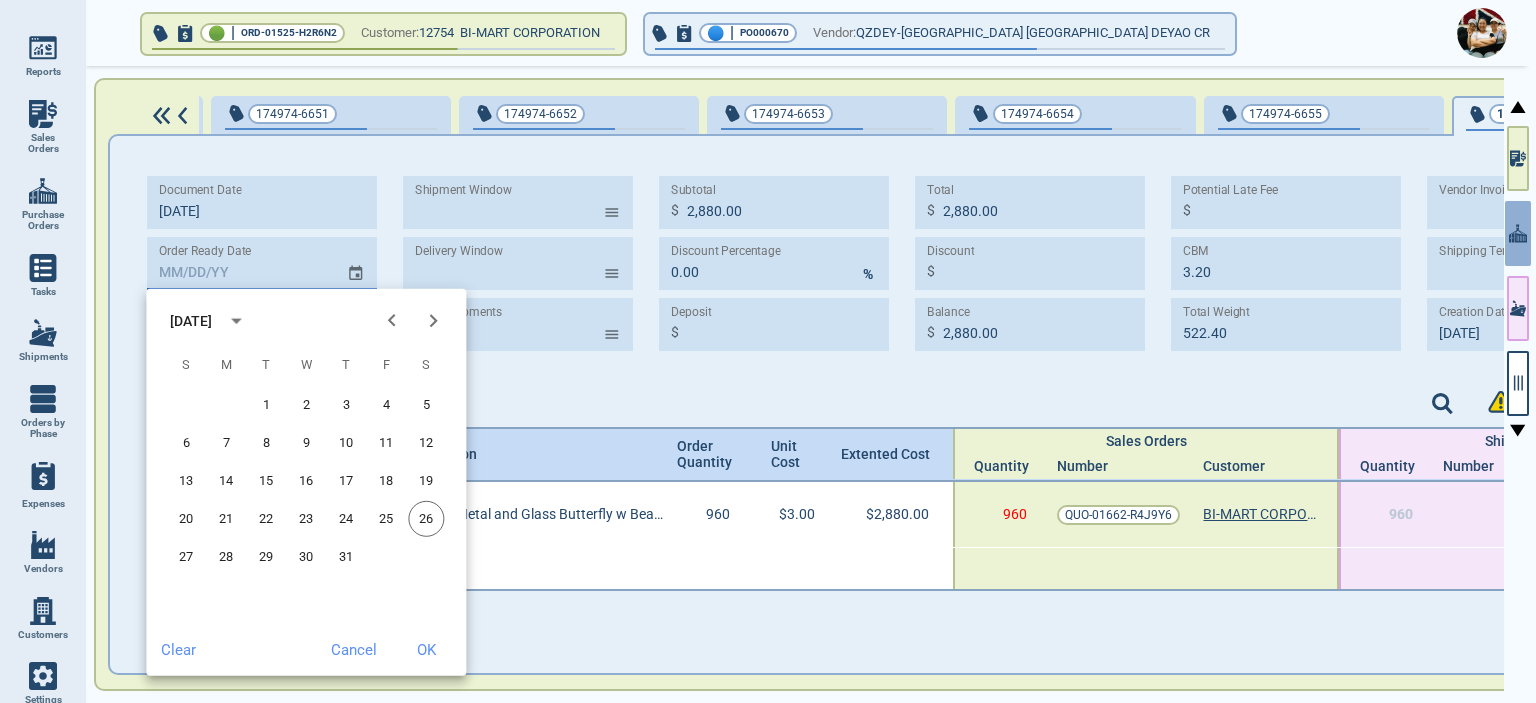 click on "[DATE]" at bounding box center (191, 320) 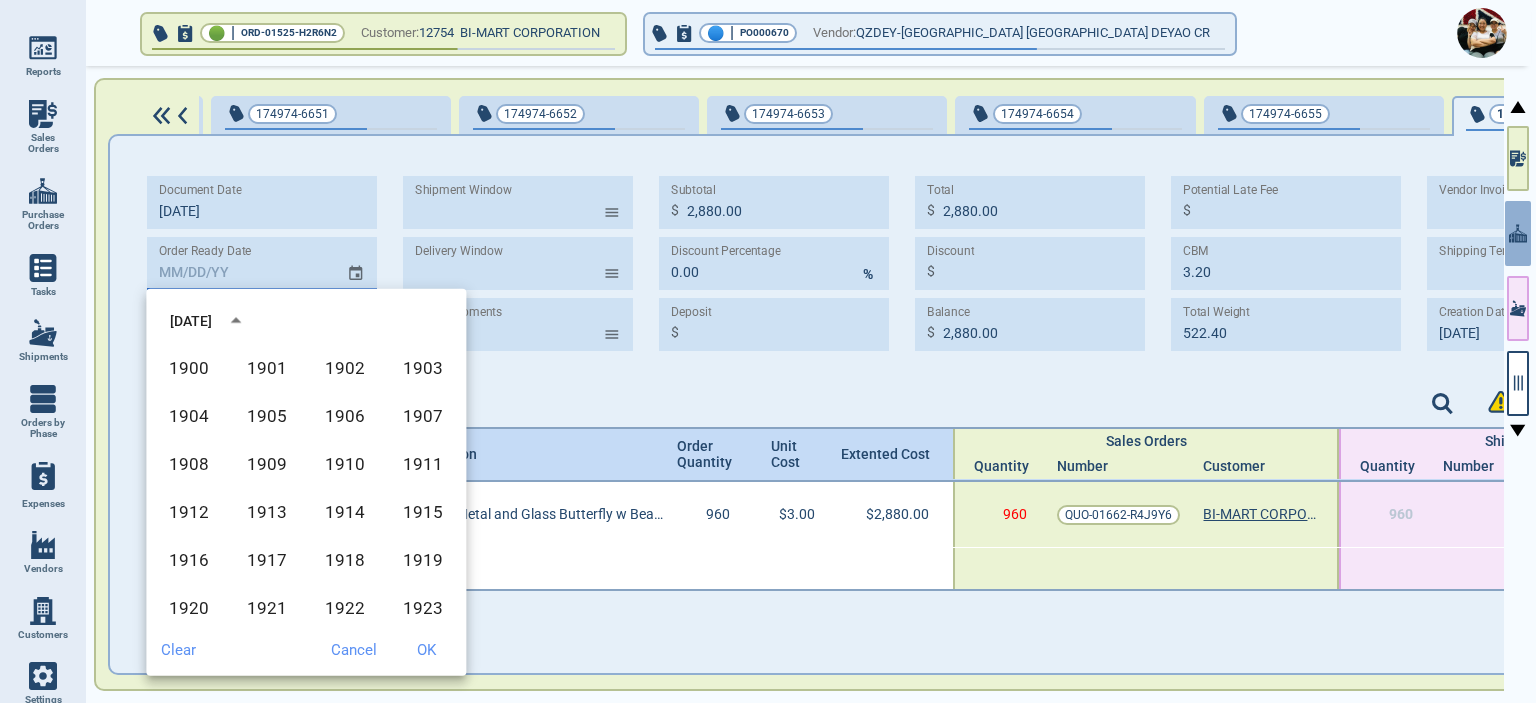 scroll, scrollTop: 1372, scrollLeft: 0, axis: vertical 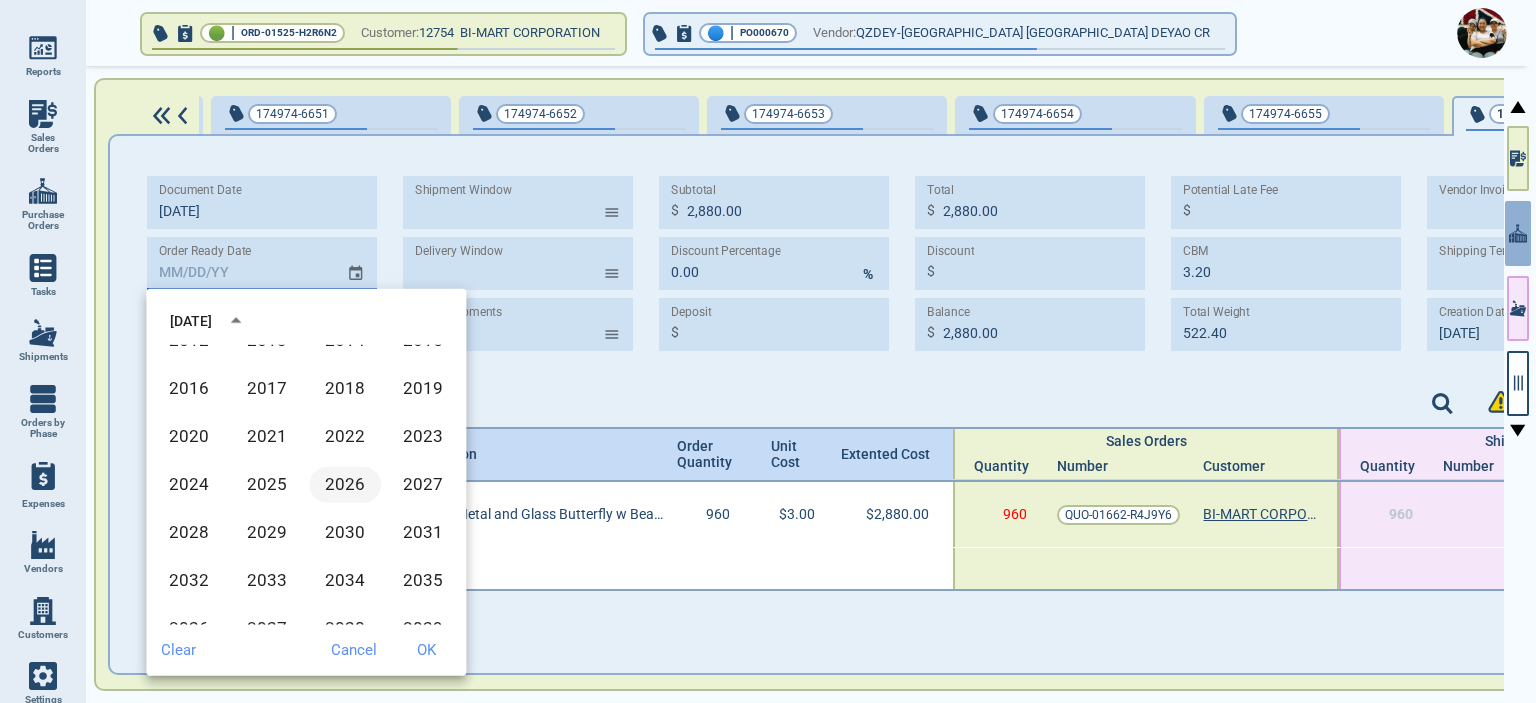 click on "2026" at bounding box center [345, 485] 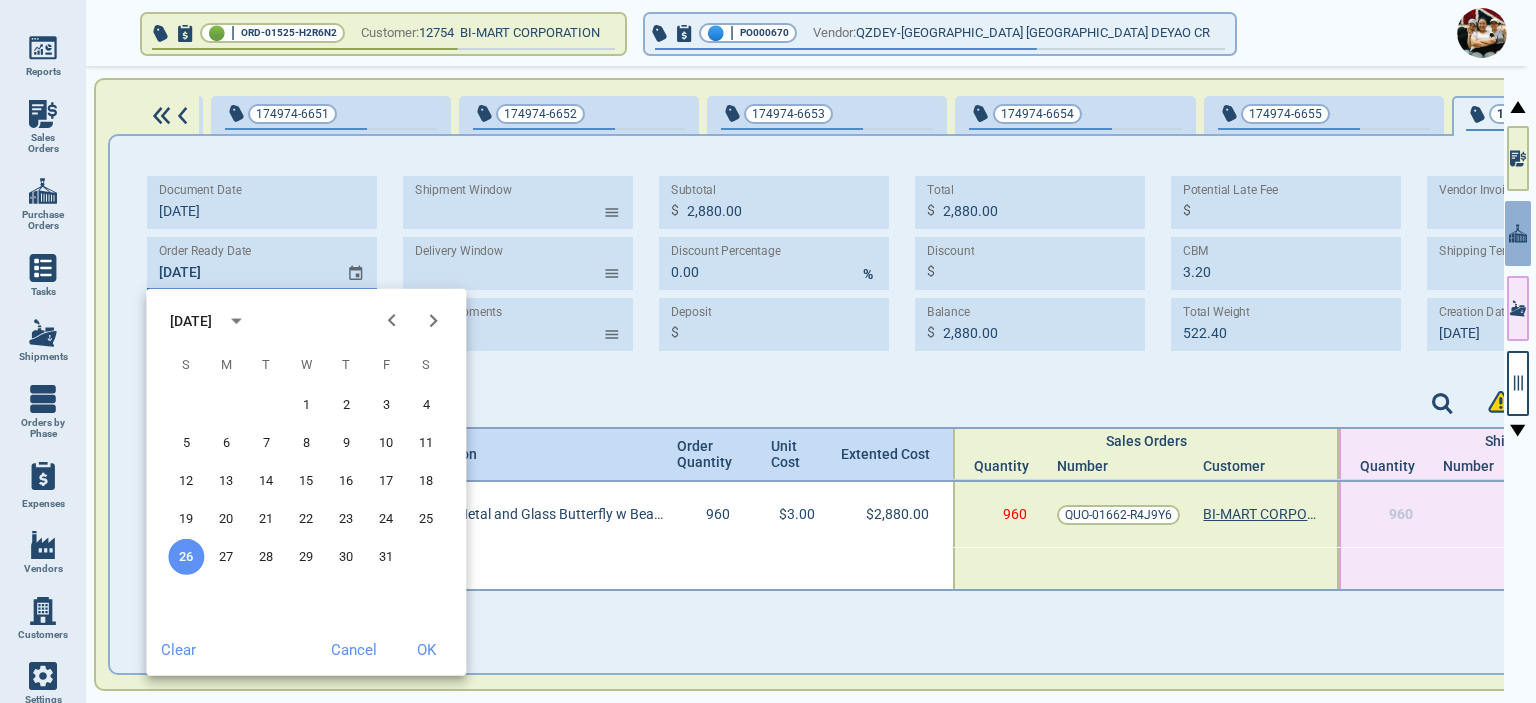 click on "[DATE]" at bounding box center [191, 320] 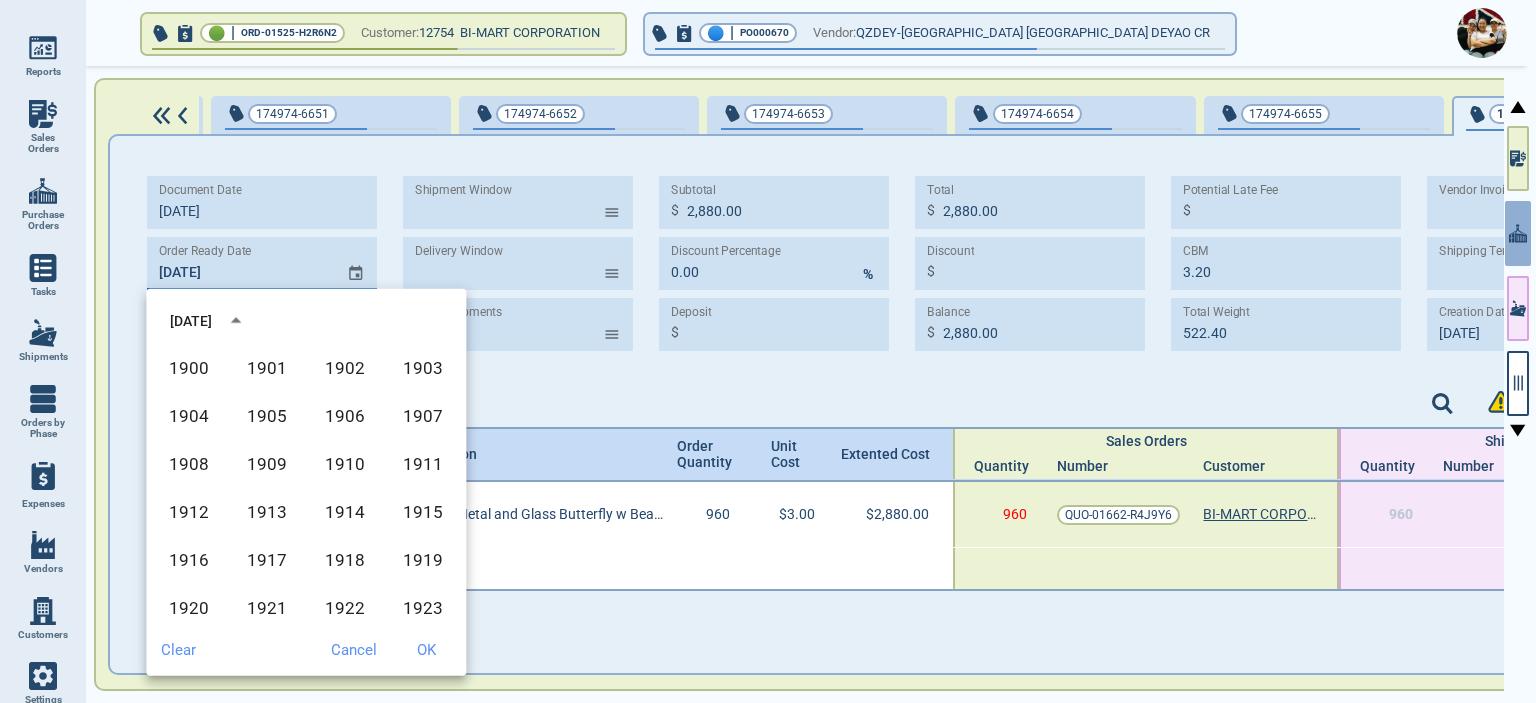 scroll, scrollTop: 1372, scrollLeft: 0, axis: vertical 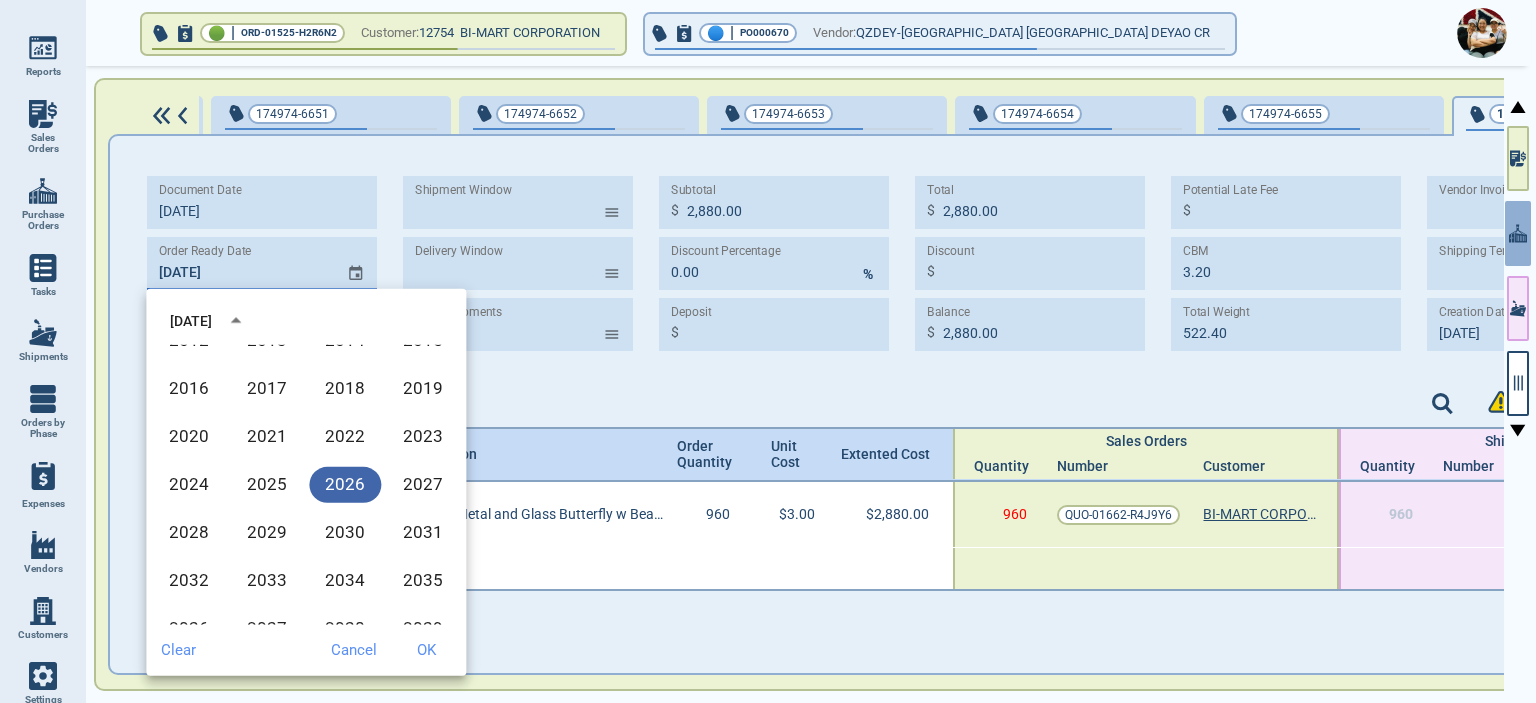 click on "2026" at bounding box center [345, 485] 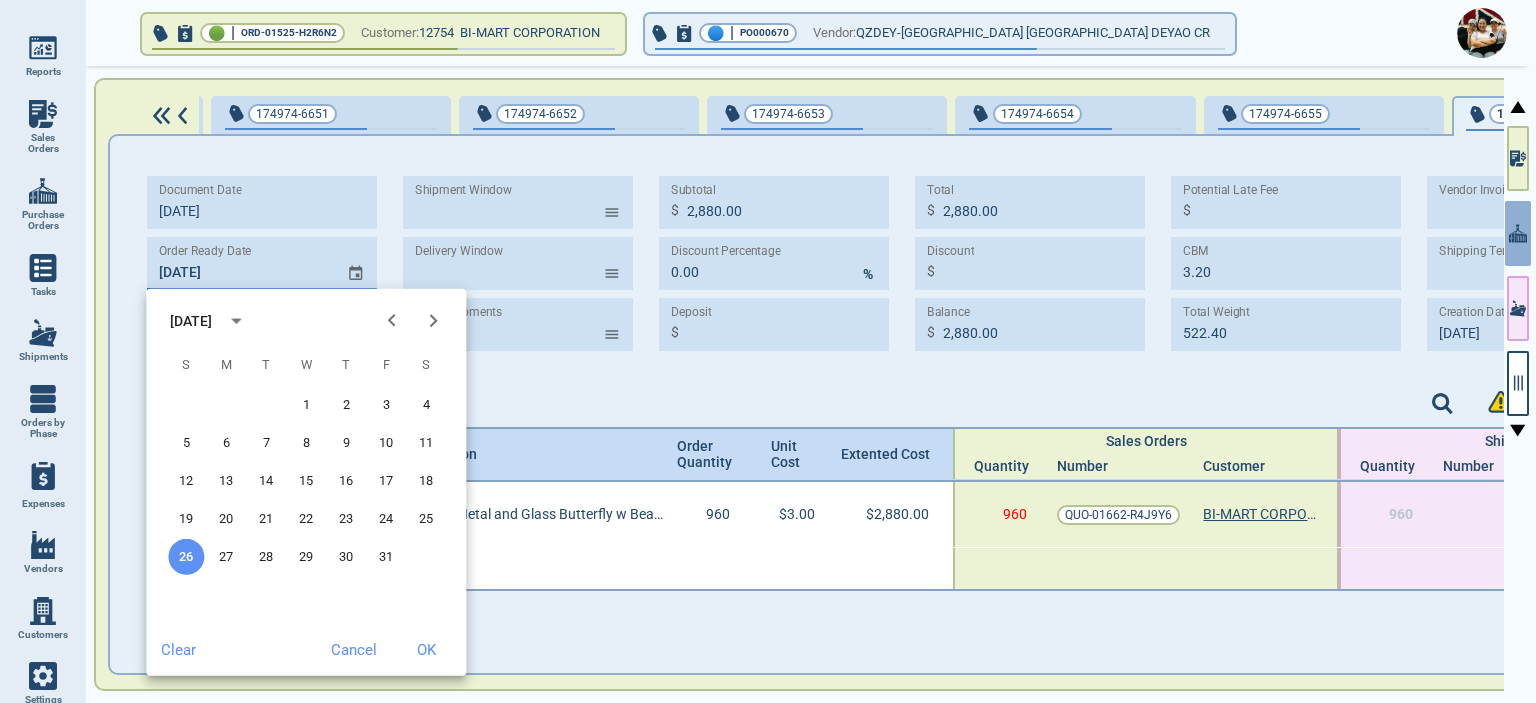 click 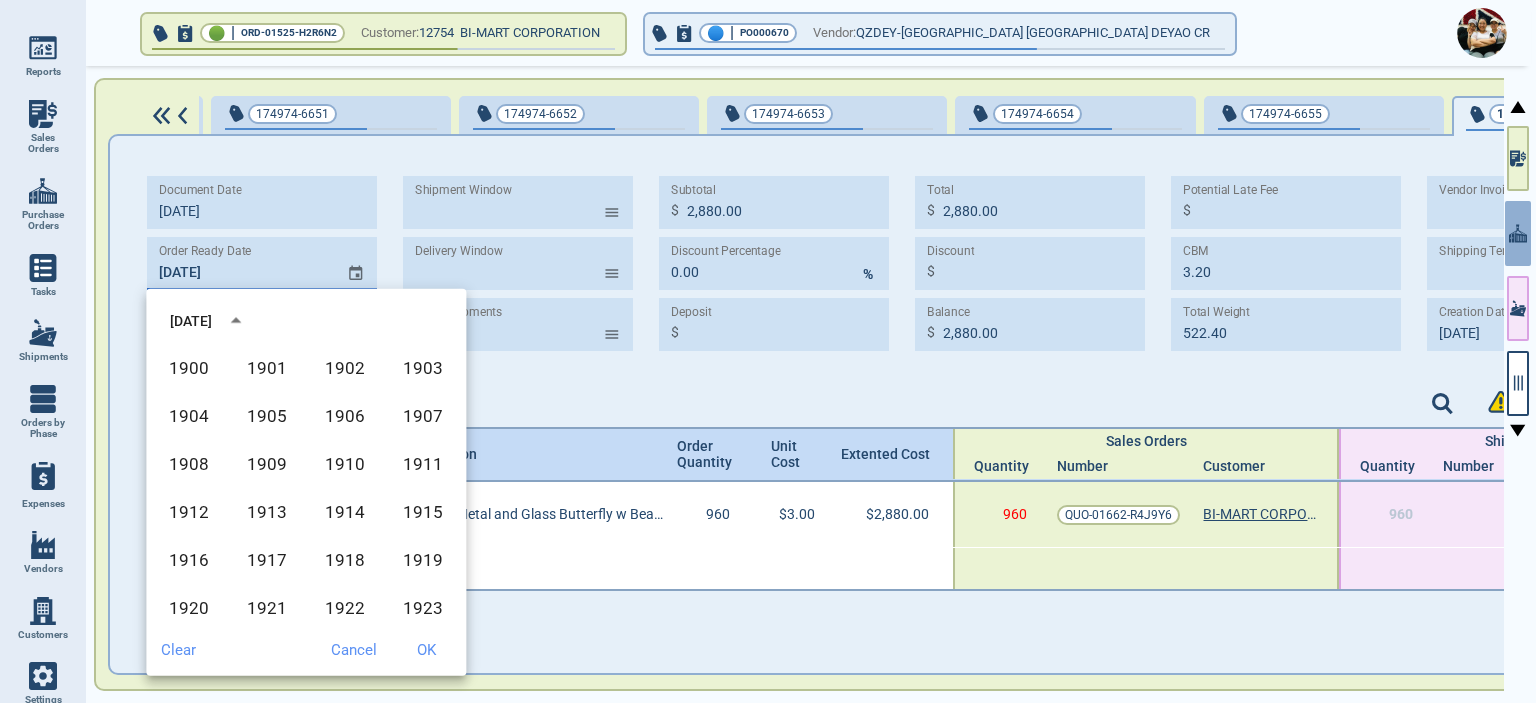 scroll, scrollTop: 1372, scrollLeft: 0, axis: vertical 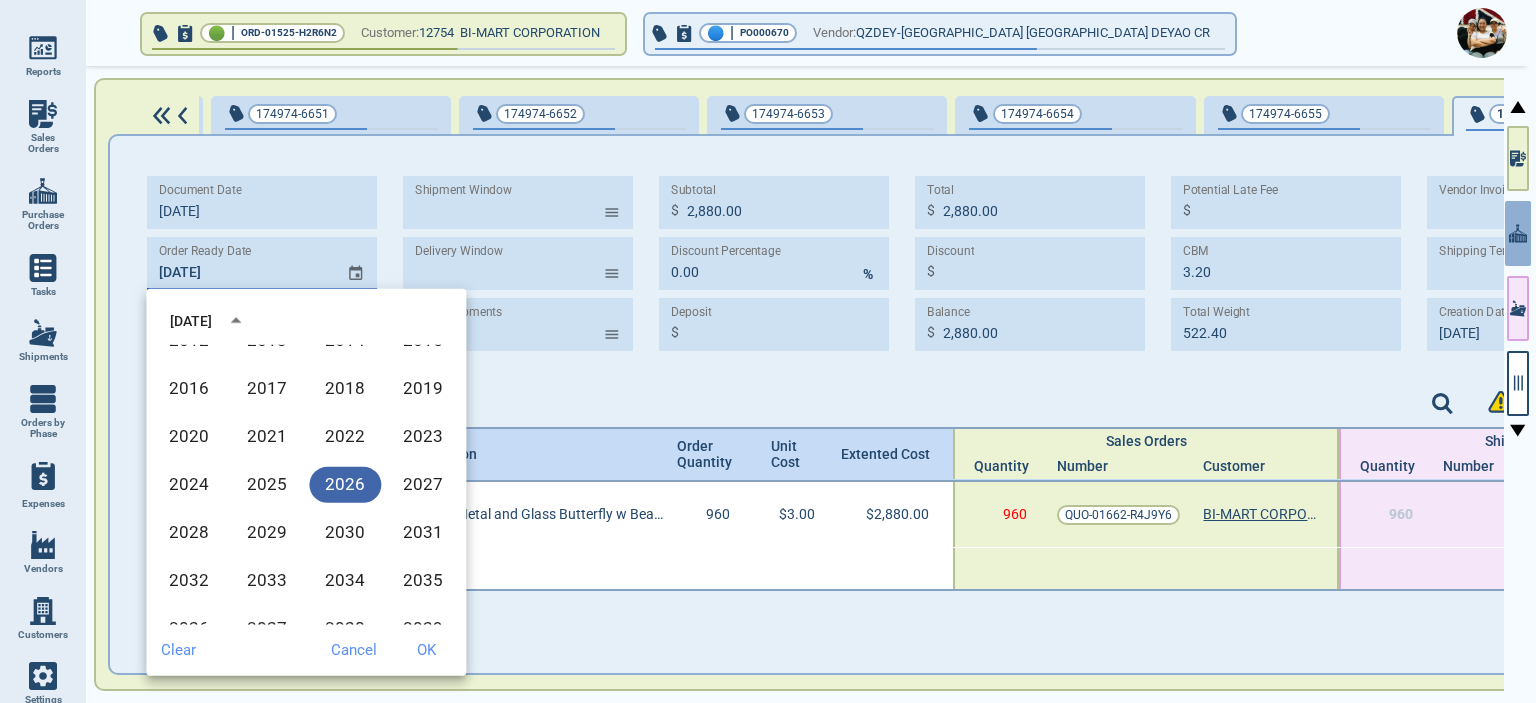 click on "2026" at bounding box center (345, 485) 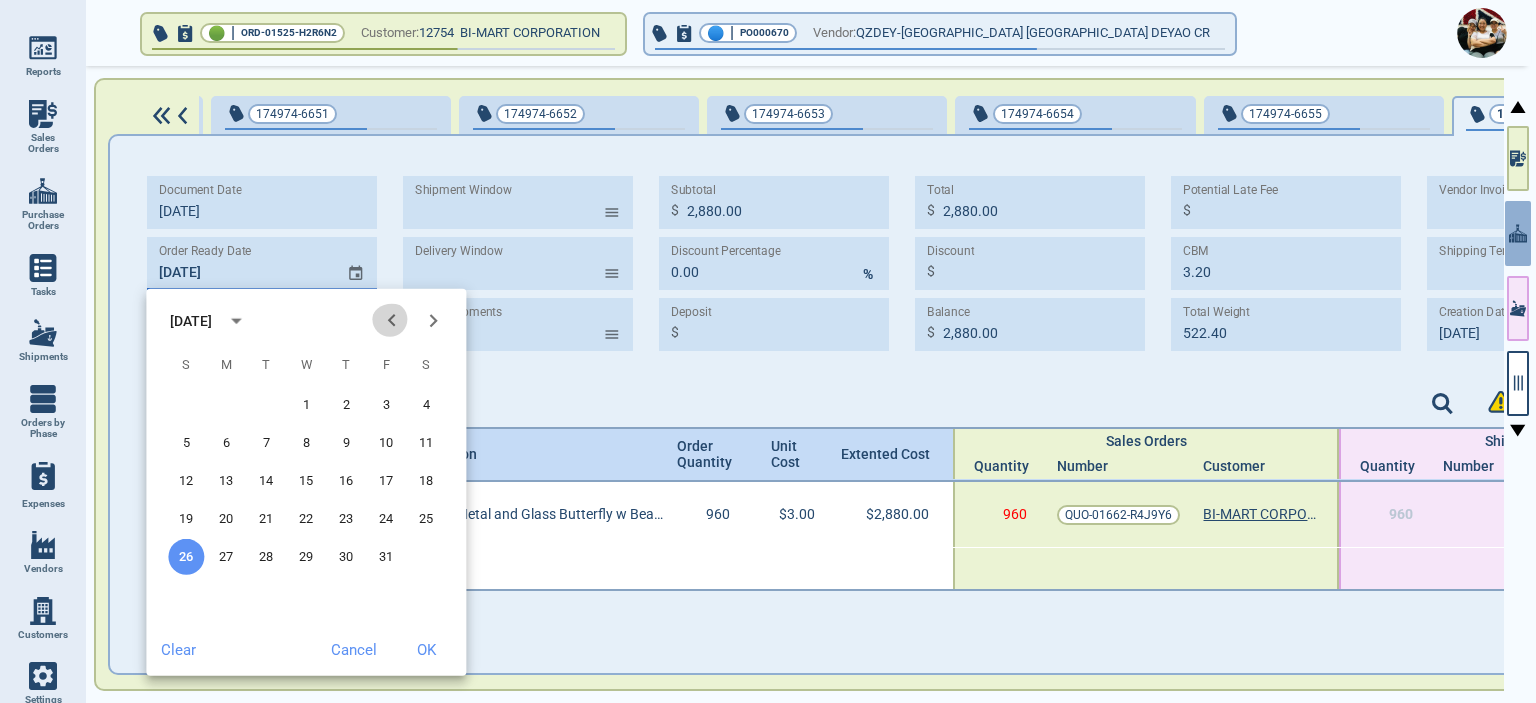 click 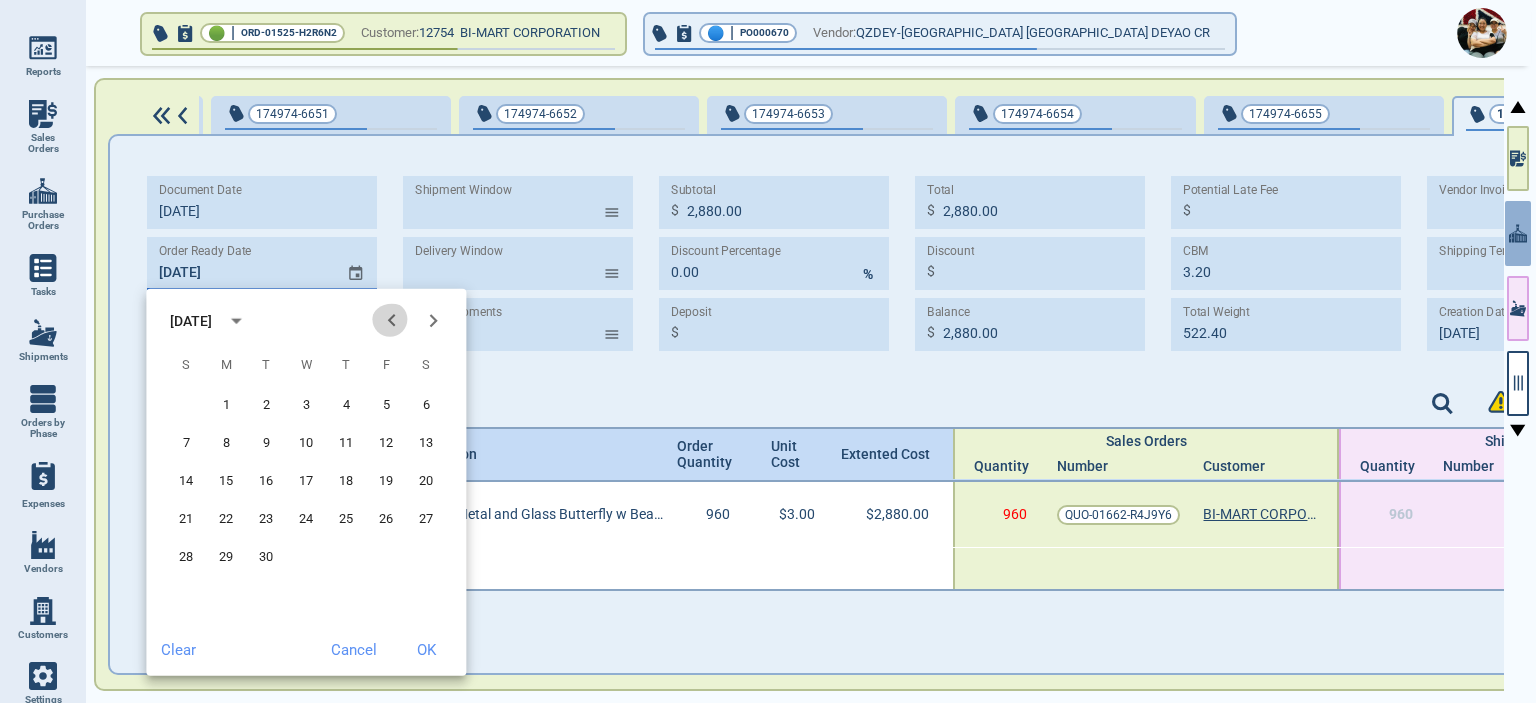 click 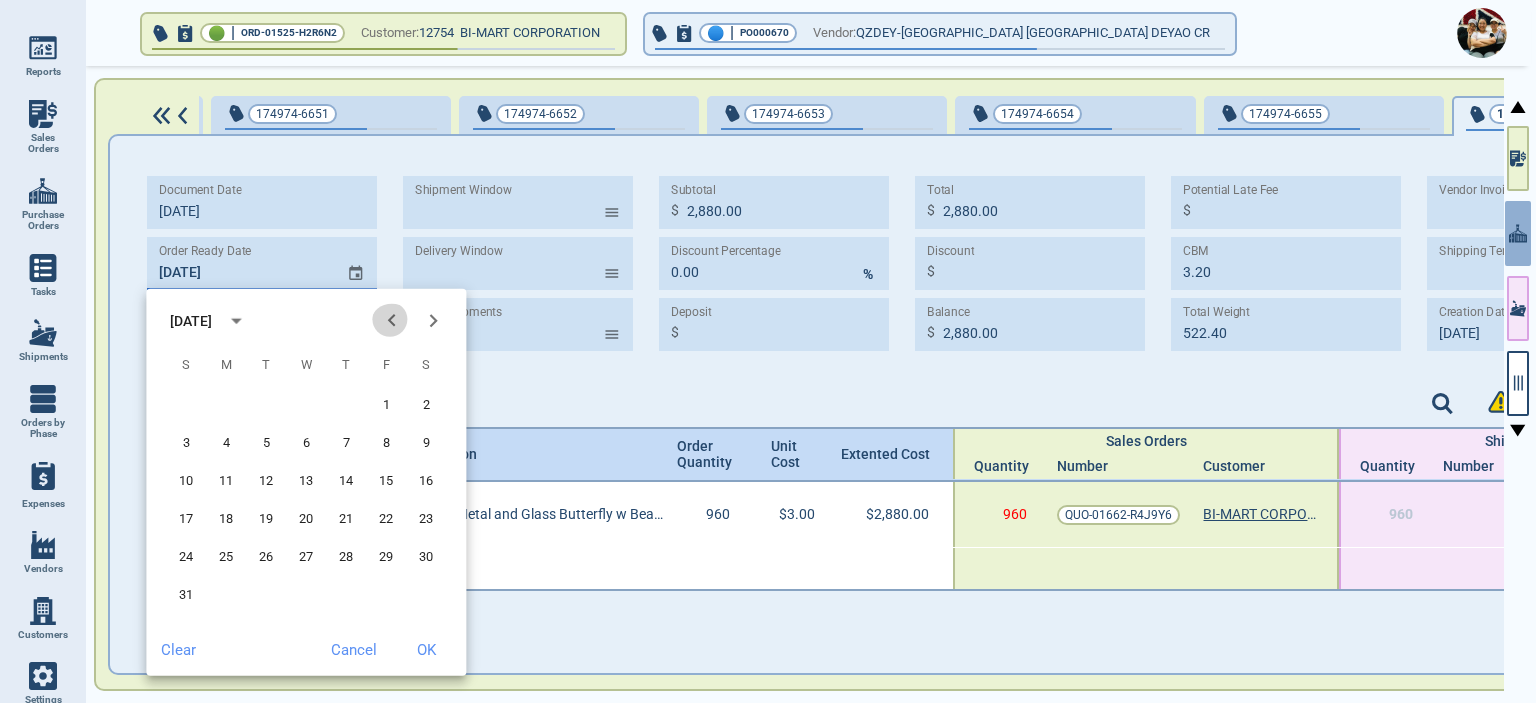 click 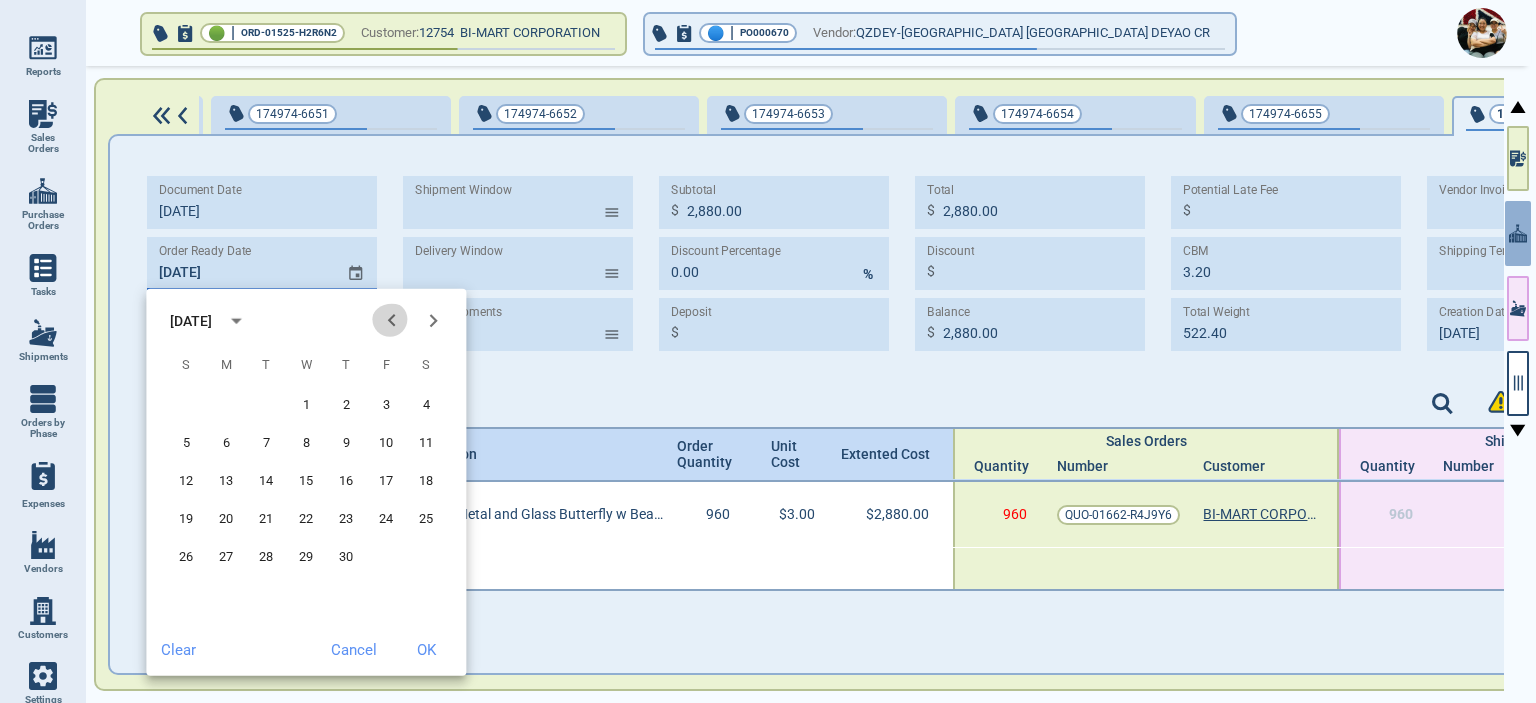 click 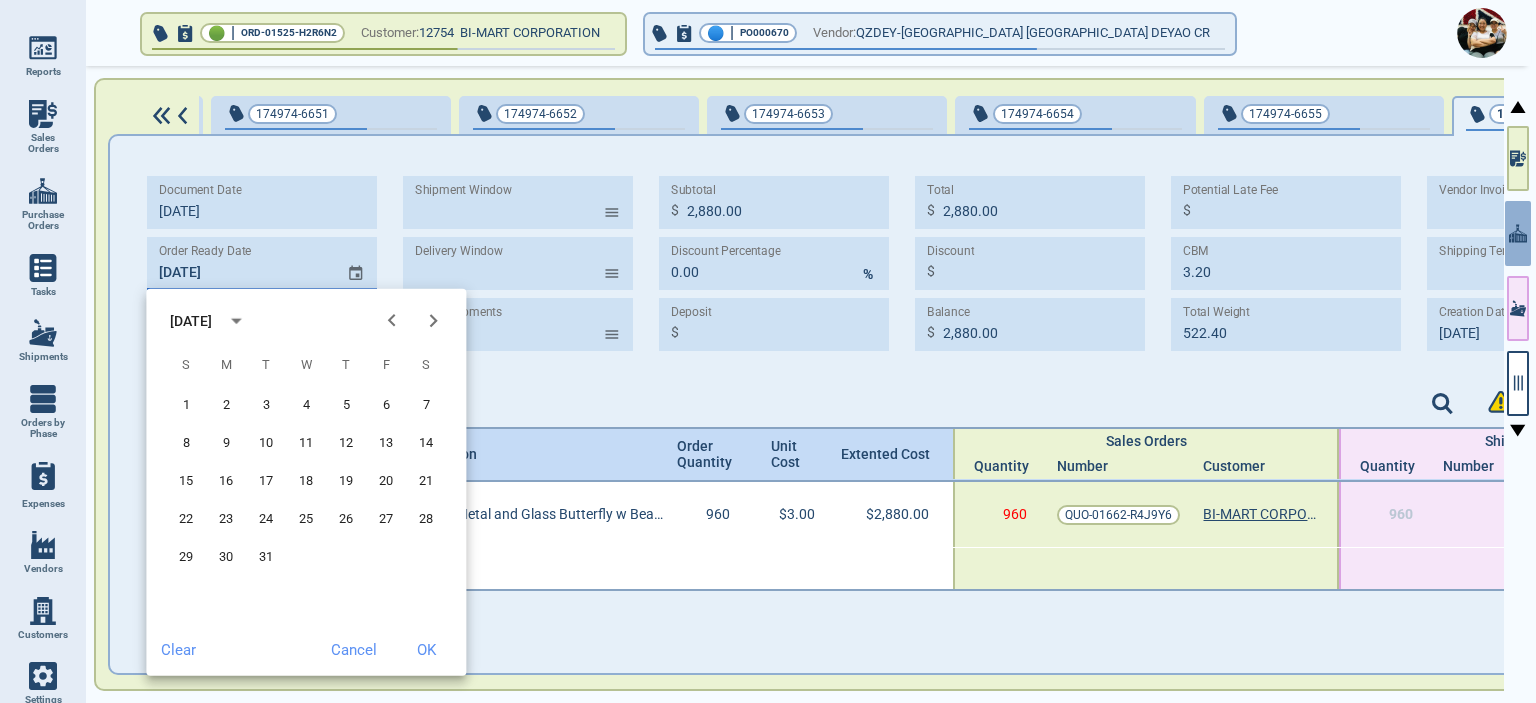 click 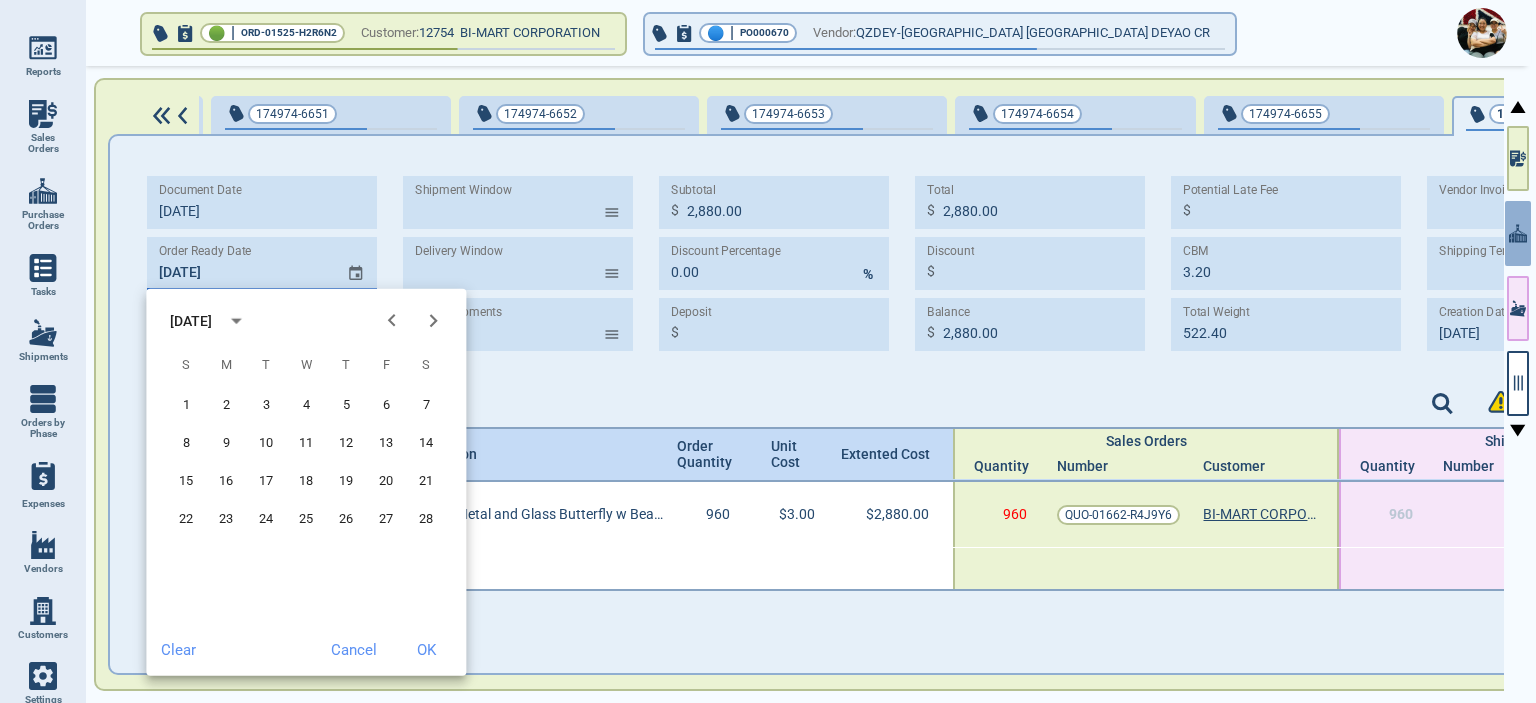 click 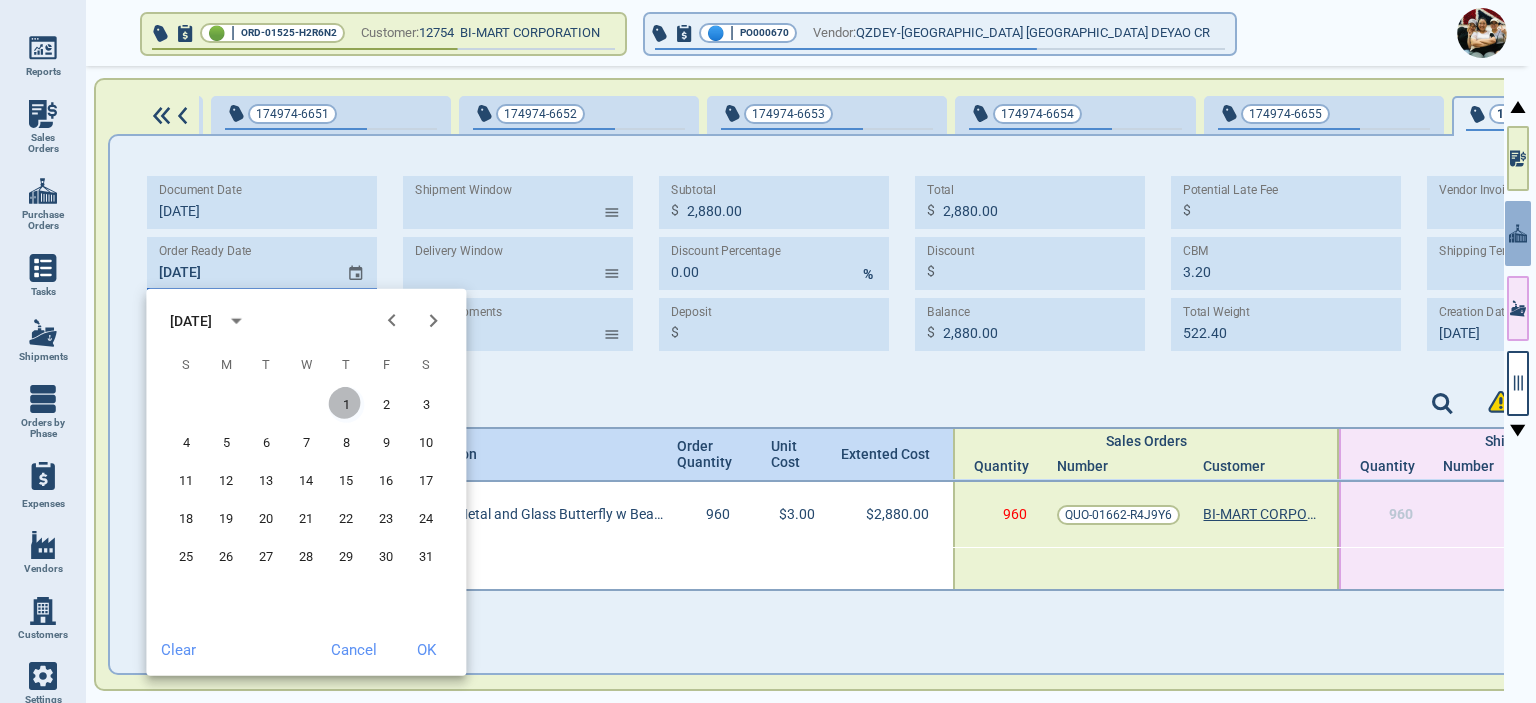 click on "1" at bounding box center (346, 405) 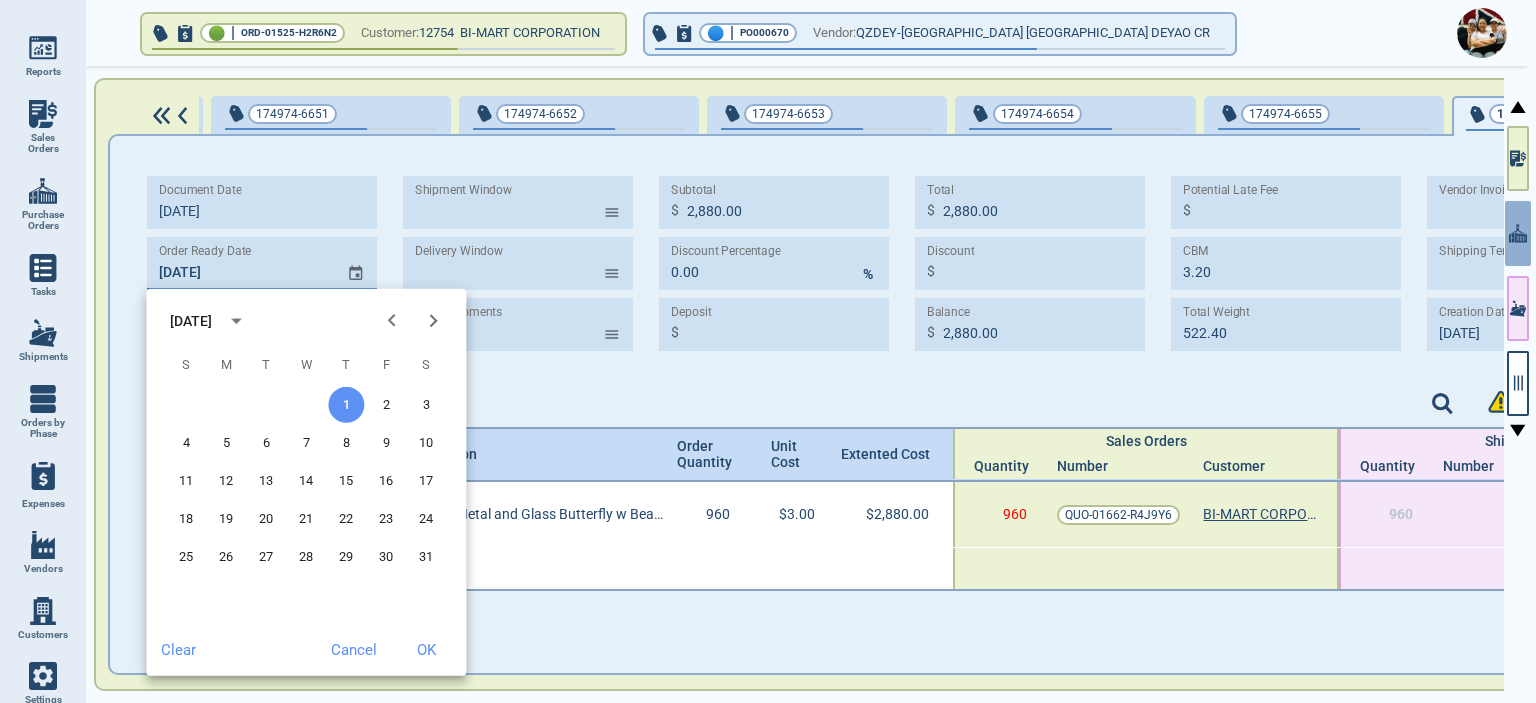 click on "OK" at bounding box center [426, 650] 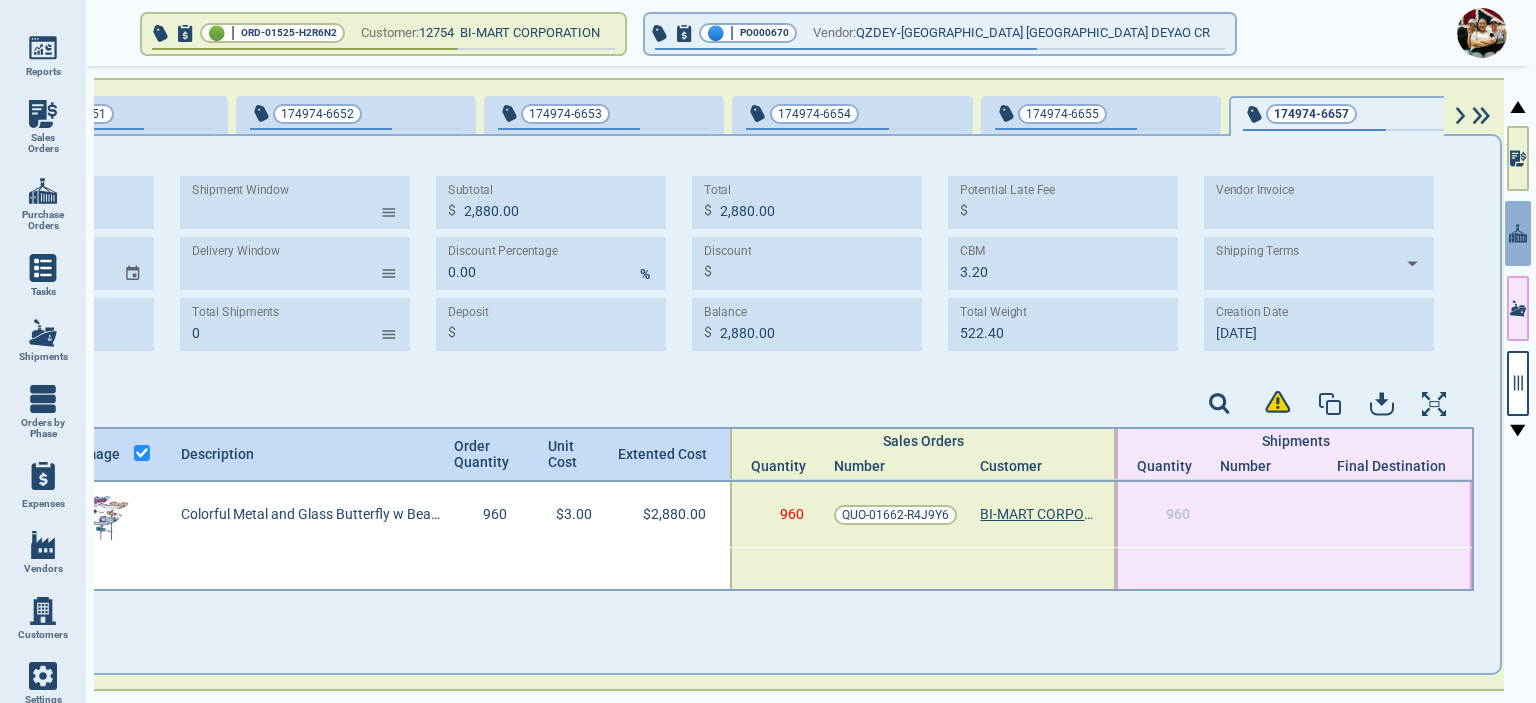 scroll, scrollTop: 0, scrollLeft: 237, axis: horizontal 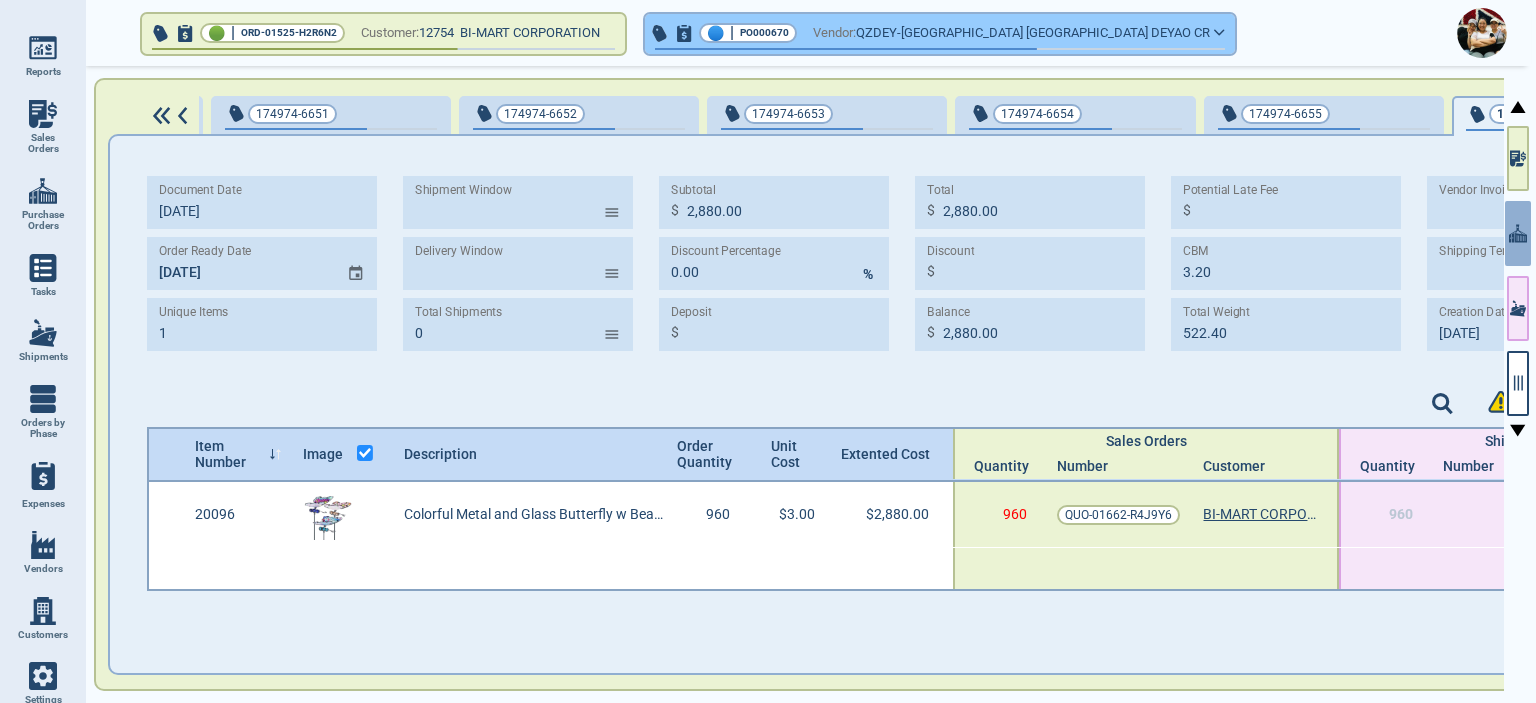click 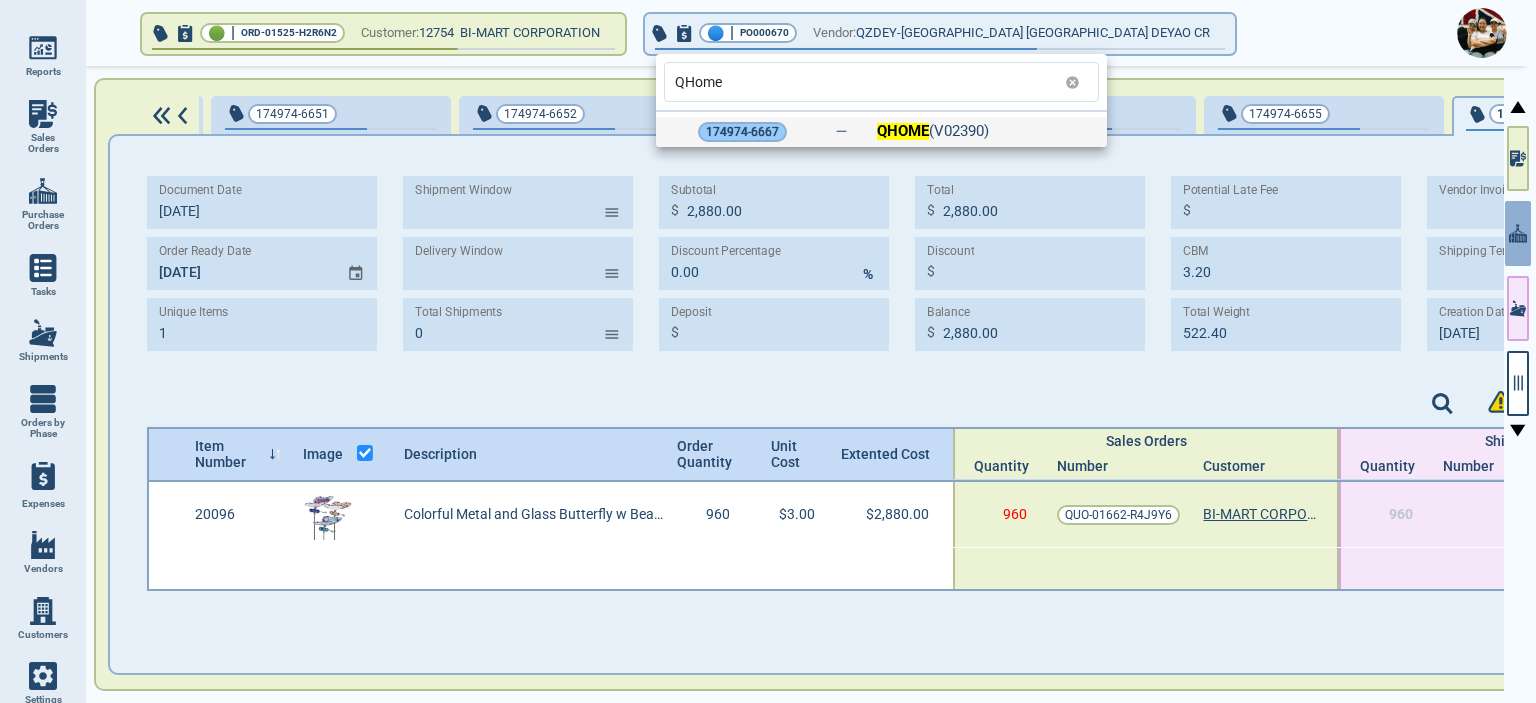 type on "QHome" 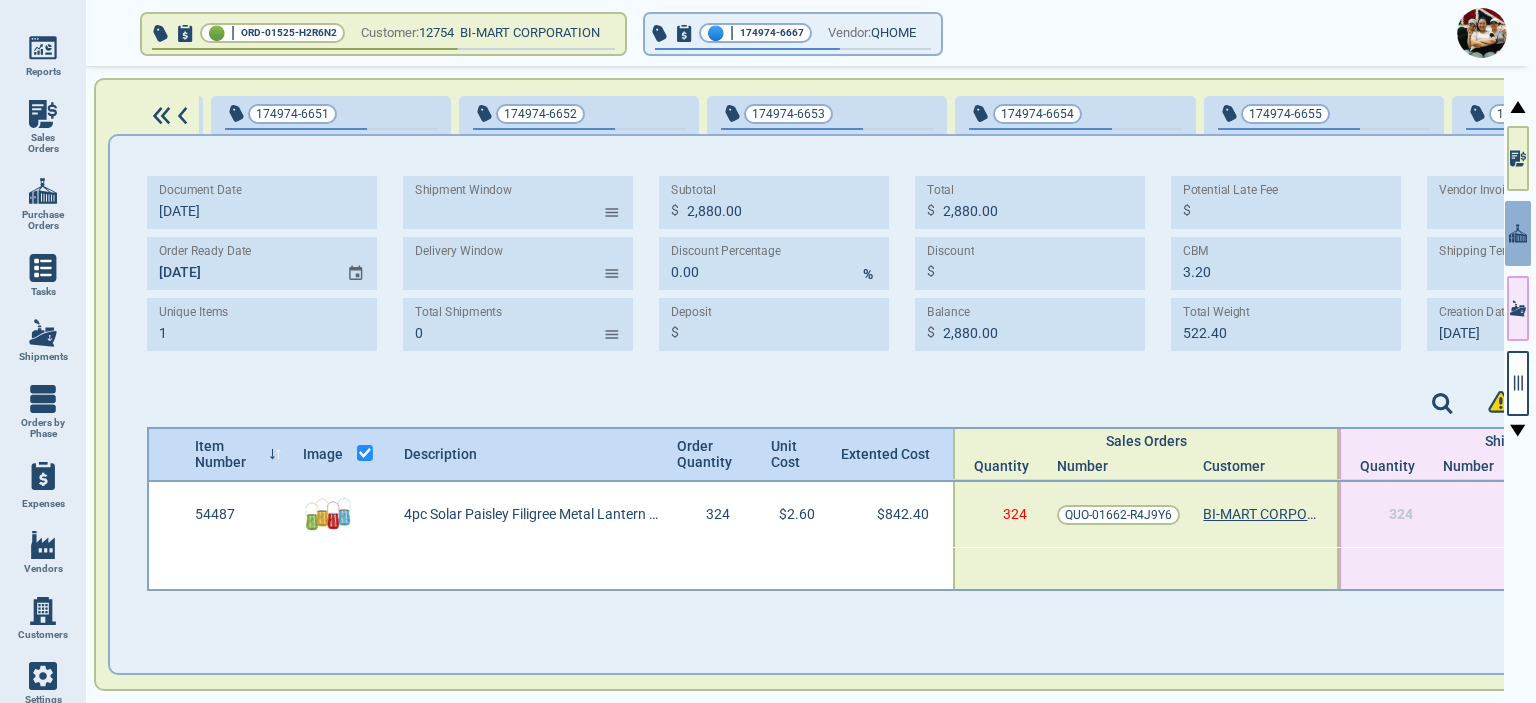 type on "842.40" 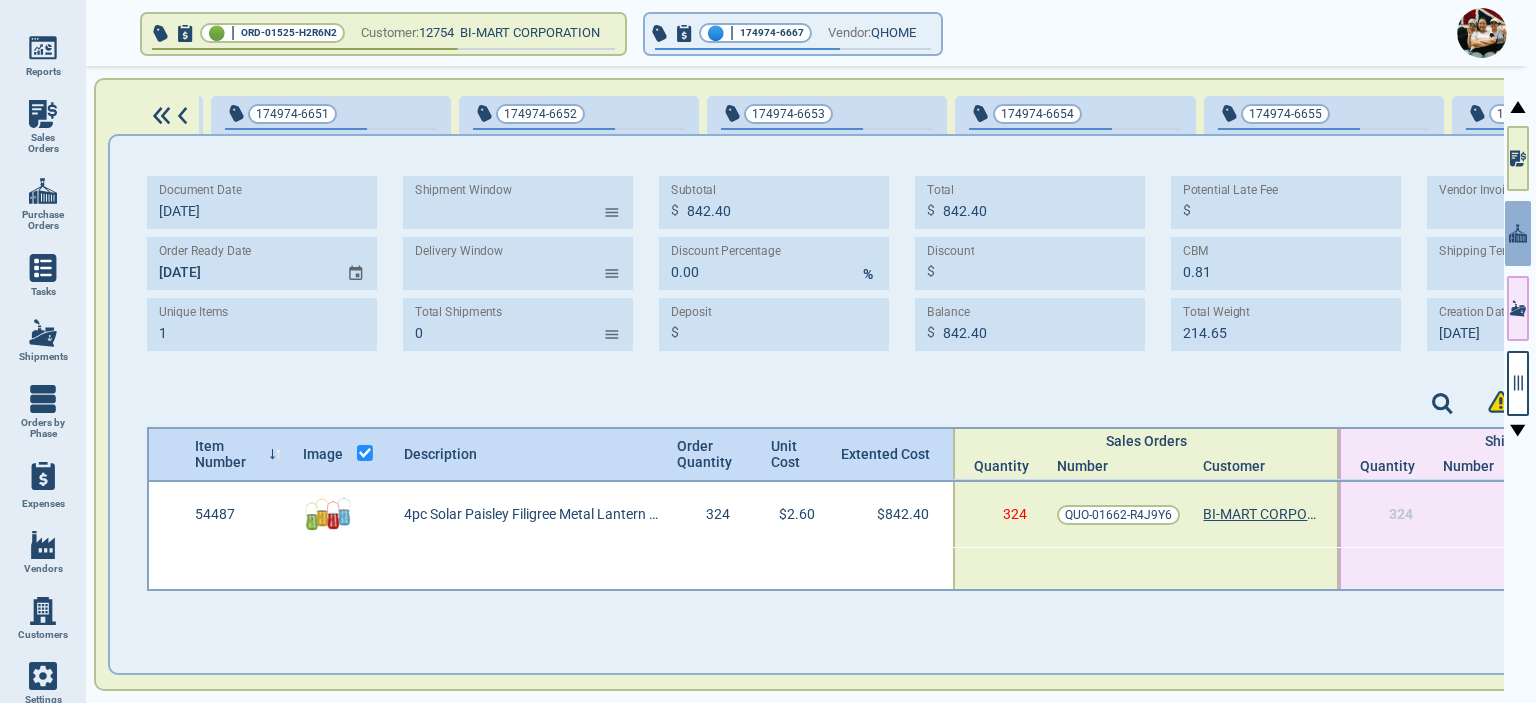 type on "[DATE]" 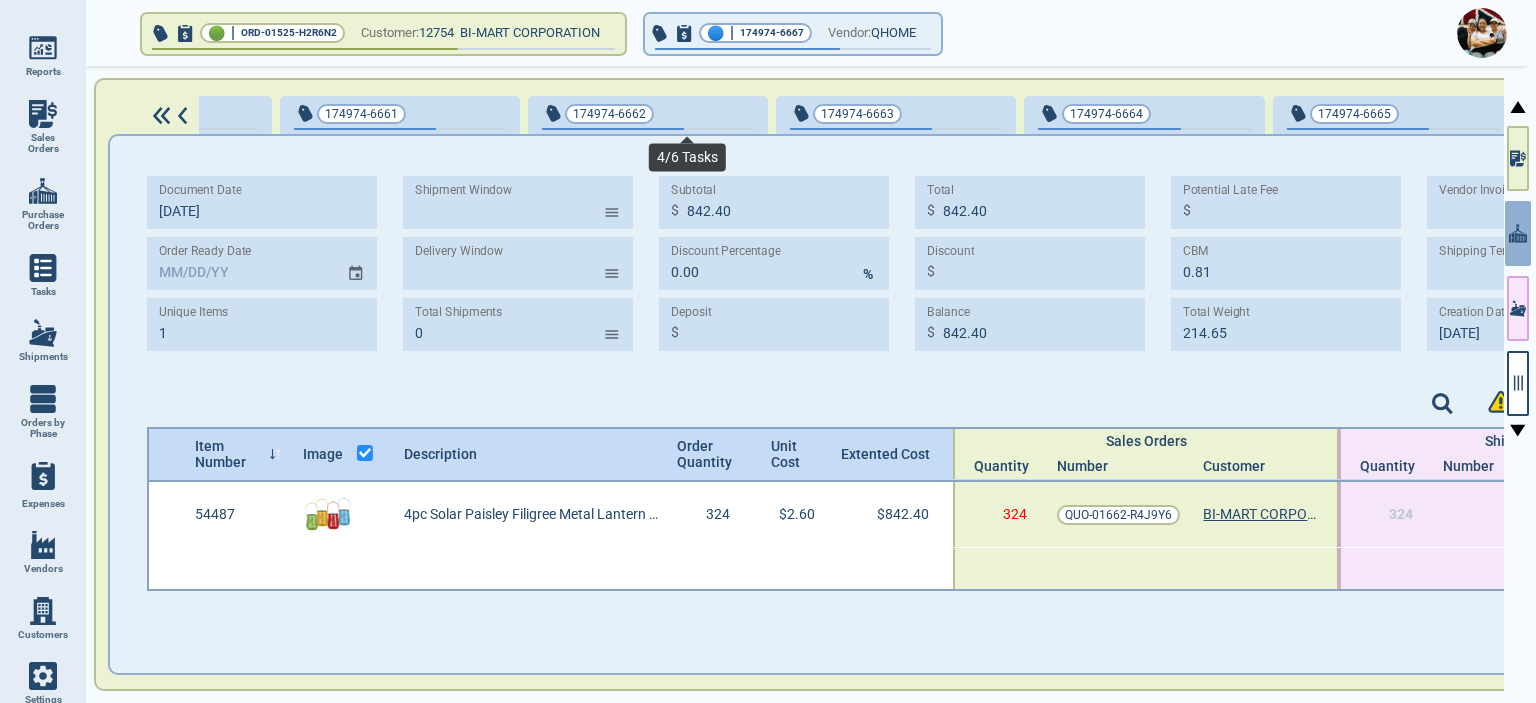 scroll, scrollTop: 0, scrollLeft: 2682, axis: horizontal 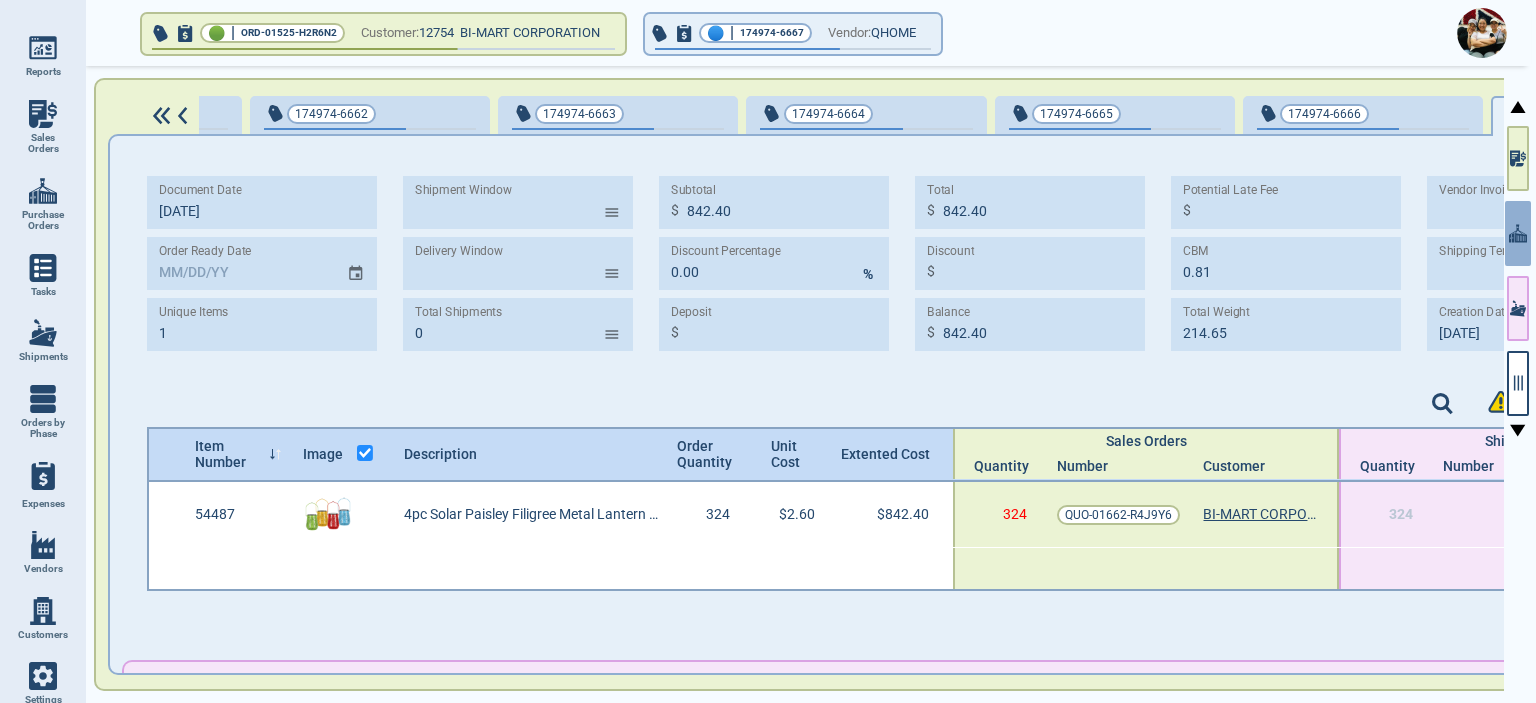 type on "[DATE]" 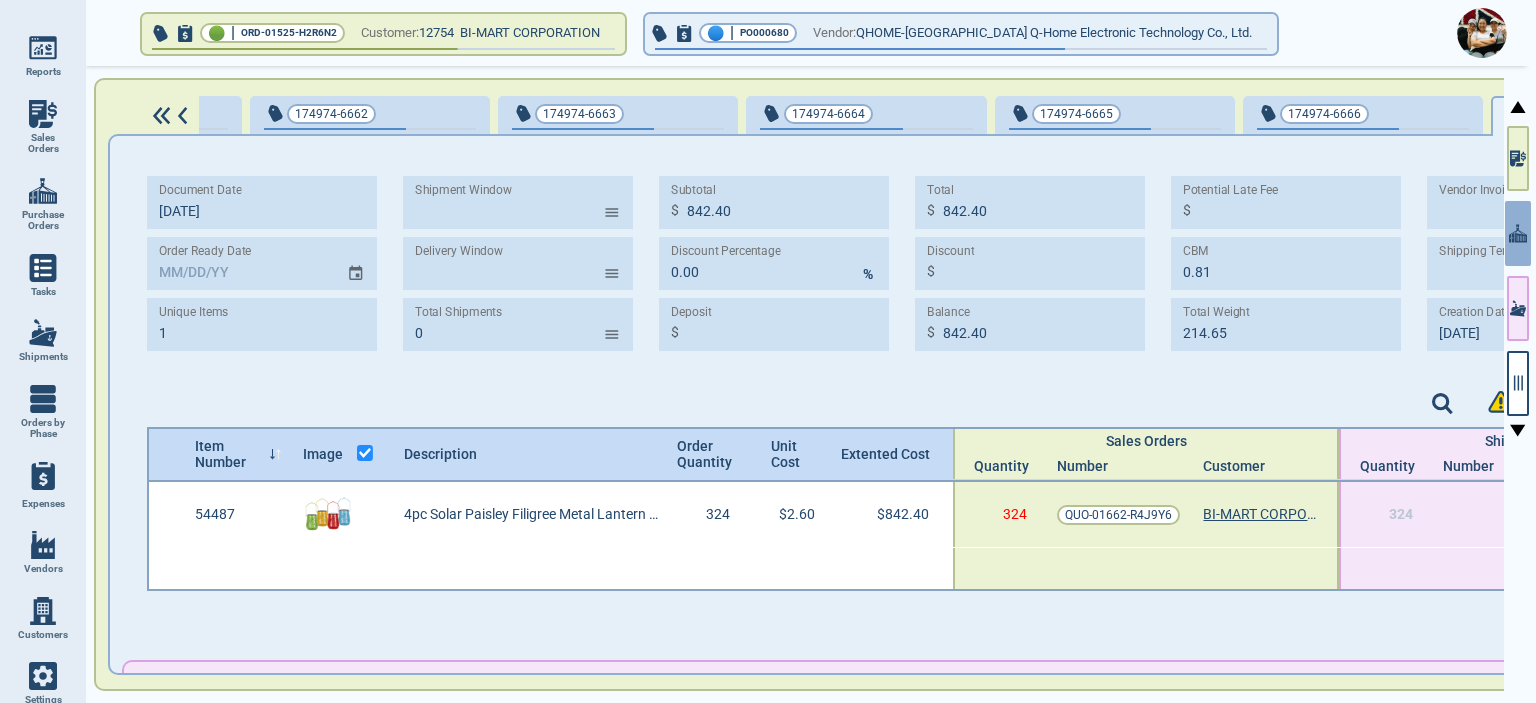 type on "[DATE]" 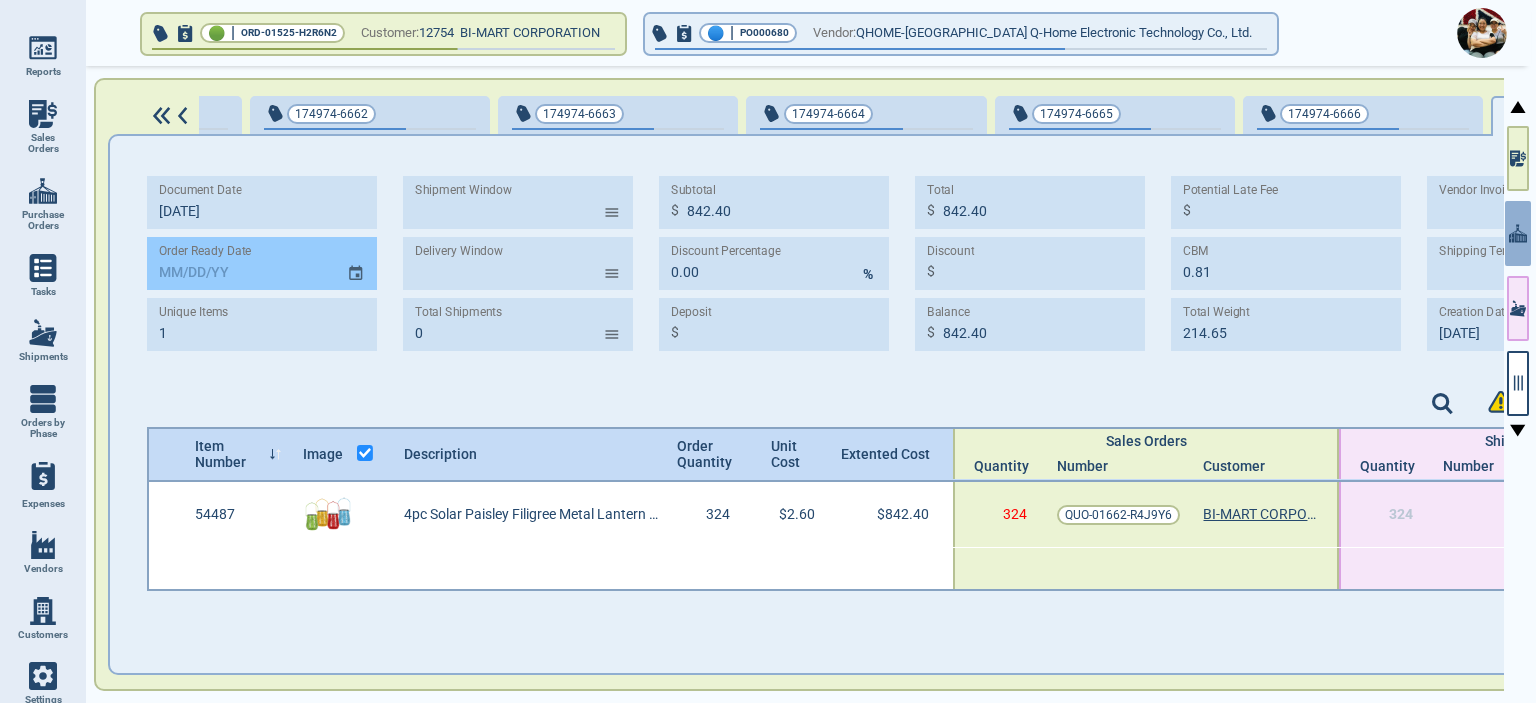 click 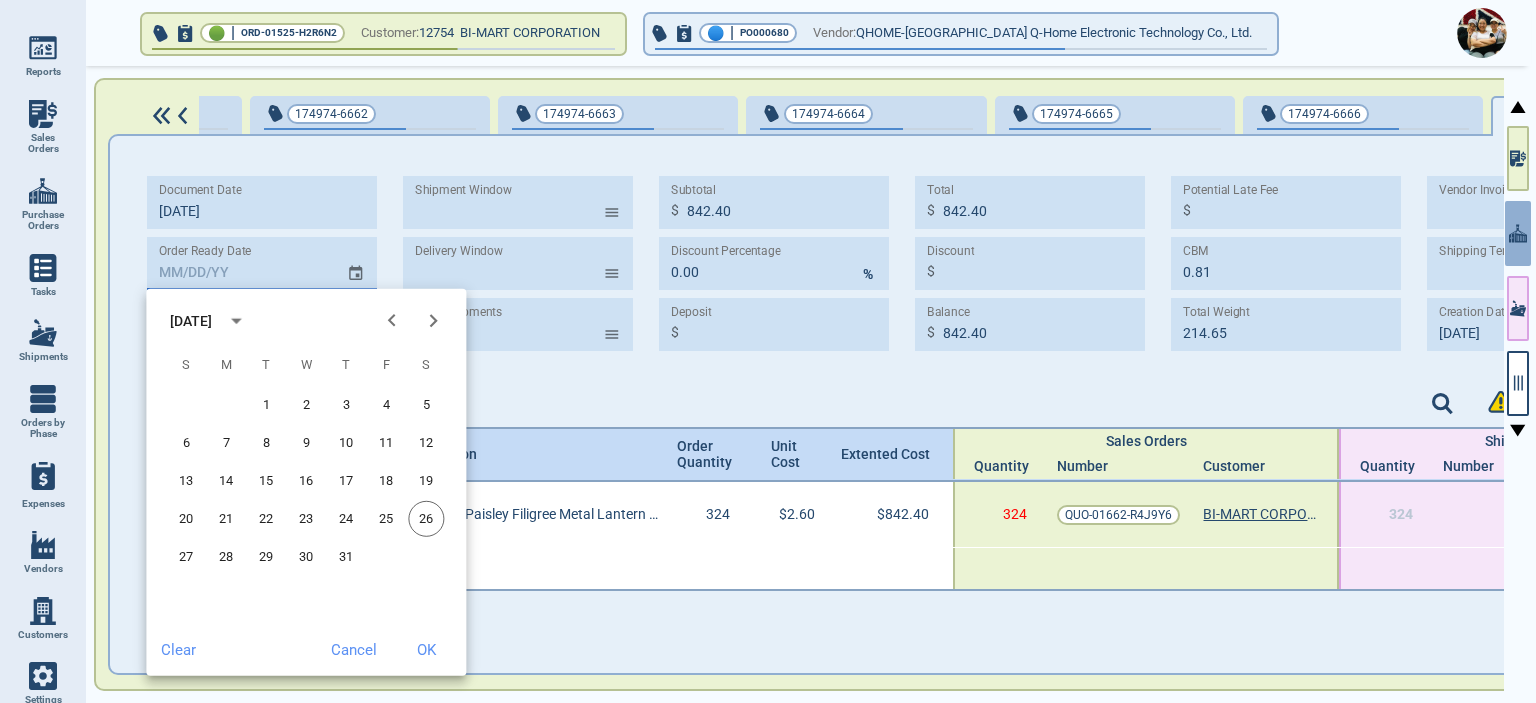 click 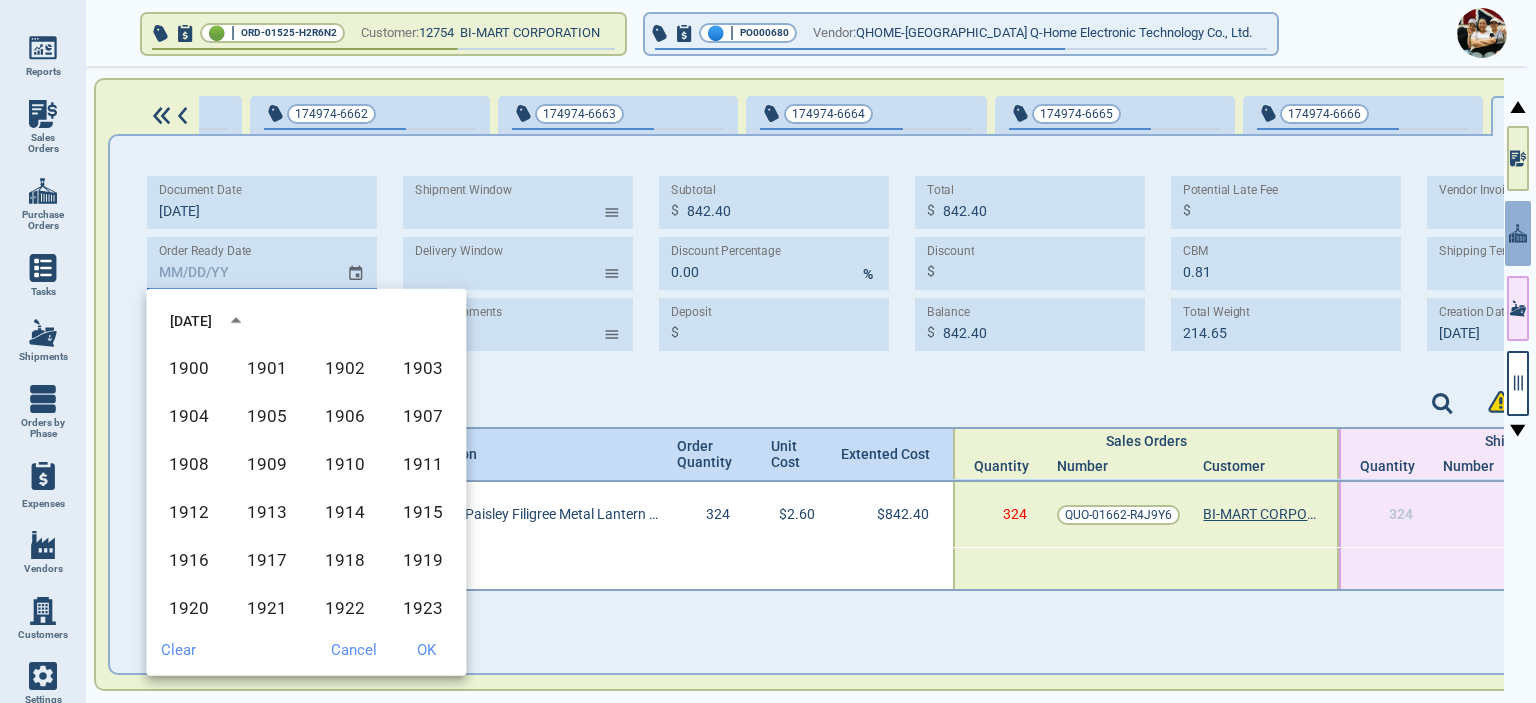 scroll, scrollTop: 1372, scrollLeft: 0, axis: vertical 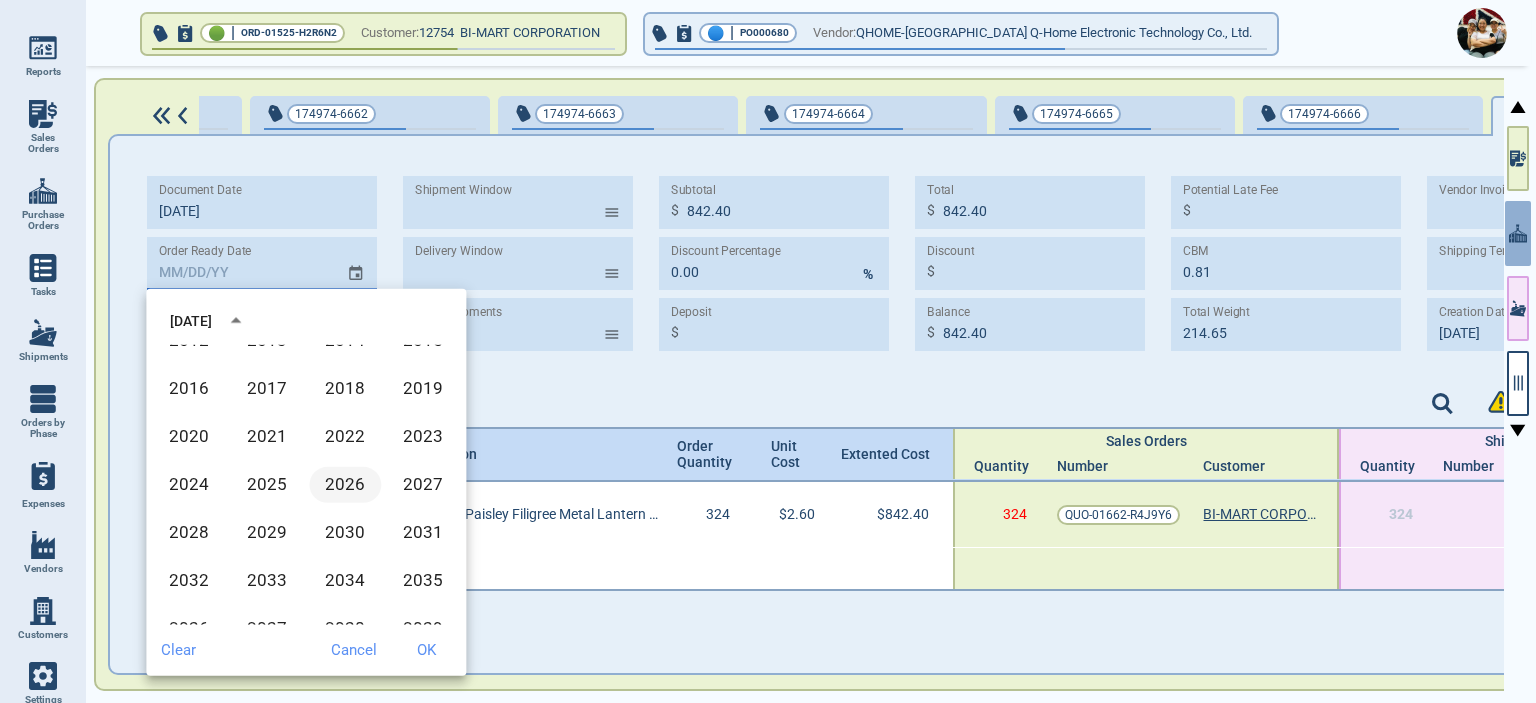 click on "2026" at bounding box center (345, 485) 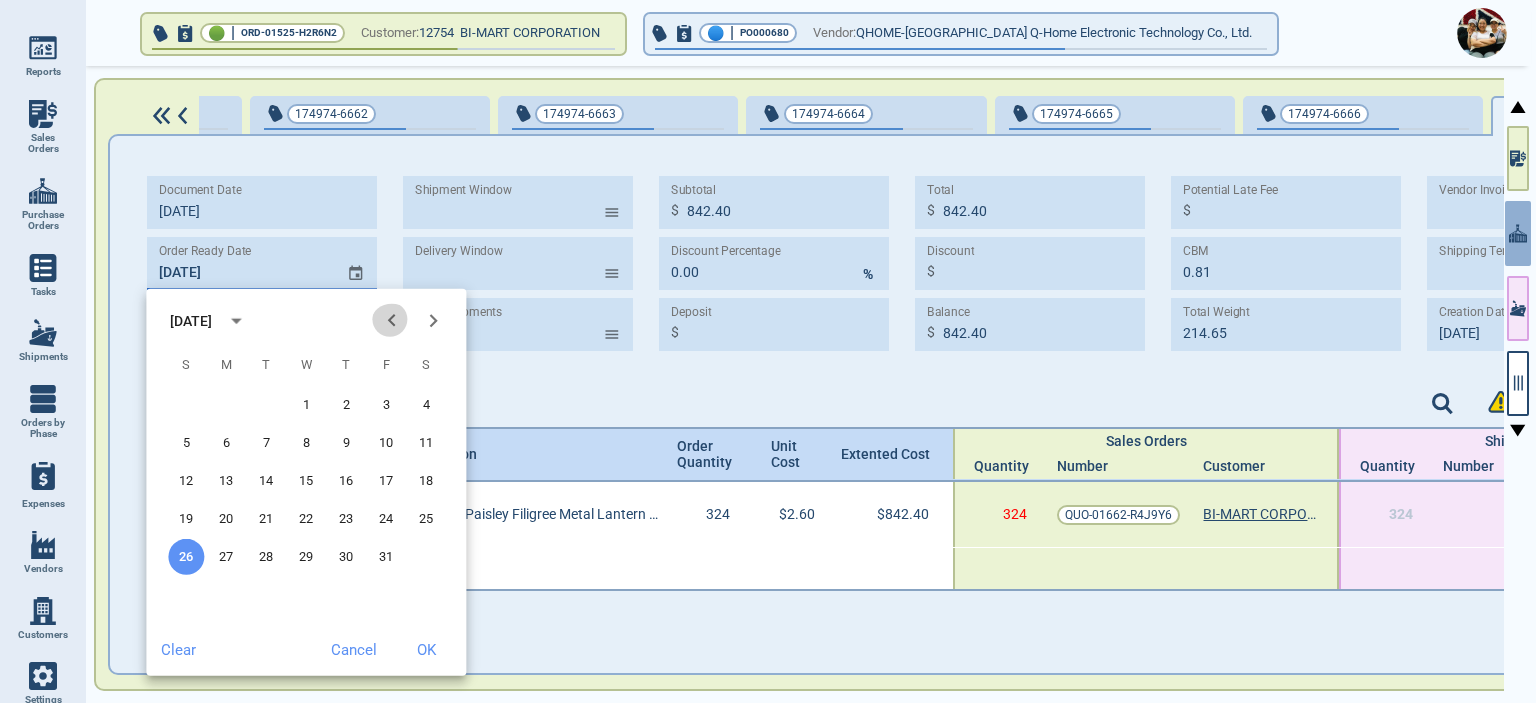 click 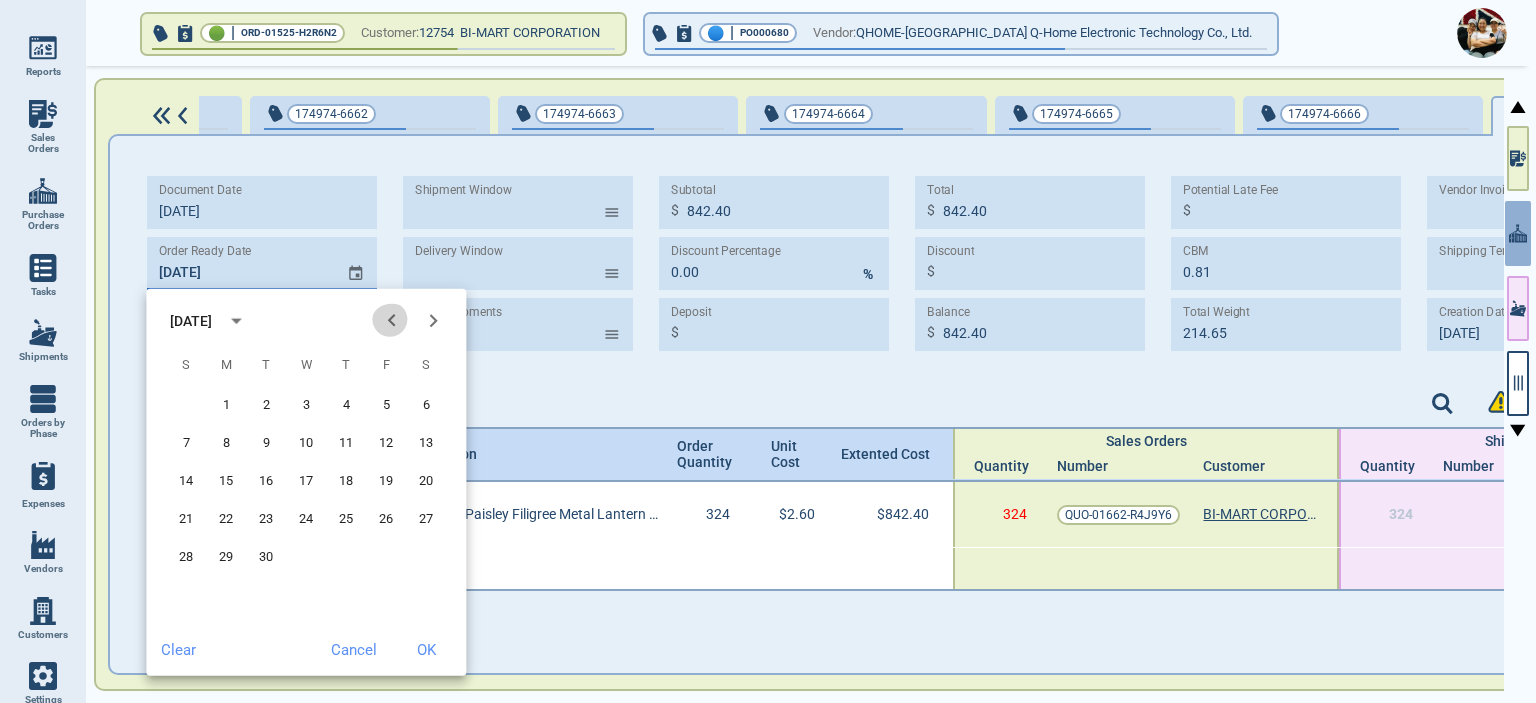 click 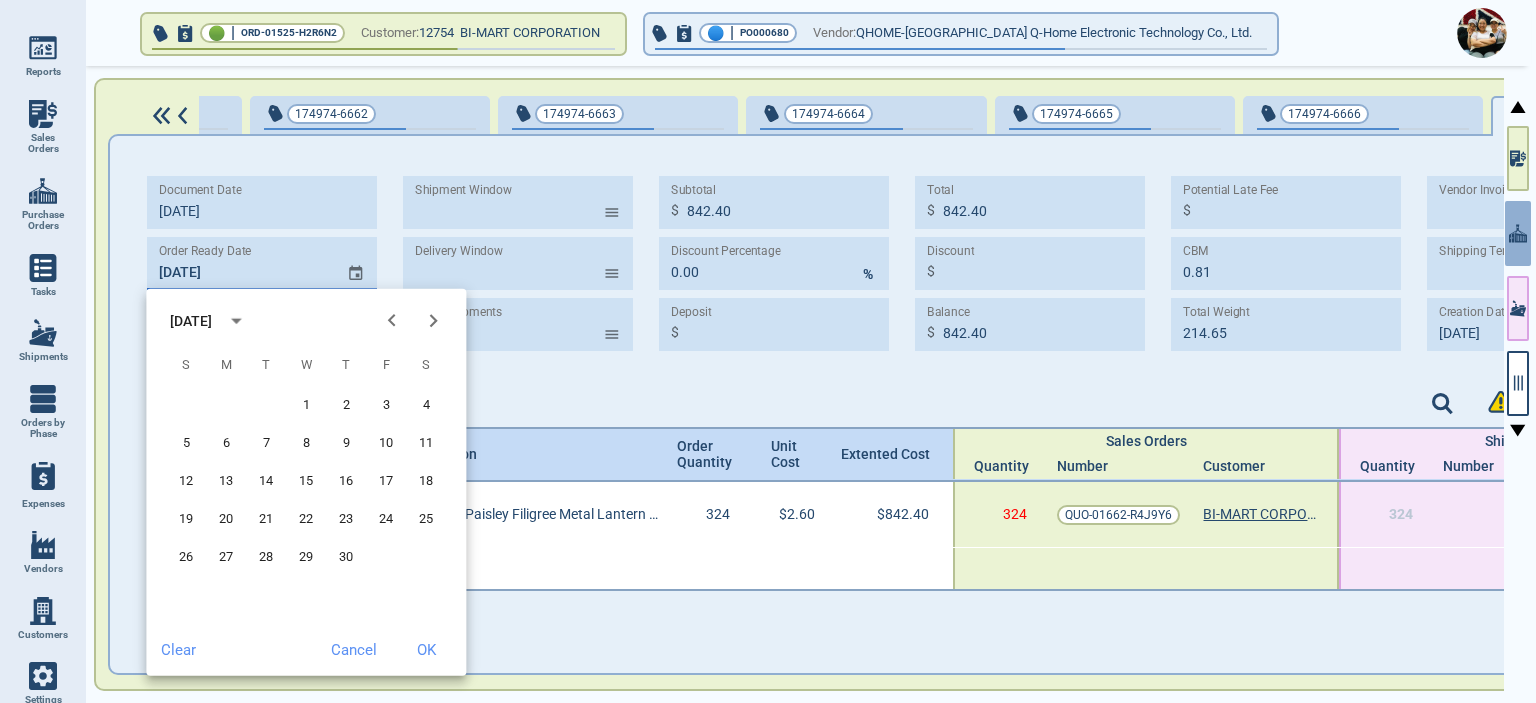 click 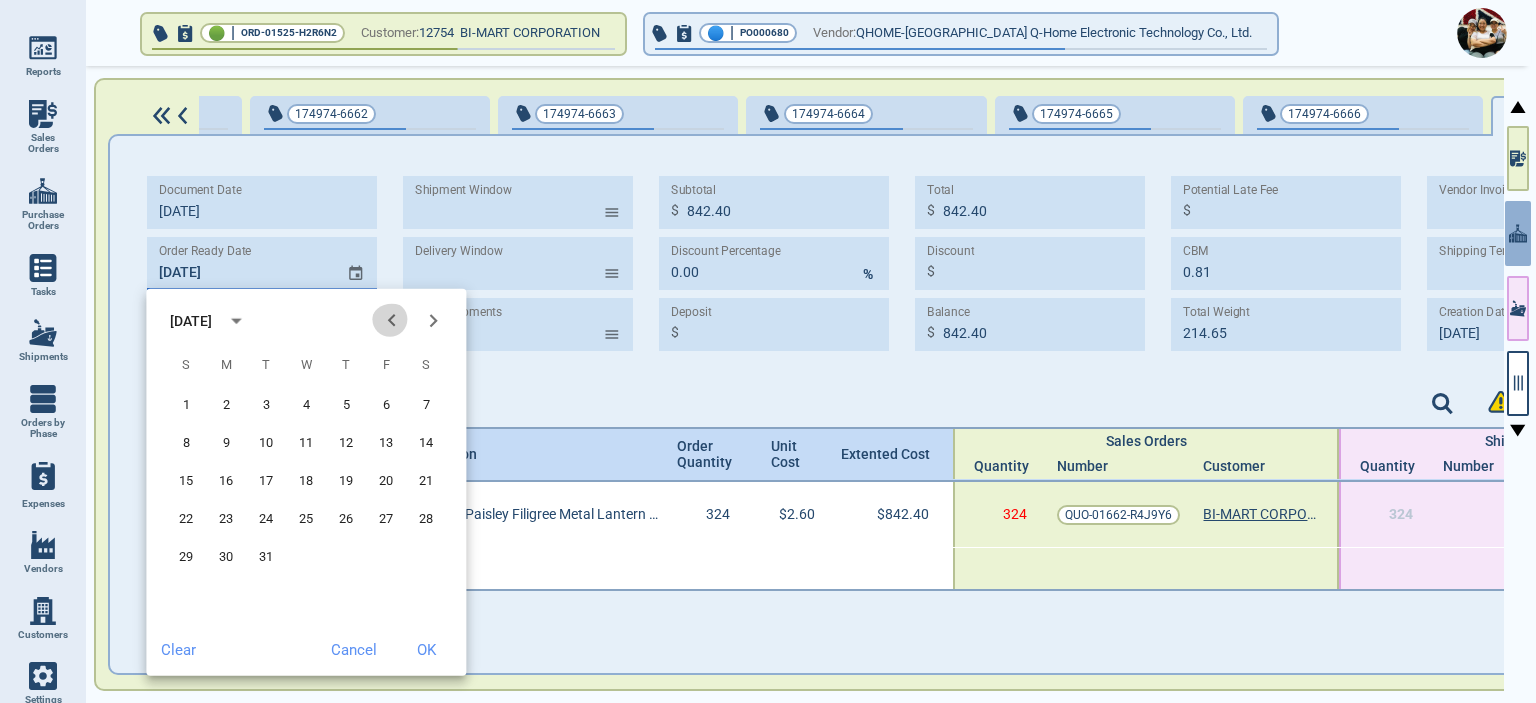 click 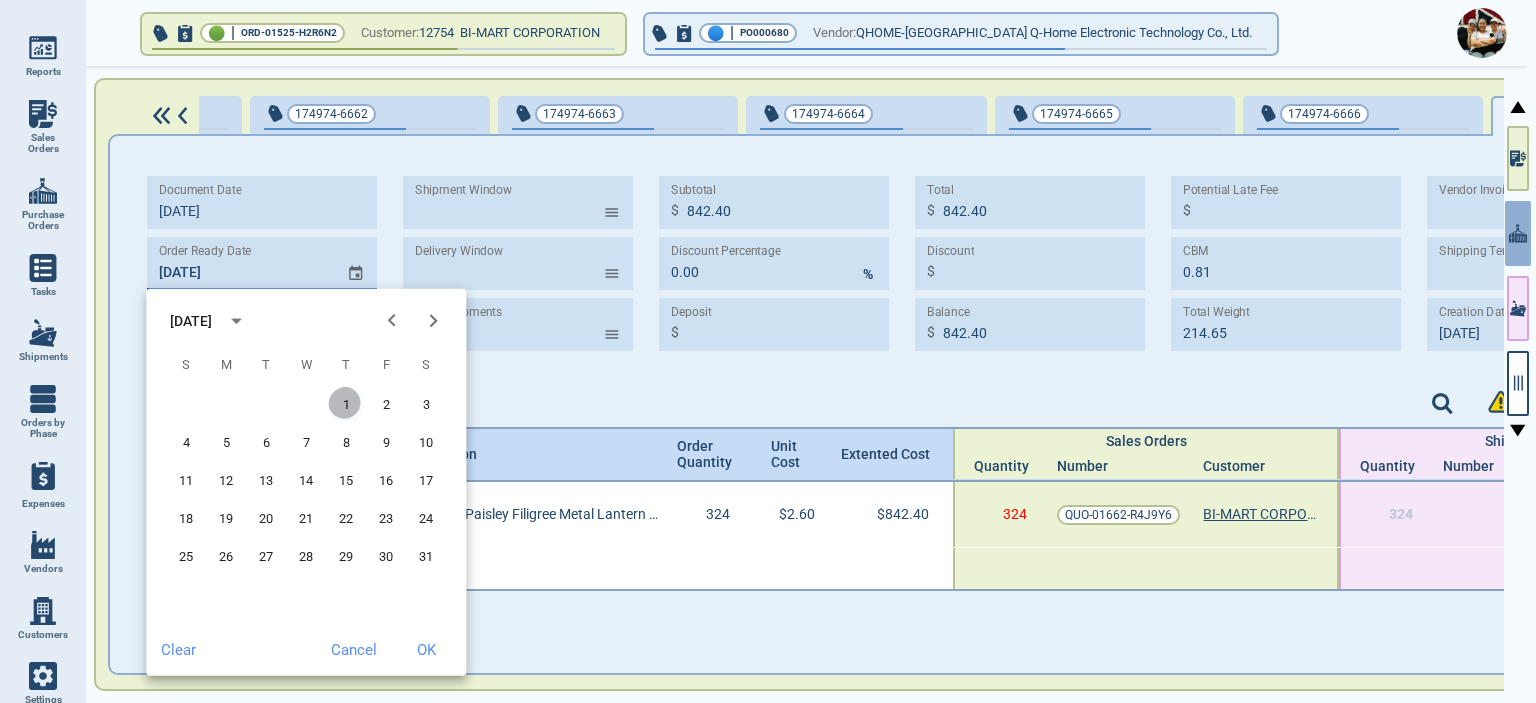 click on "1" at bounding box center (346, 405) 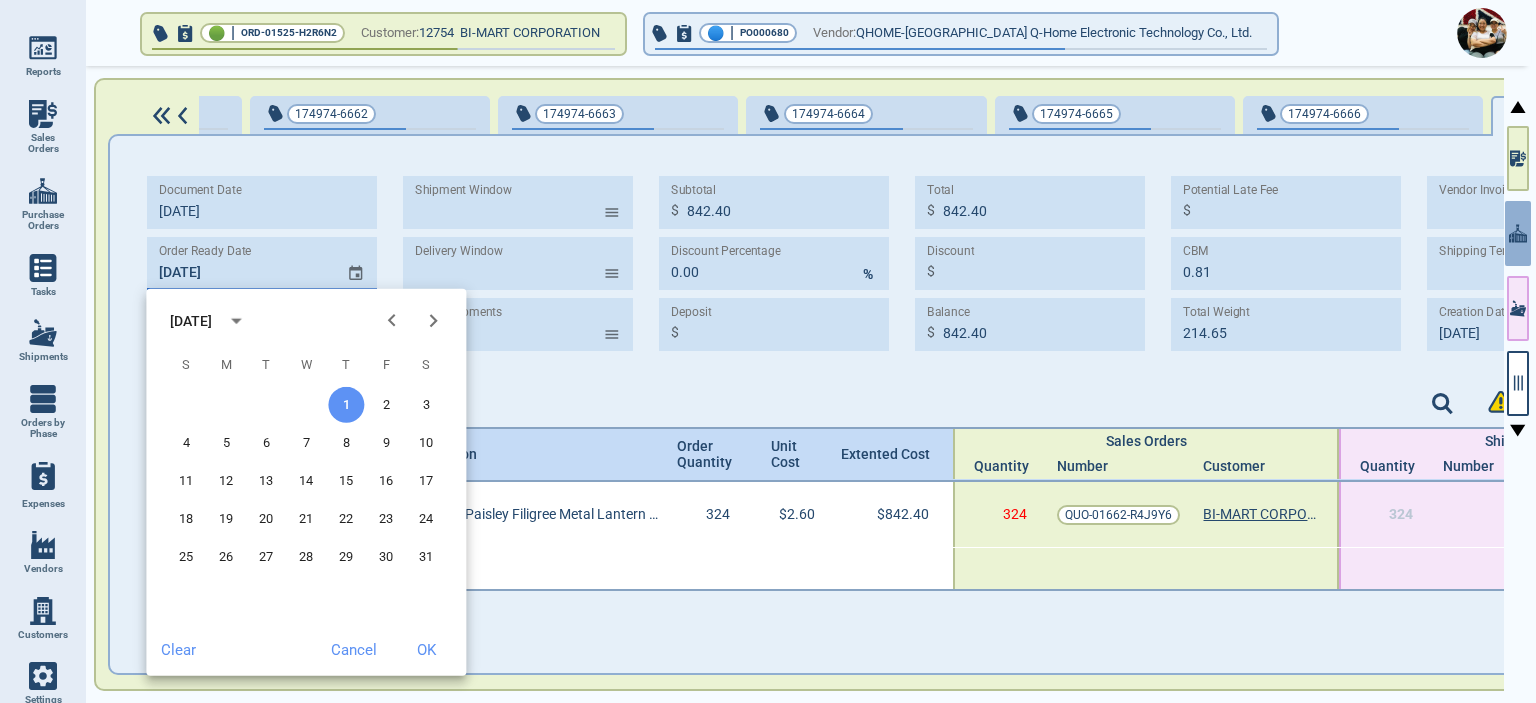click on "OK" at bounding box center (426, 650) 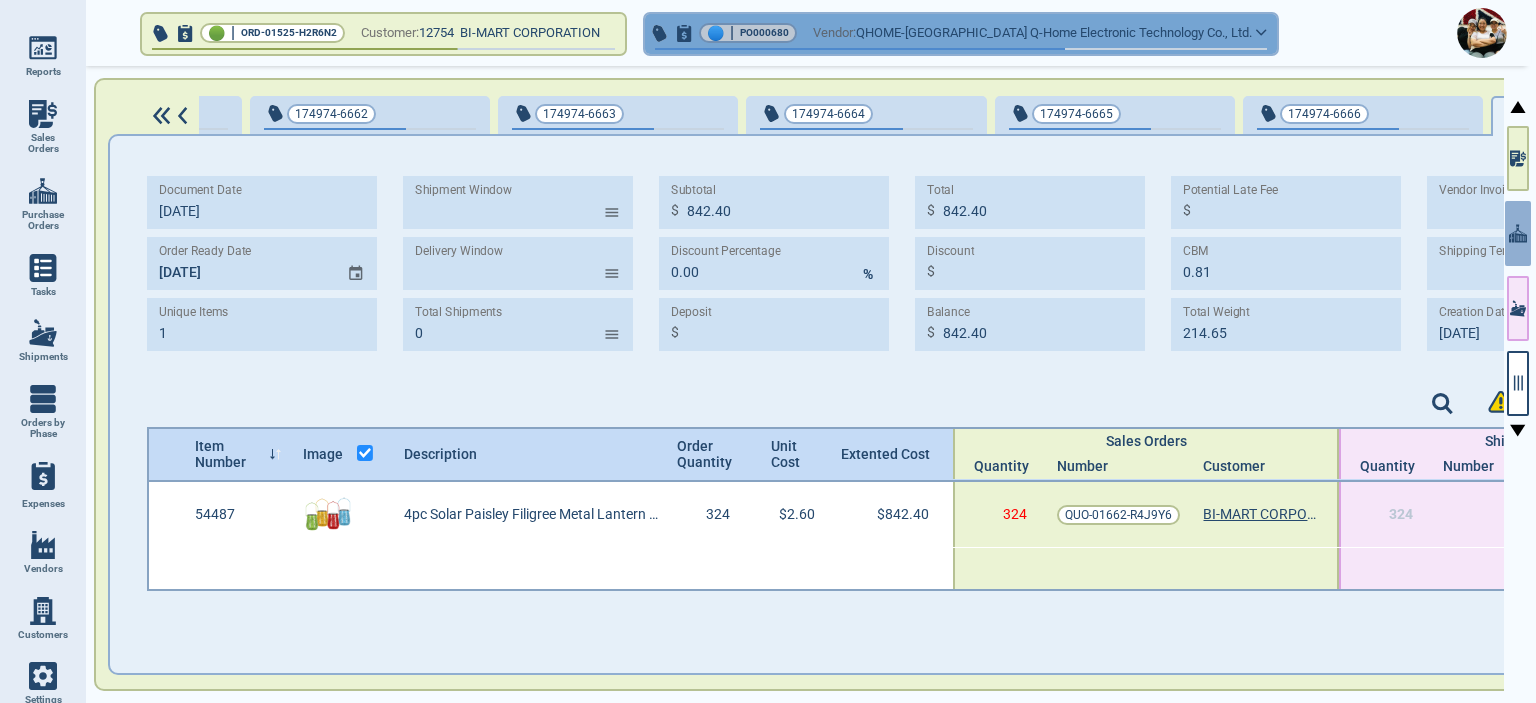 click 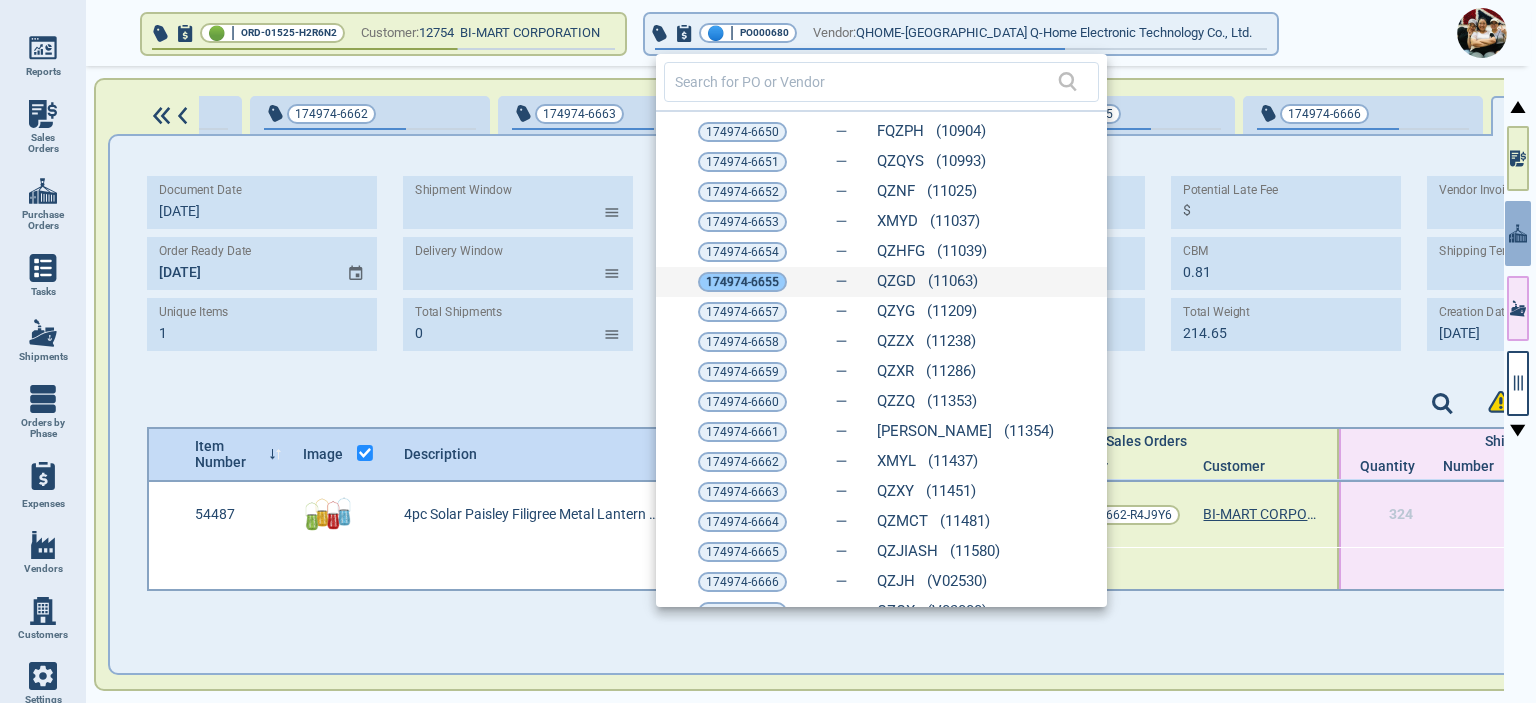 click on "174974-6655" at bounding box center [742, 282] 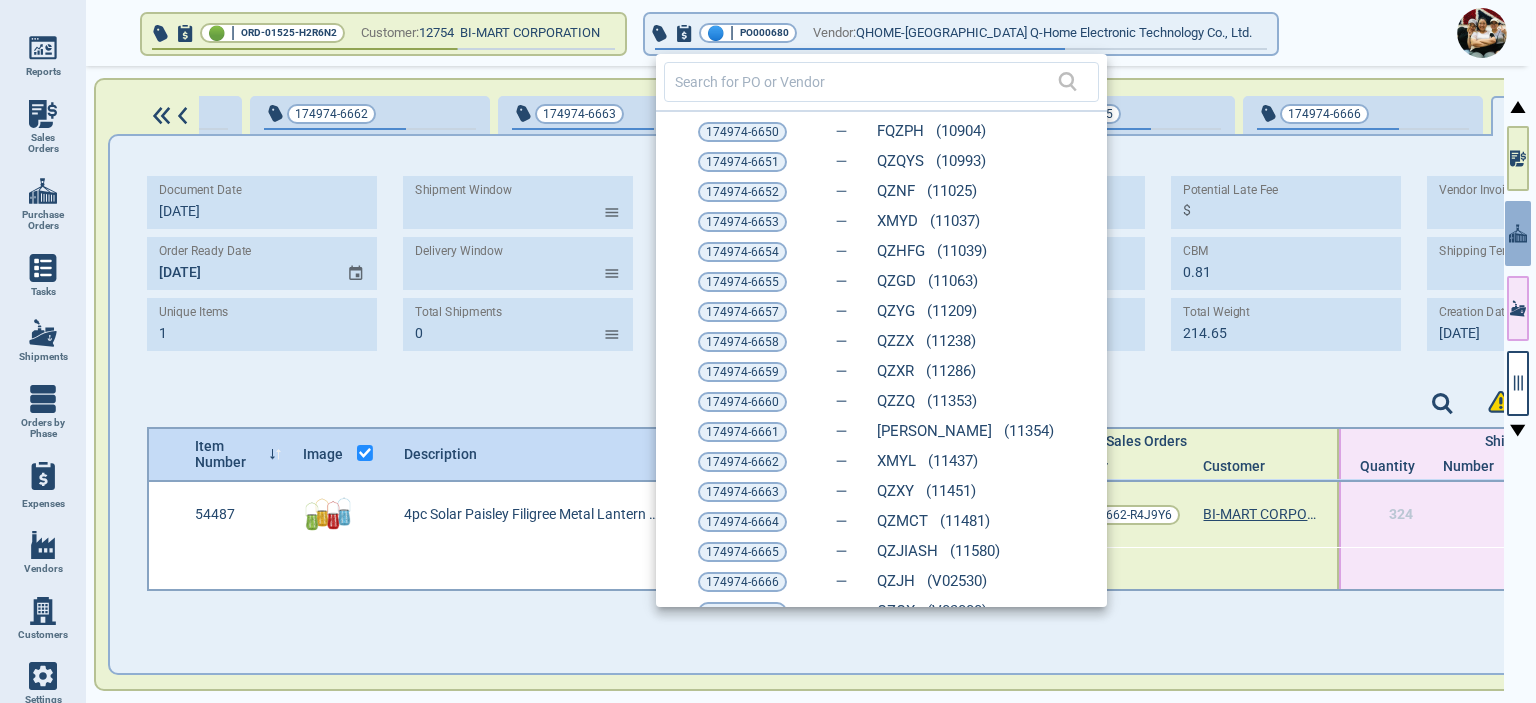 type on "2,216.16" 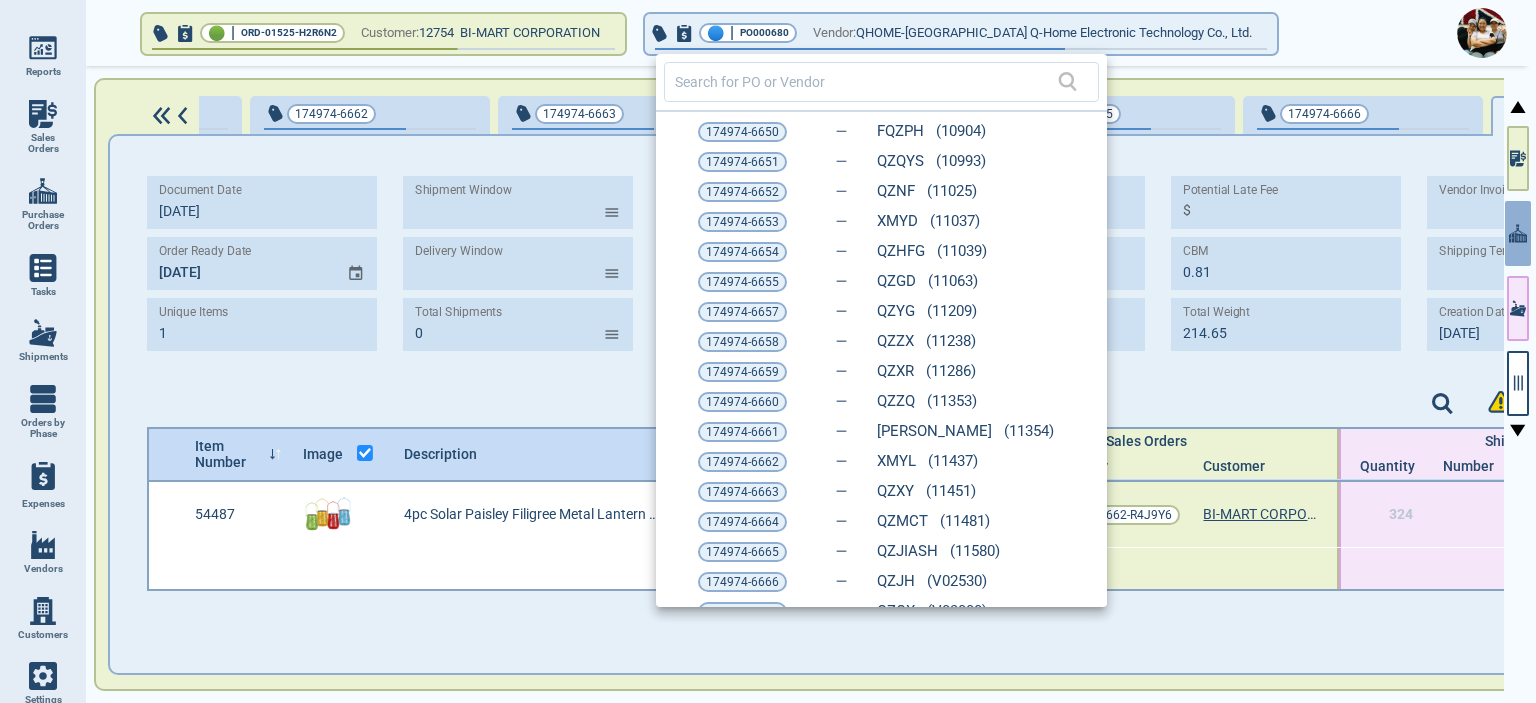 type on "2,216.16" 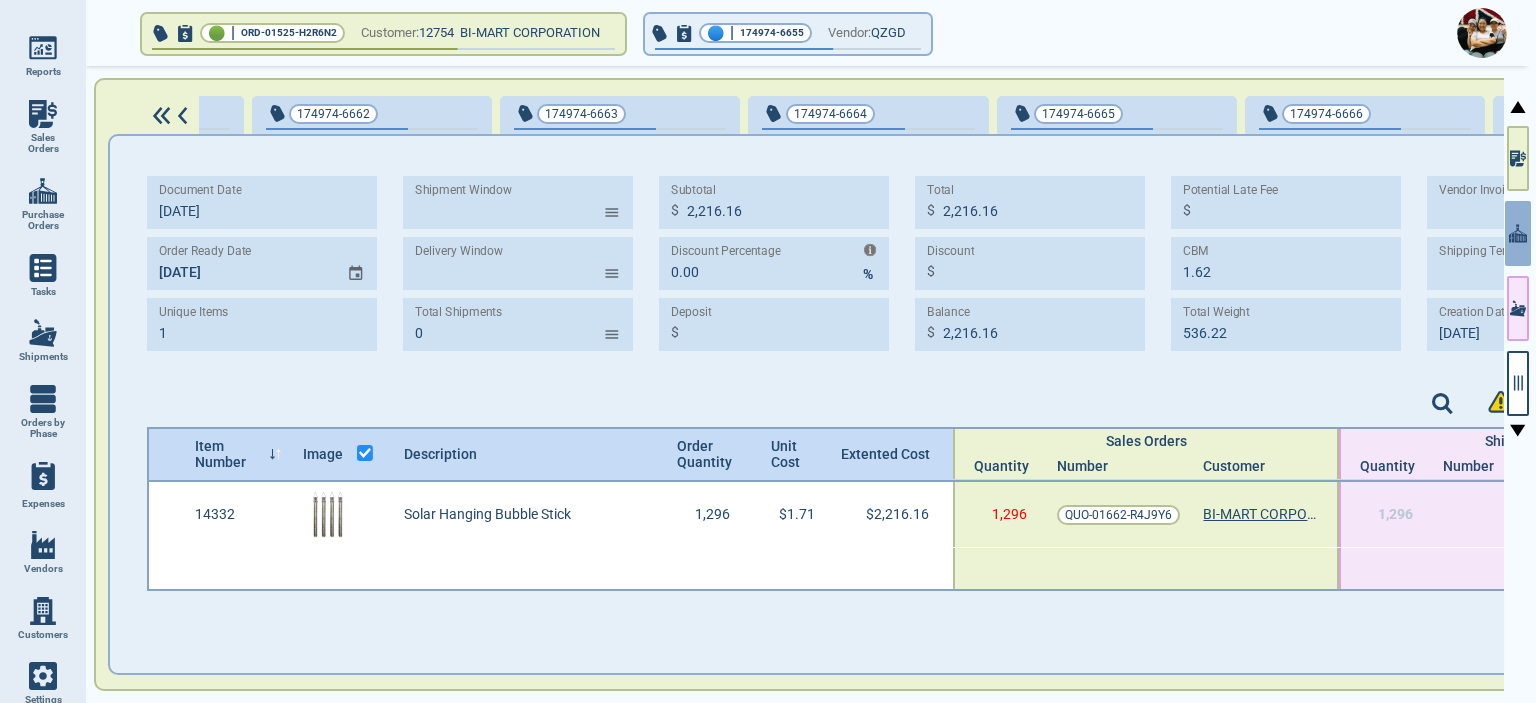 type on "[DATE]" 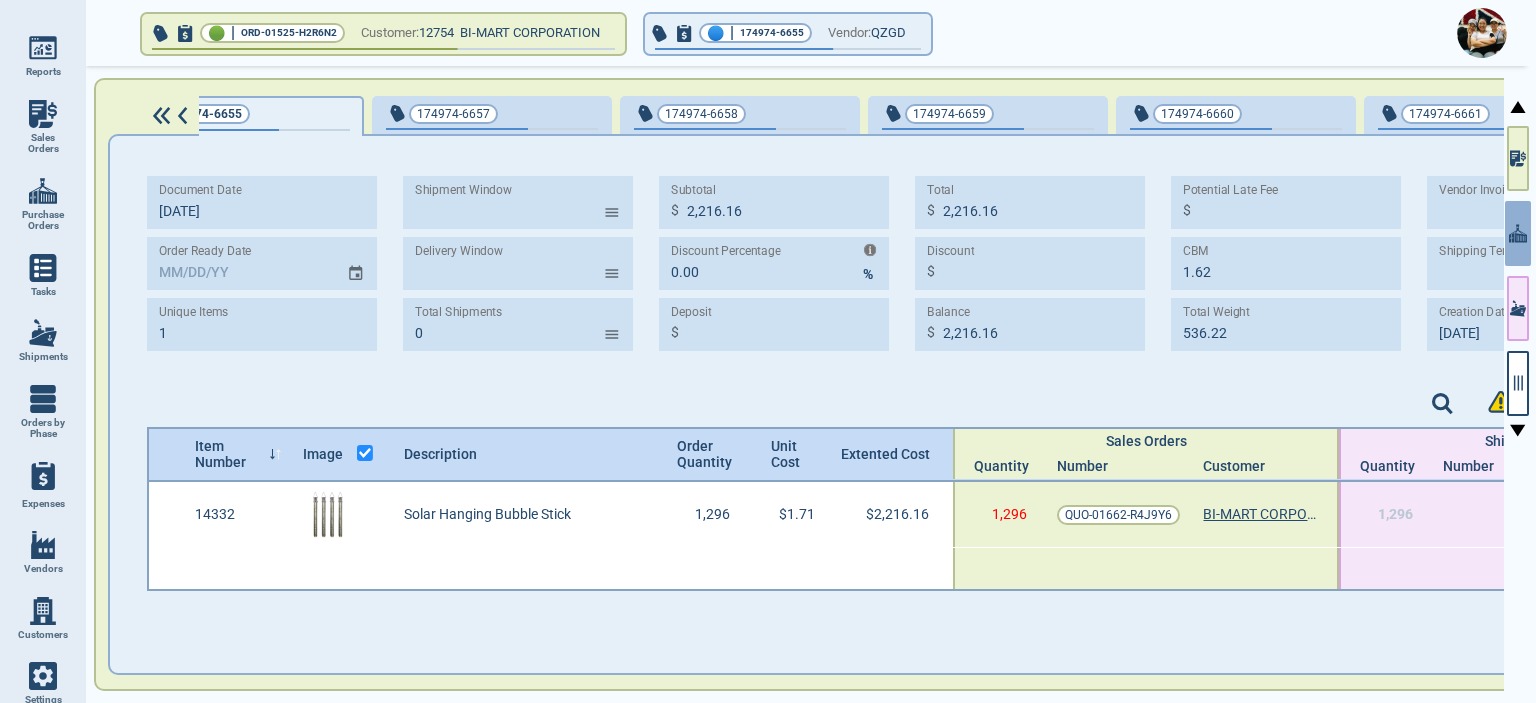 scroll, scrollTop: 0, scrollLeft: 1225, axis: horizontal 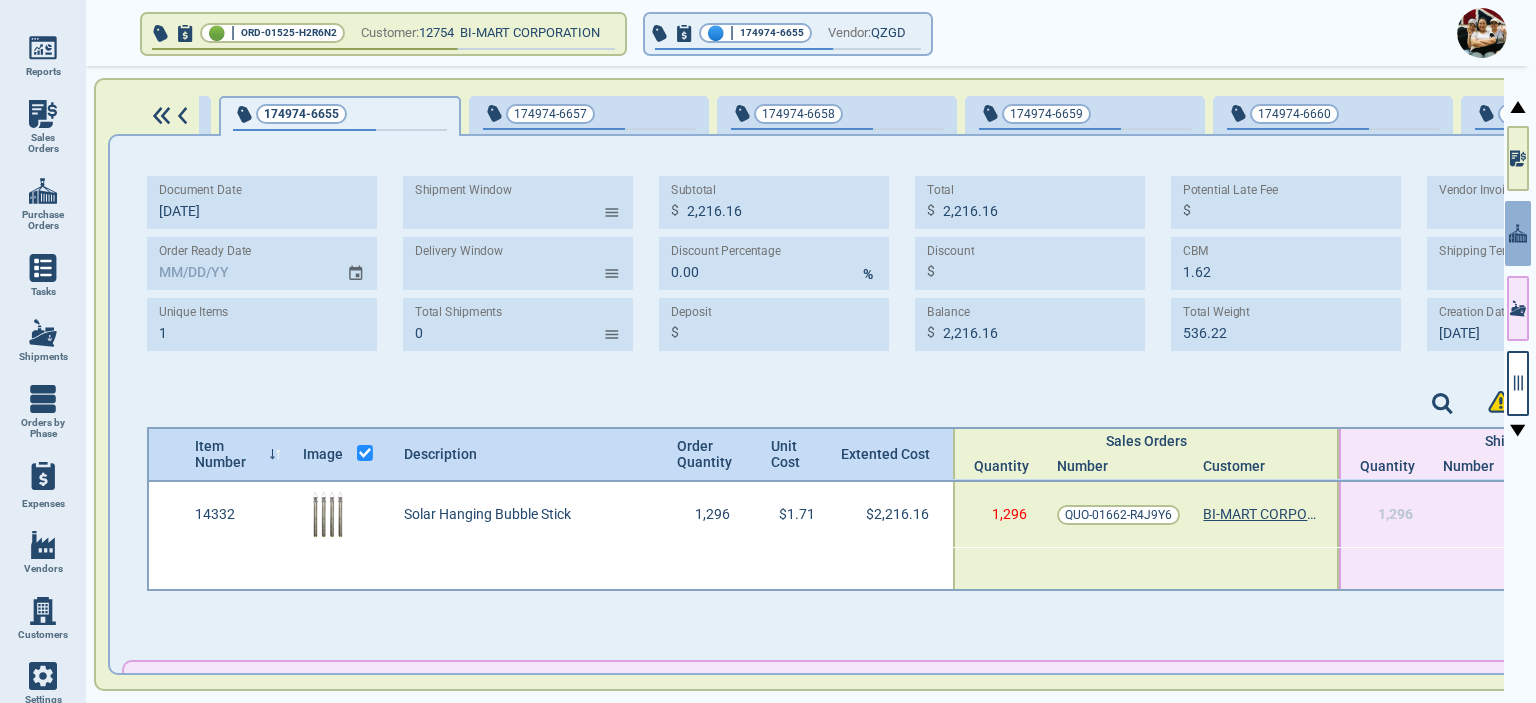 type on "[DATE]" 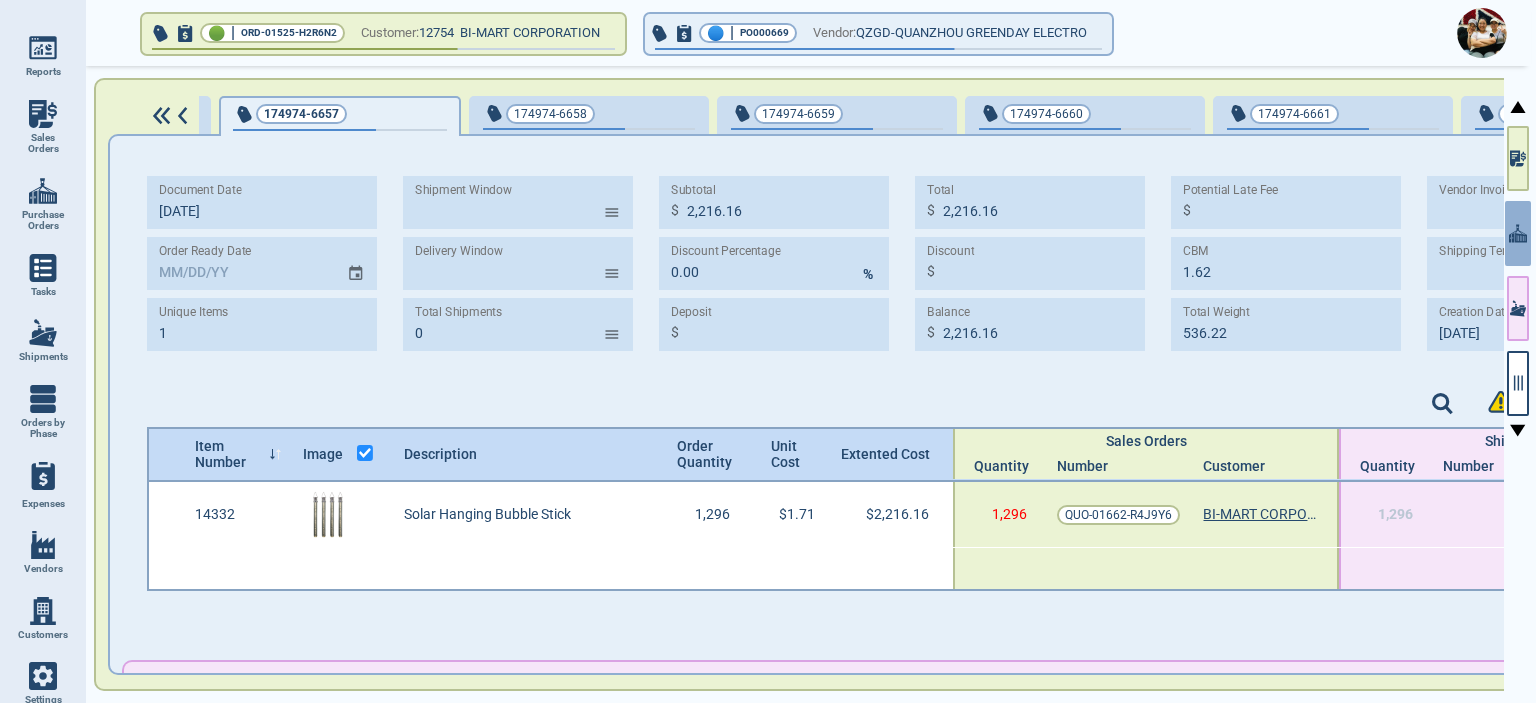type on "[DATE]" 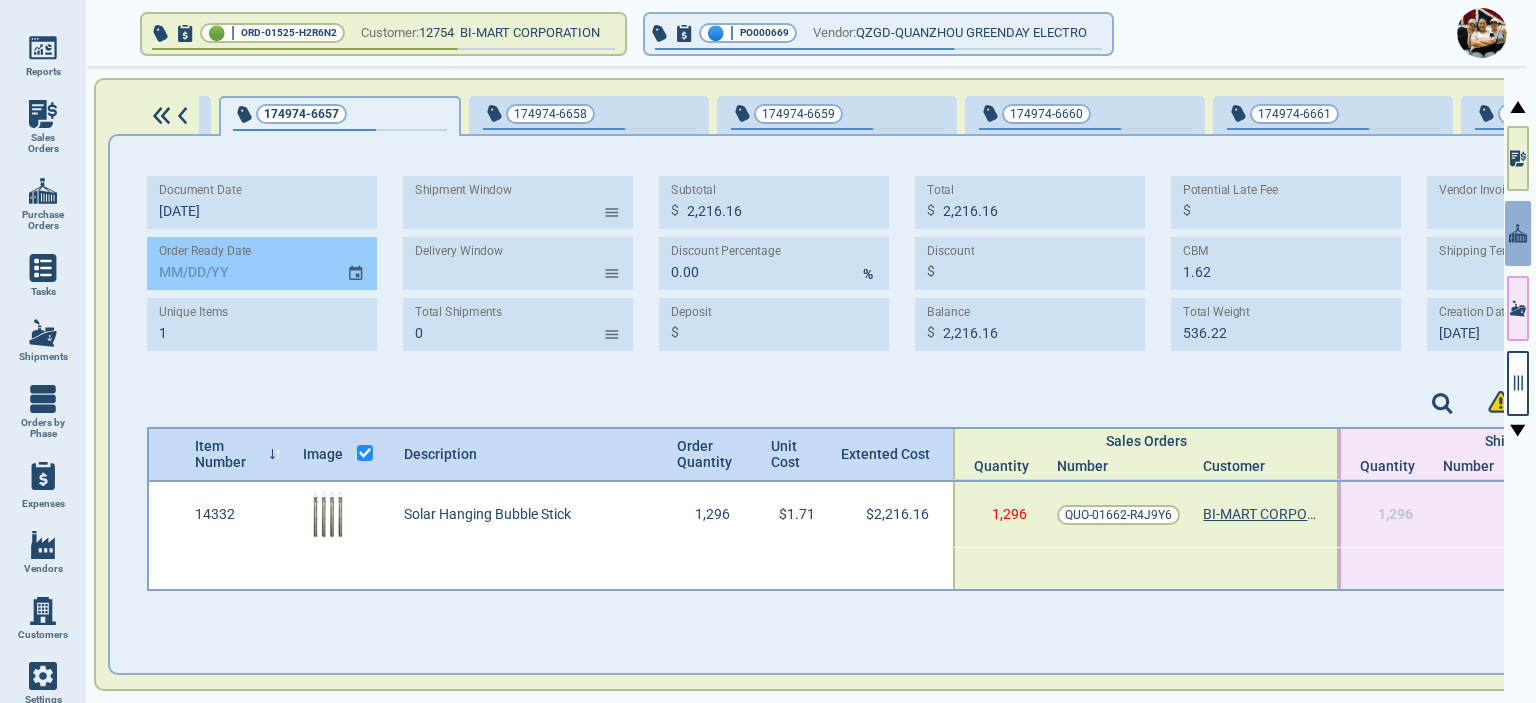 click 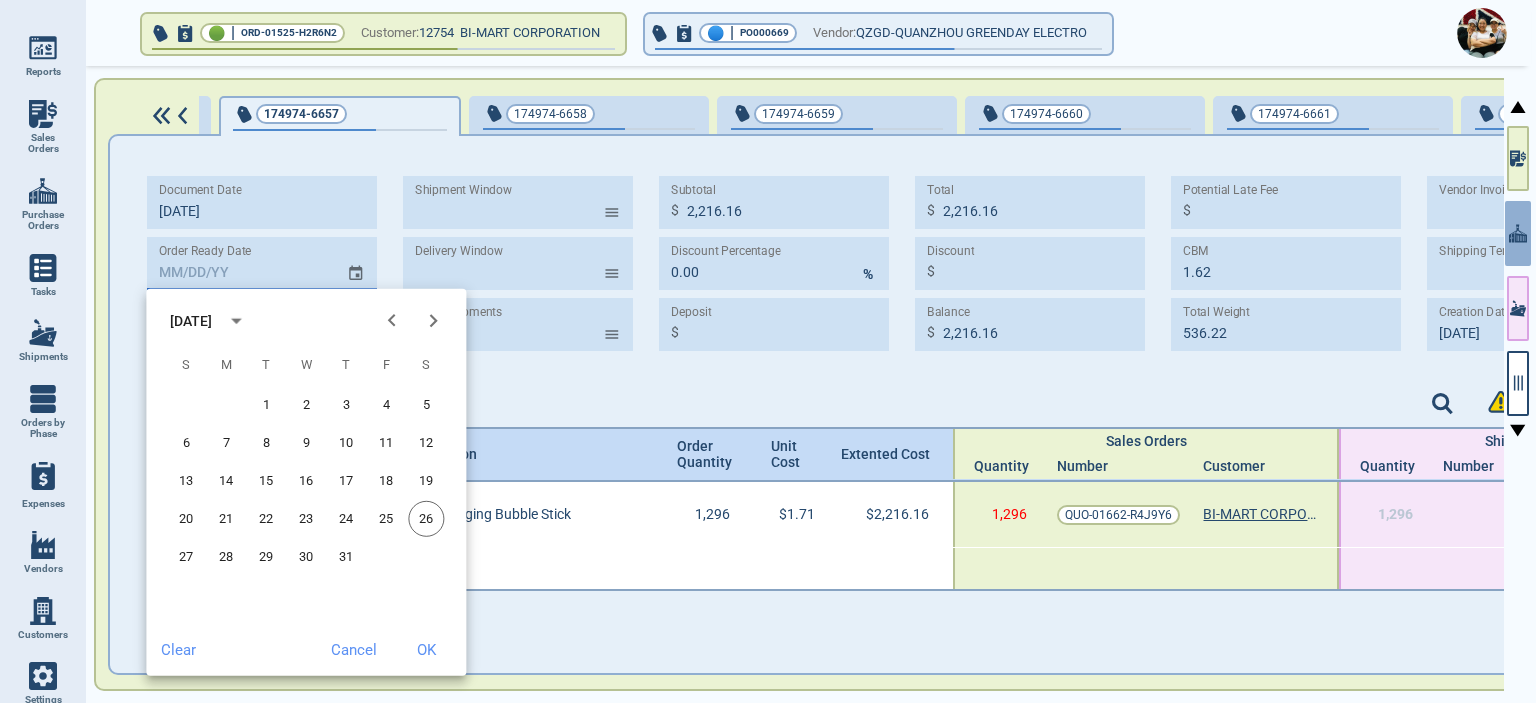 click 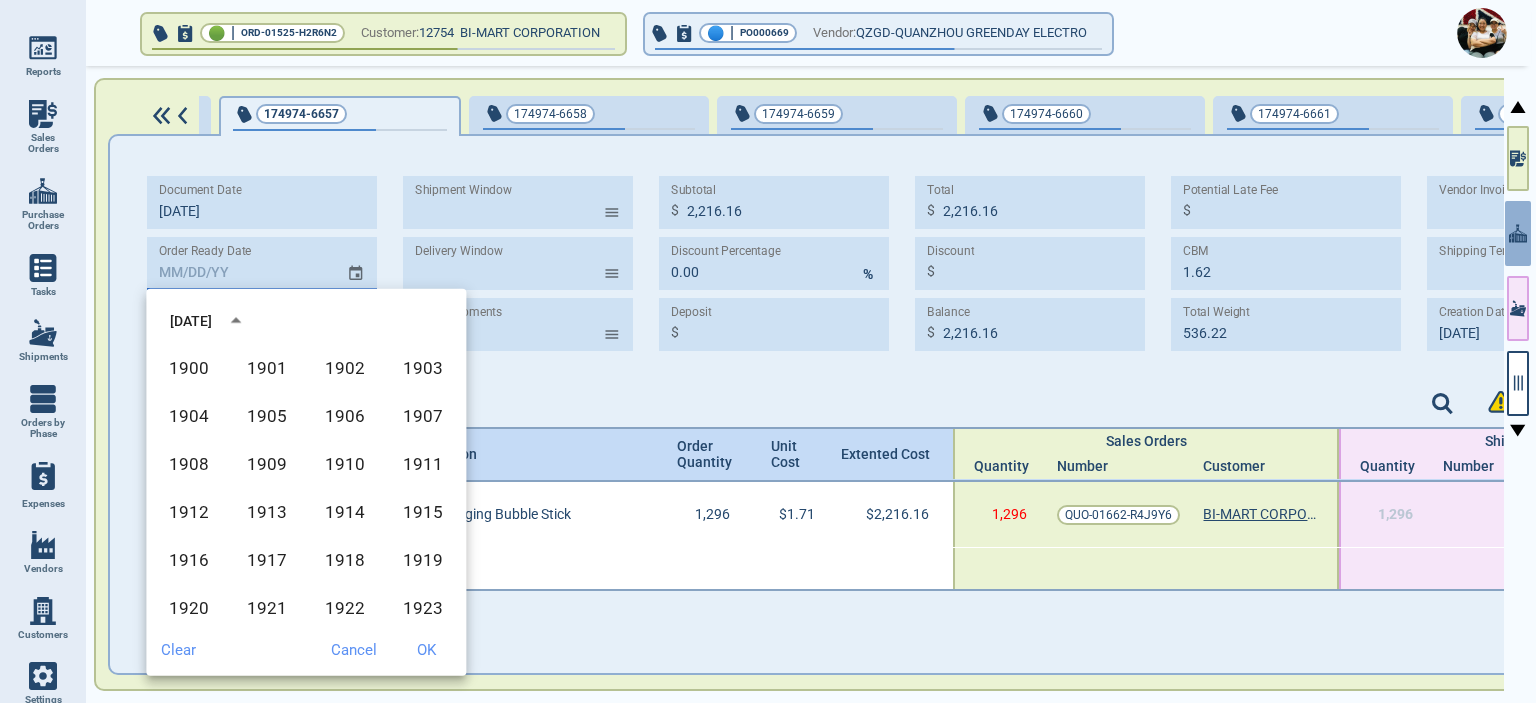 scroll, scrollTop: 1372, scrollLeft: 0, axis: vertical 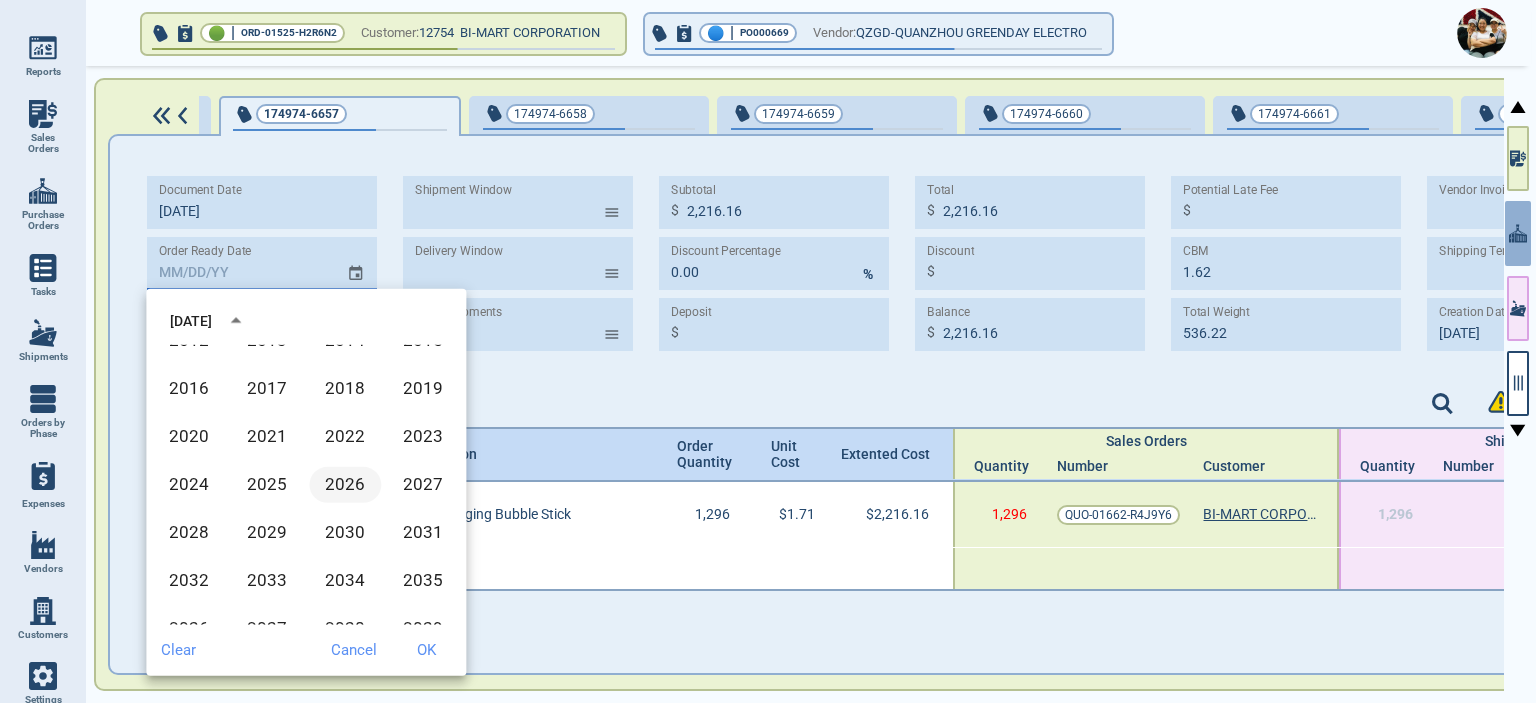 click on "2026" at bounding box center [345, 485] 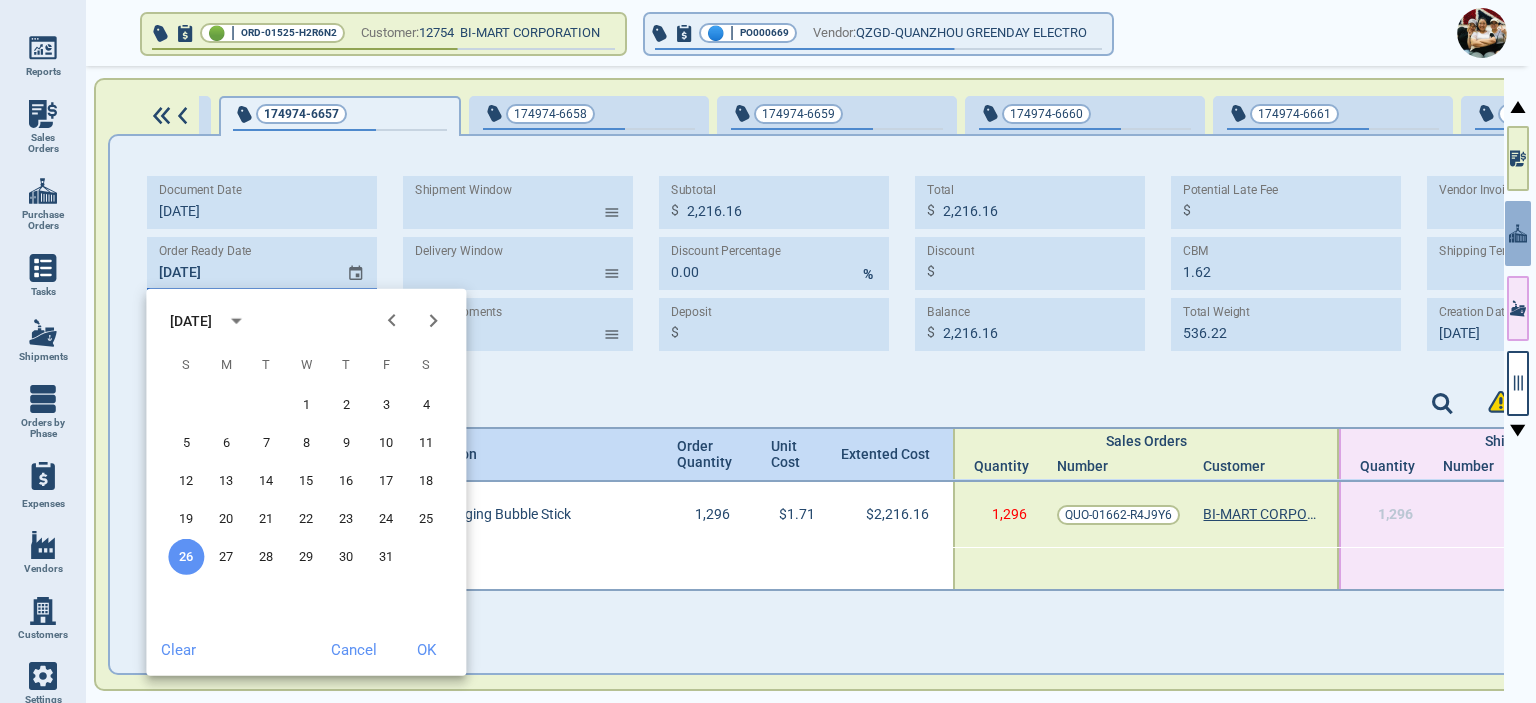 click 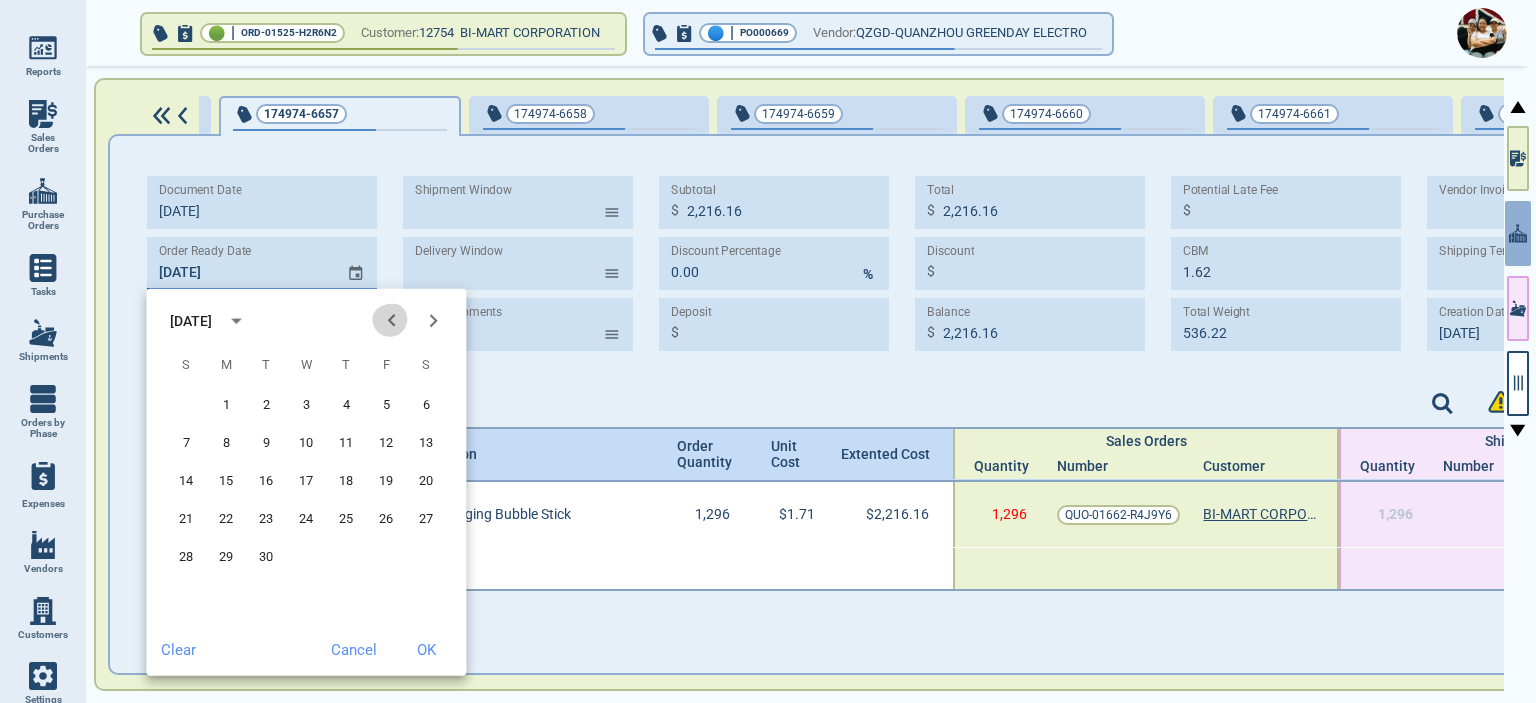 click 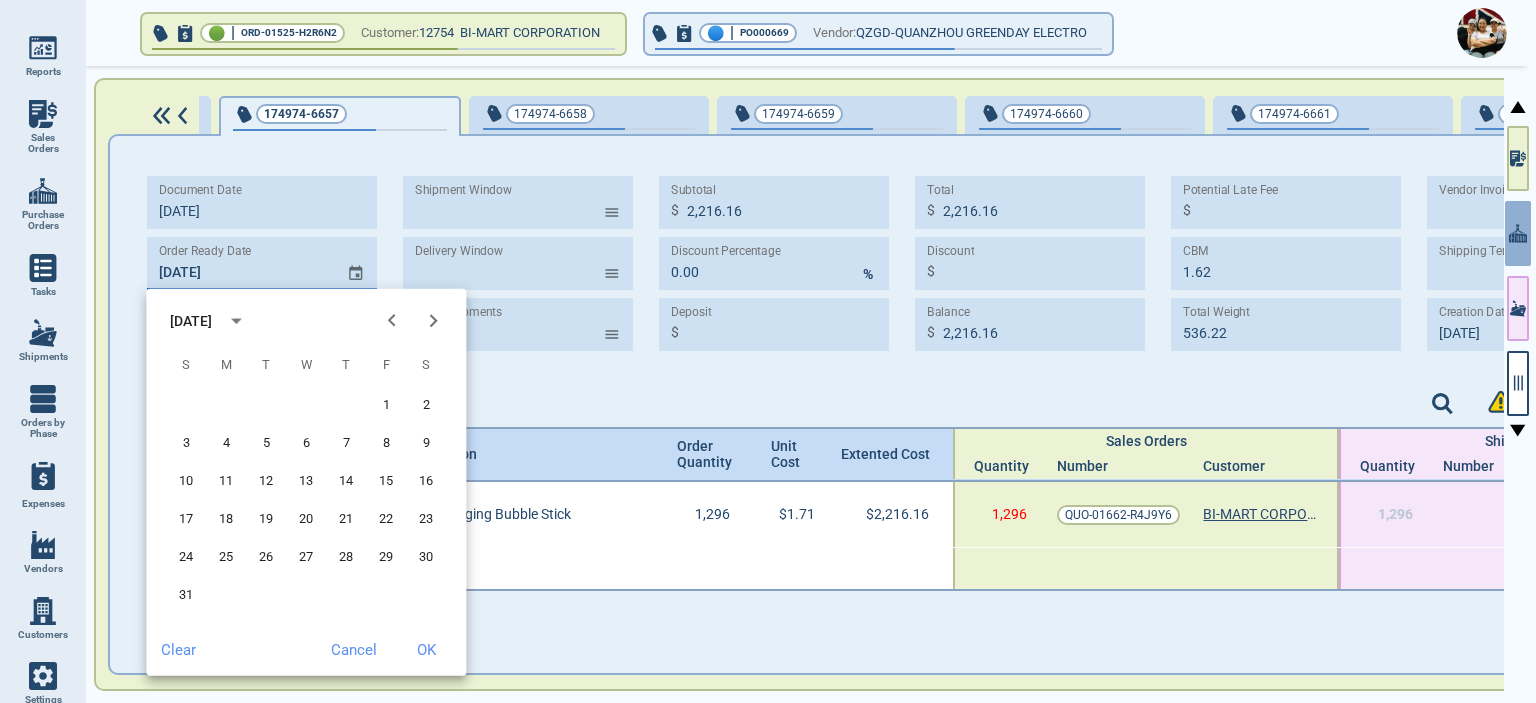 click 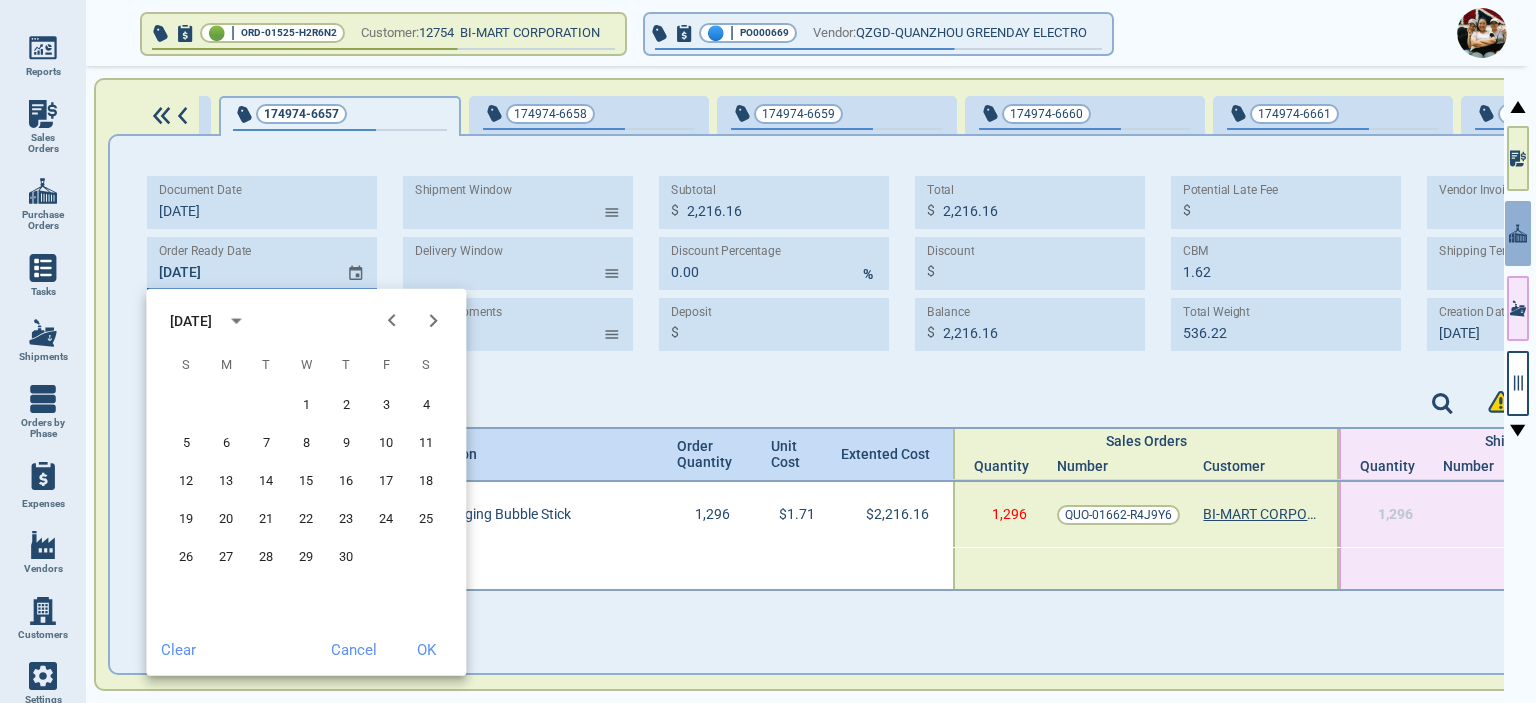 click 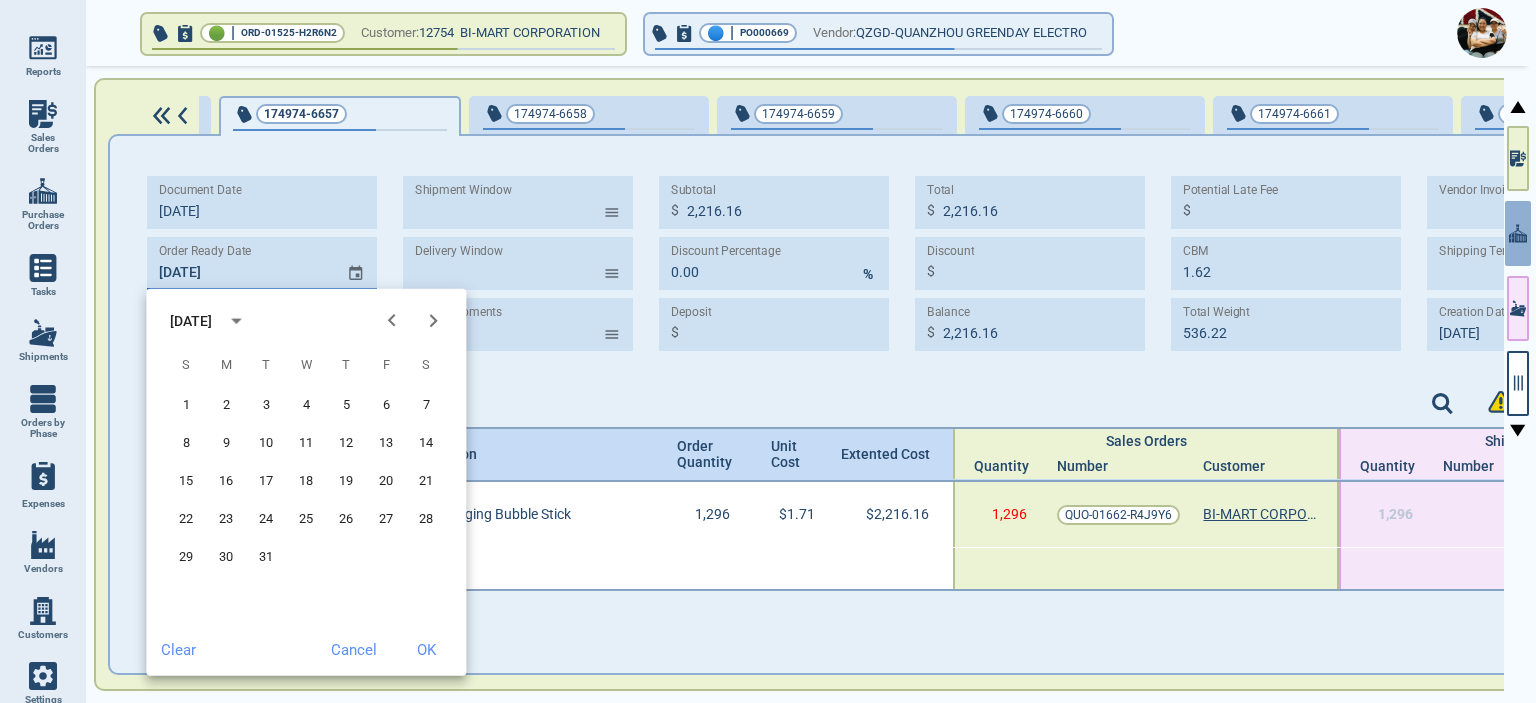 click 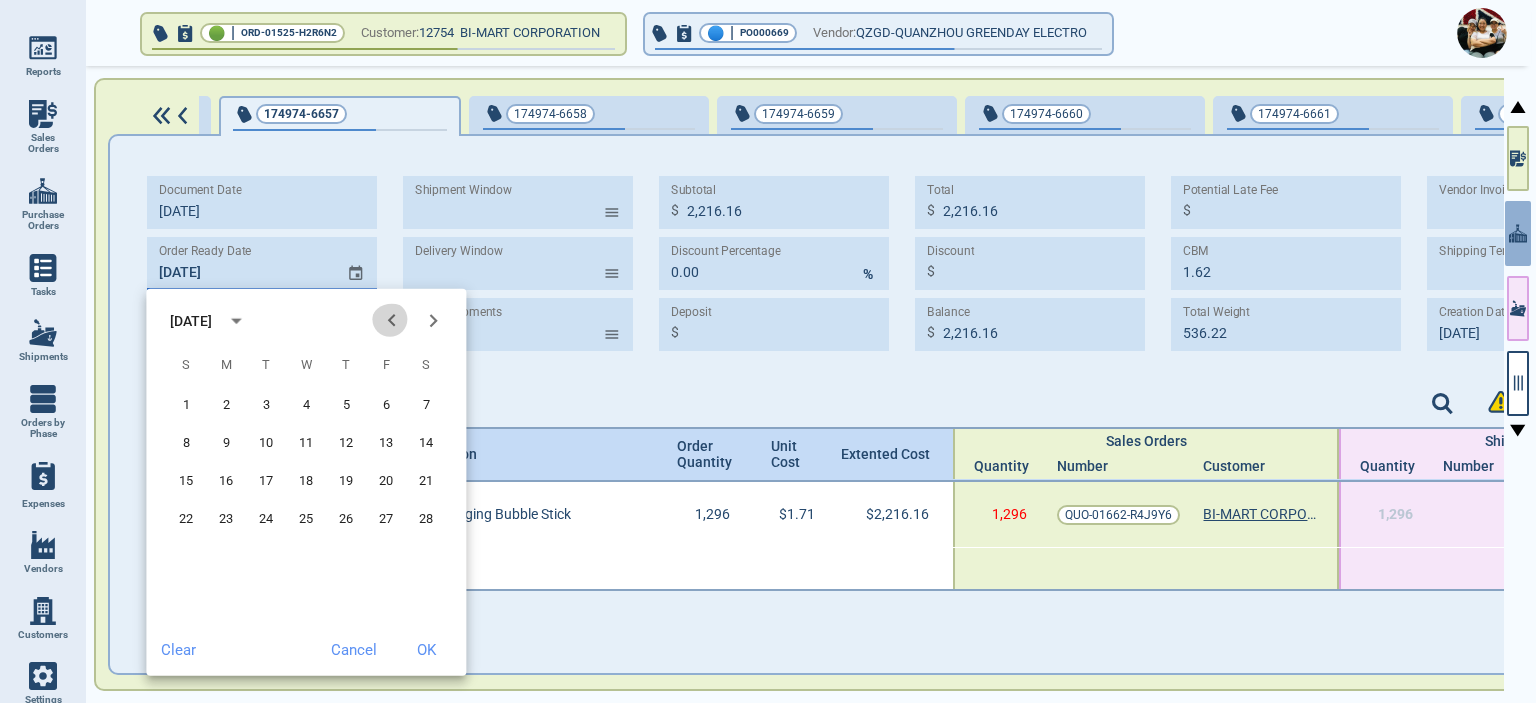 click 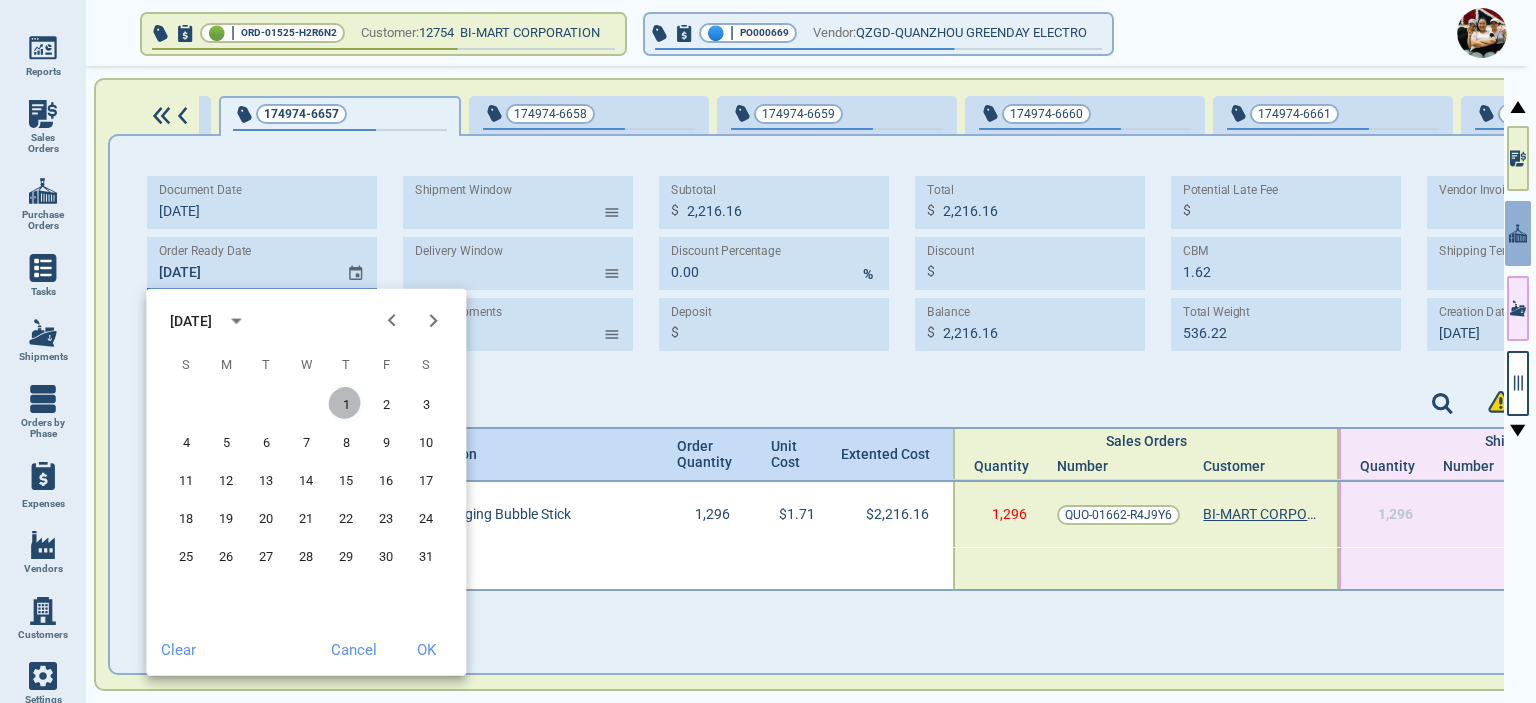 click on "1" at bounding box center [346, 405] 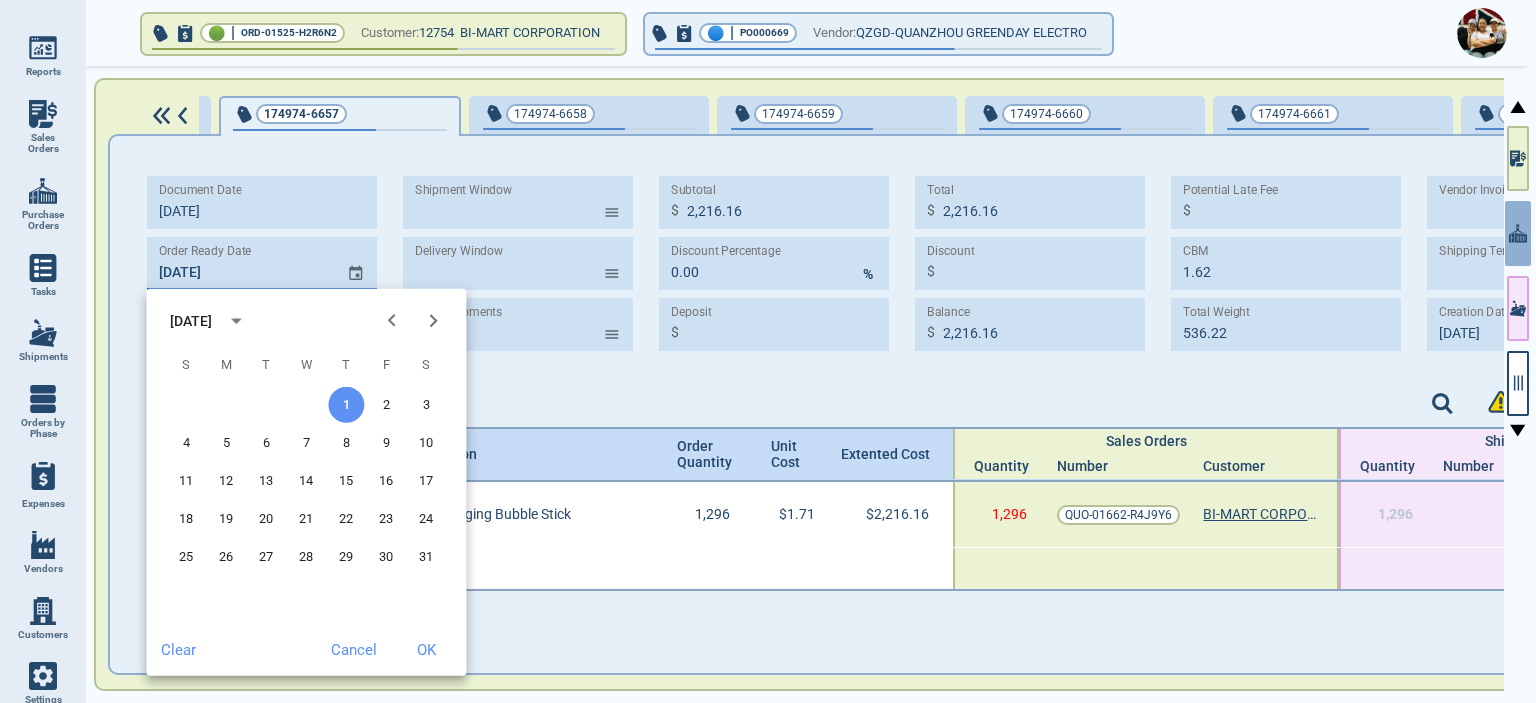 click on "OK" at bounding box center (426, 650) 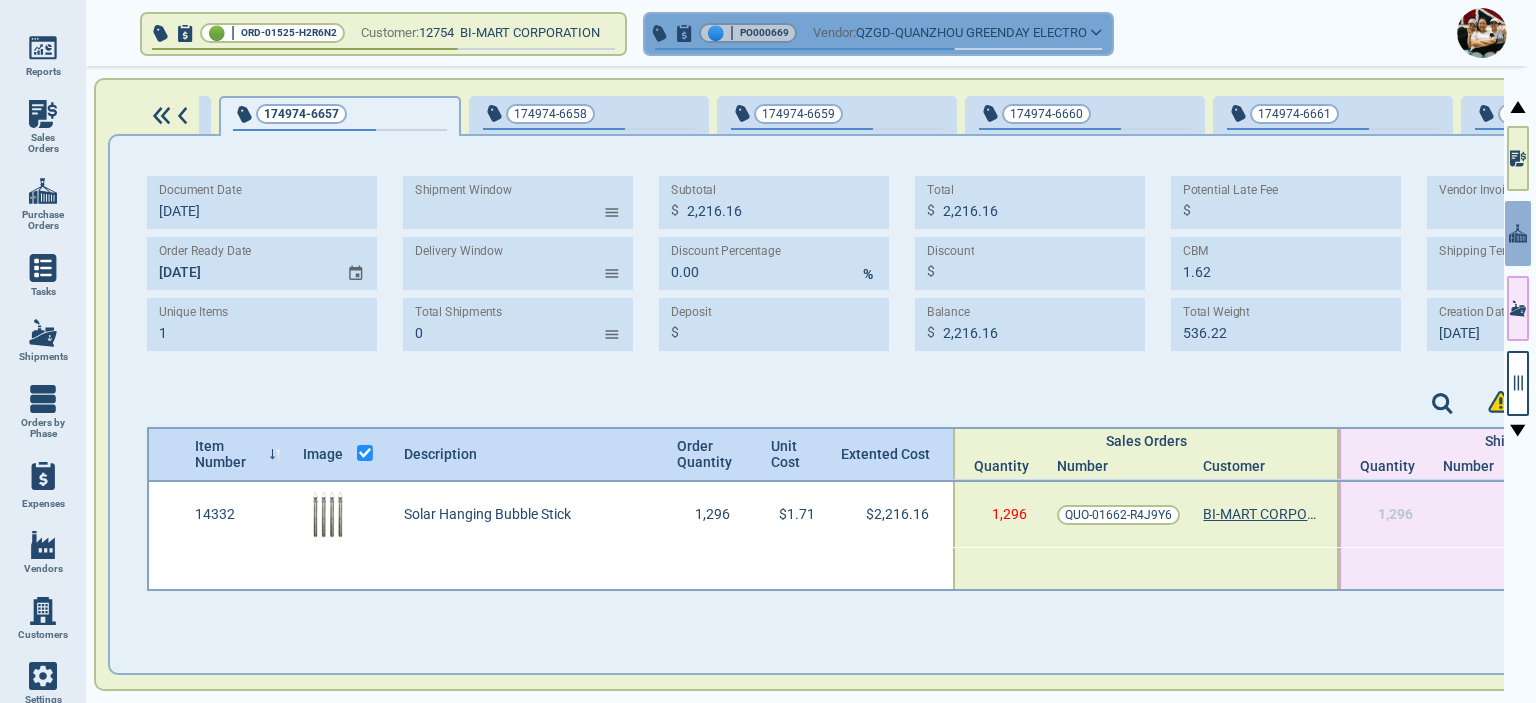 click on "🔵 | PO000669 Vendor:   QZGD-QUANZHOU GREENDAY ELECTRO" at bounding box center [878, 34] 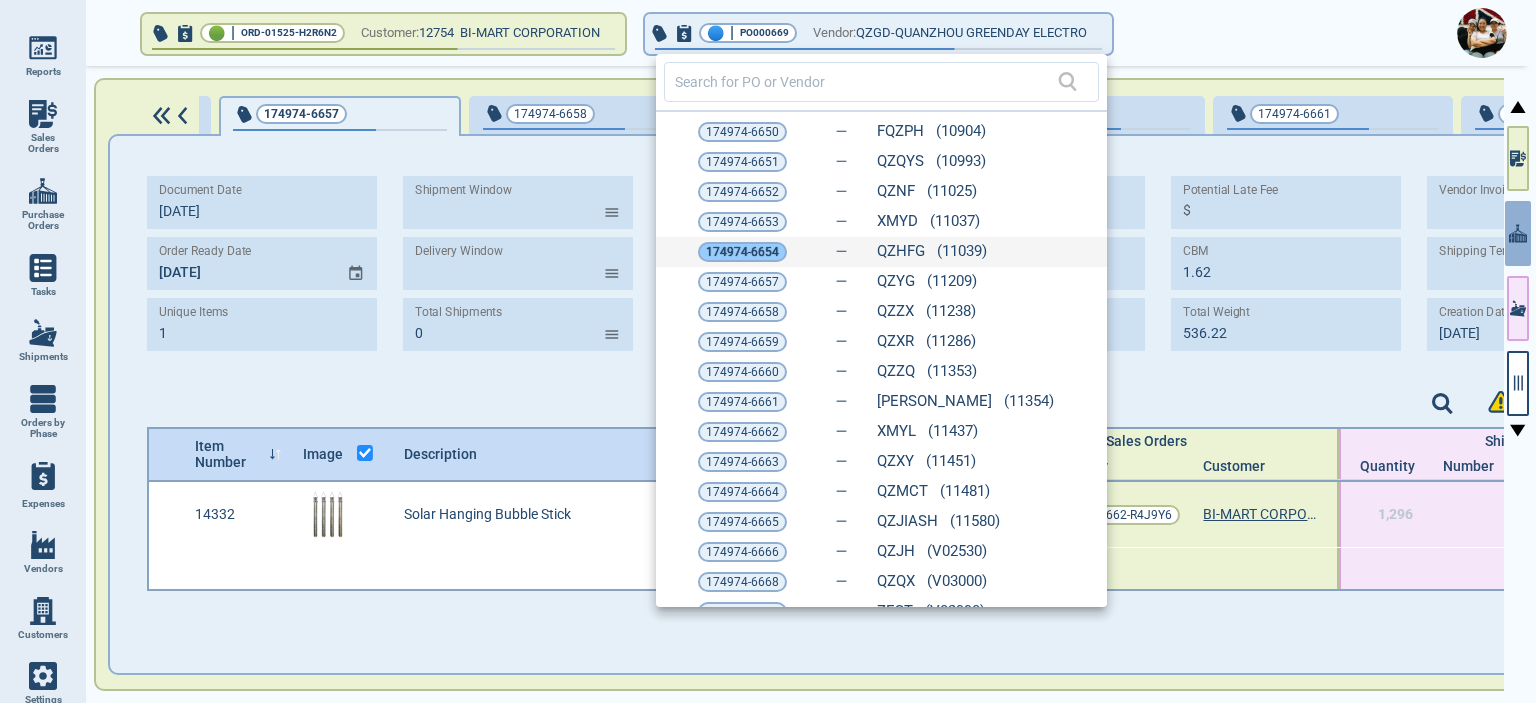 click on "174974-6654" at bounding box center [742, 252] 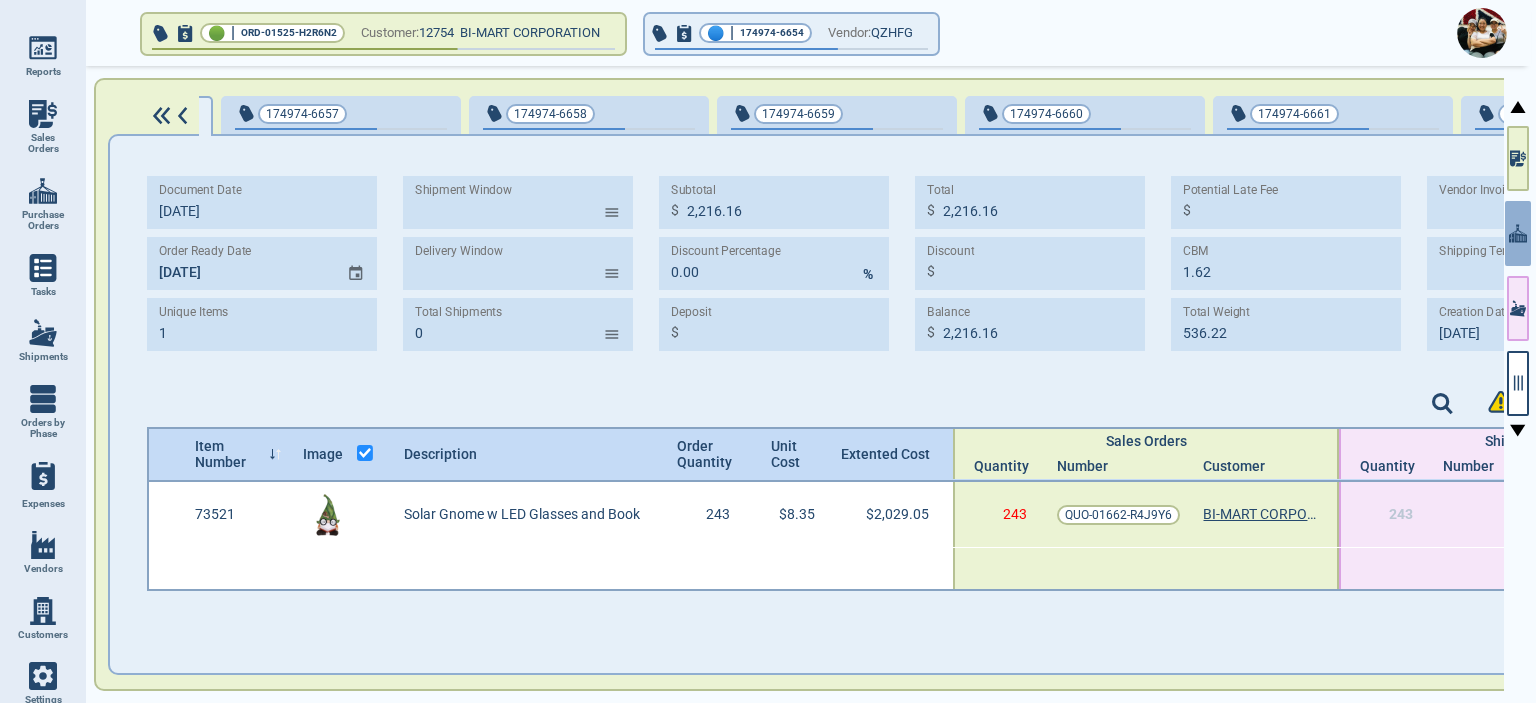 type on "2,029.05" 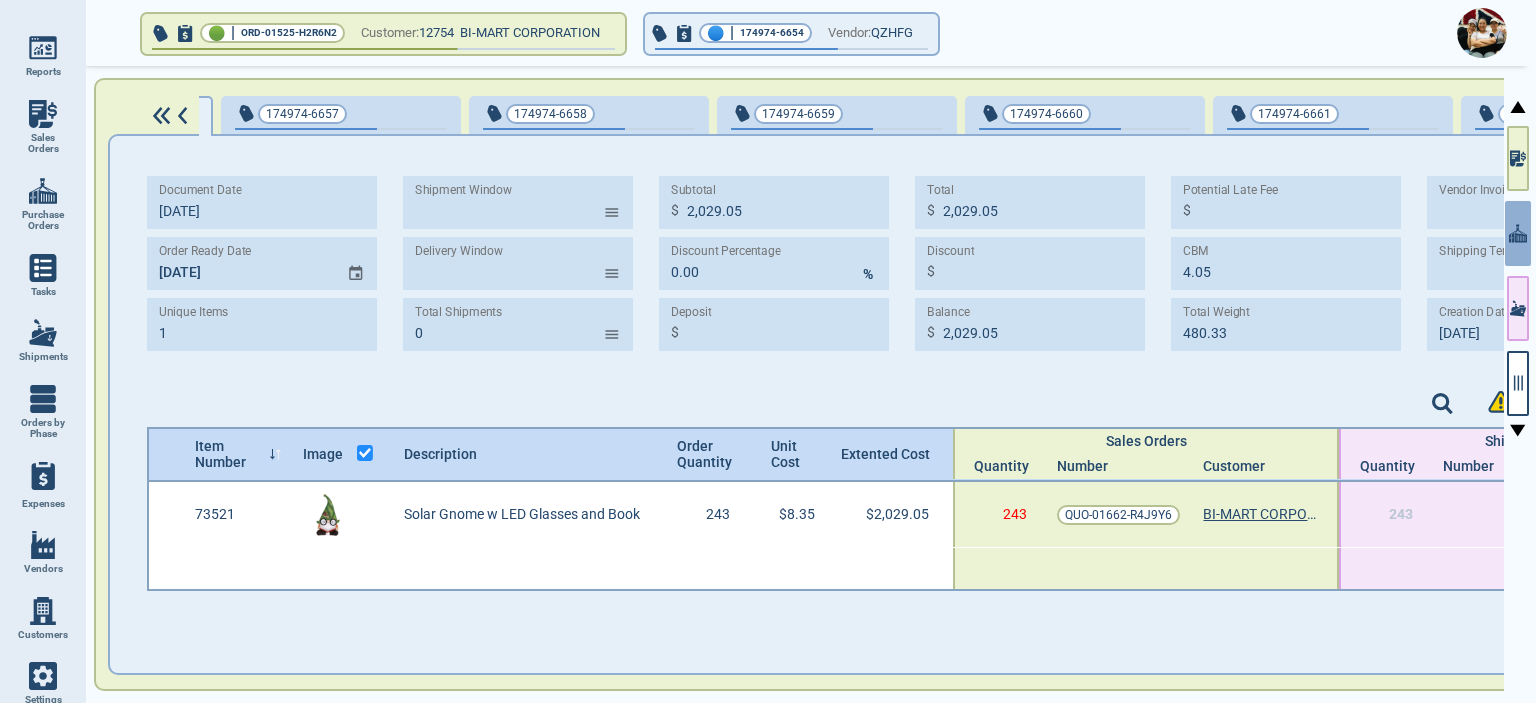 type on "[DATE]" 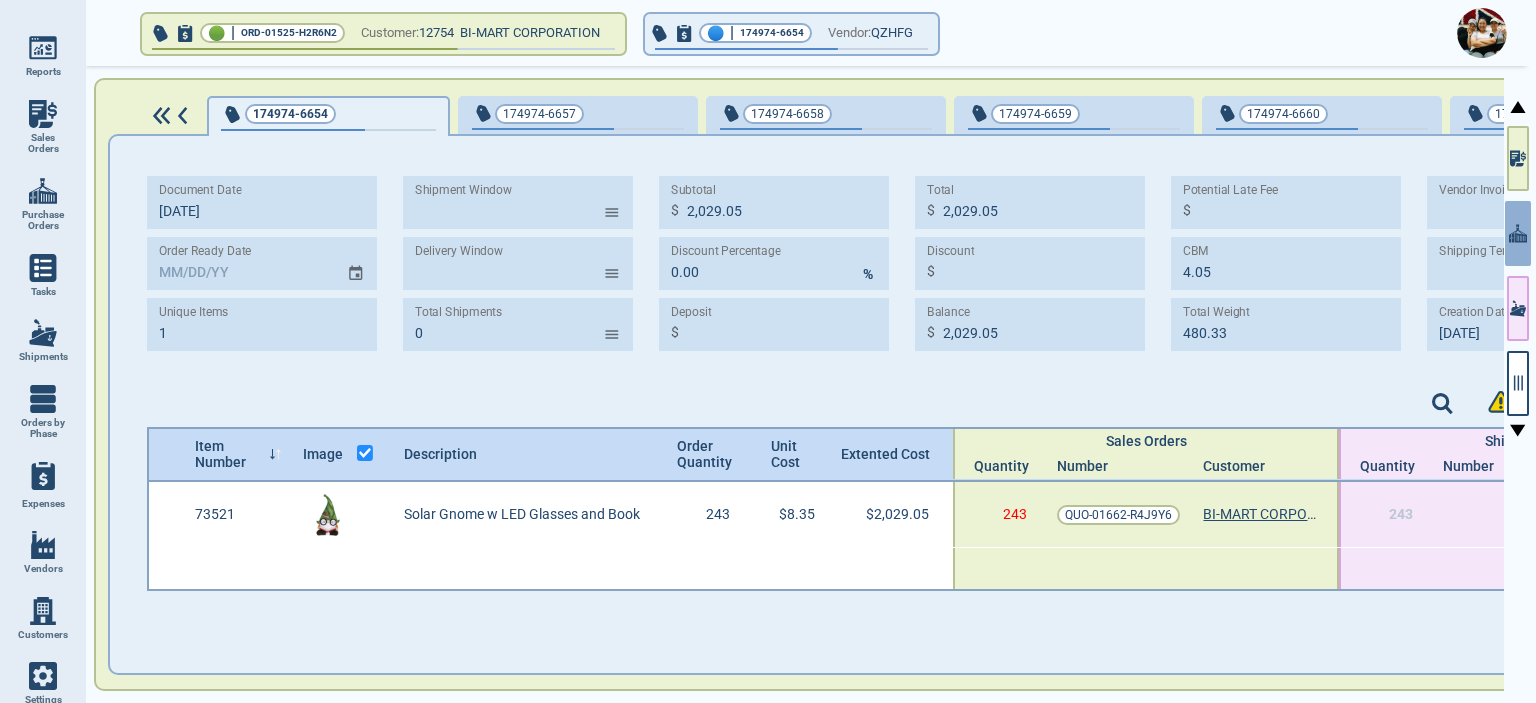 scroll, scrollTop: 0, scrollLeft: 980, axis: horizontal 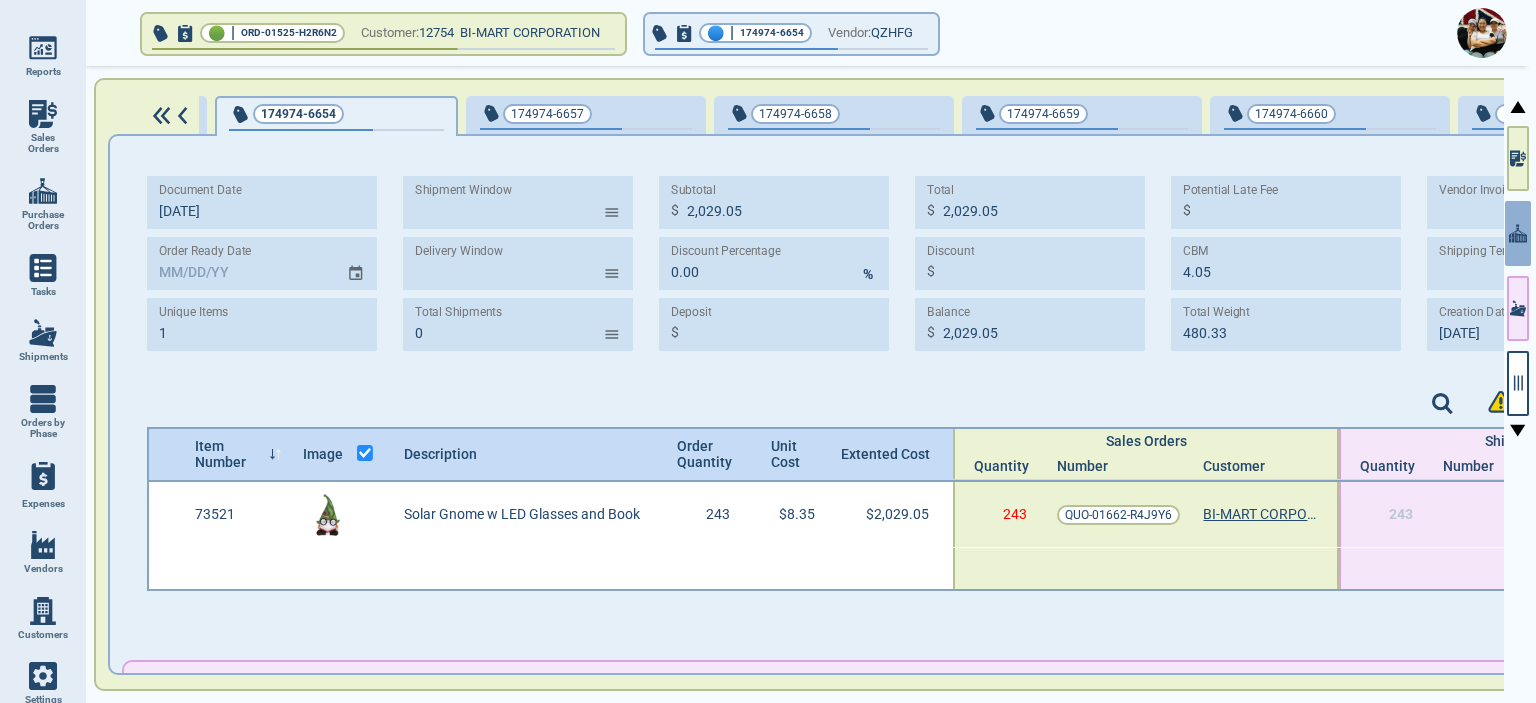 type on "[DATE]" 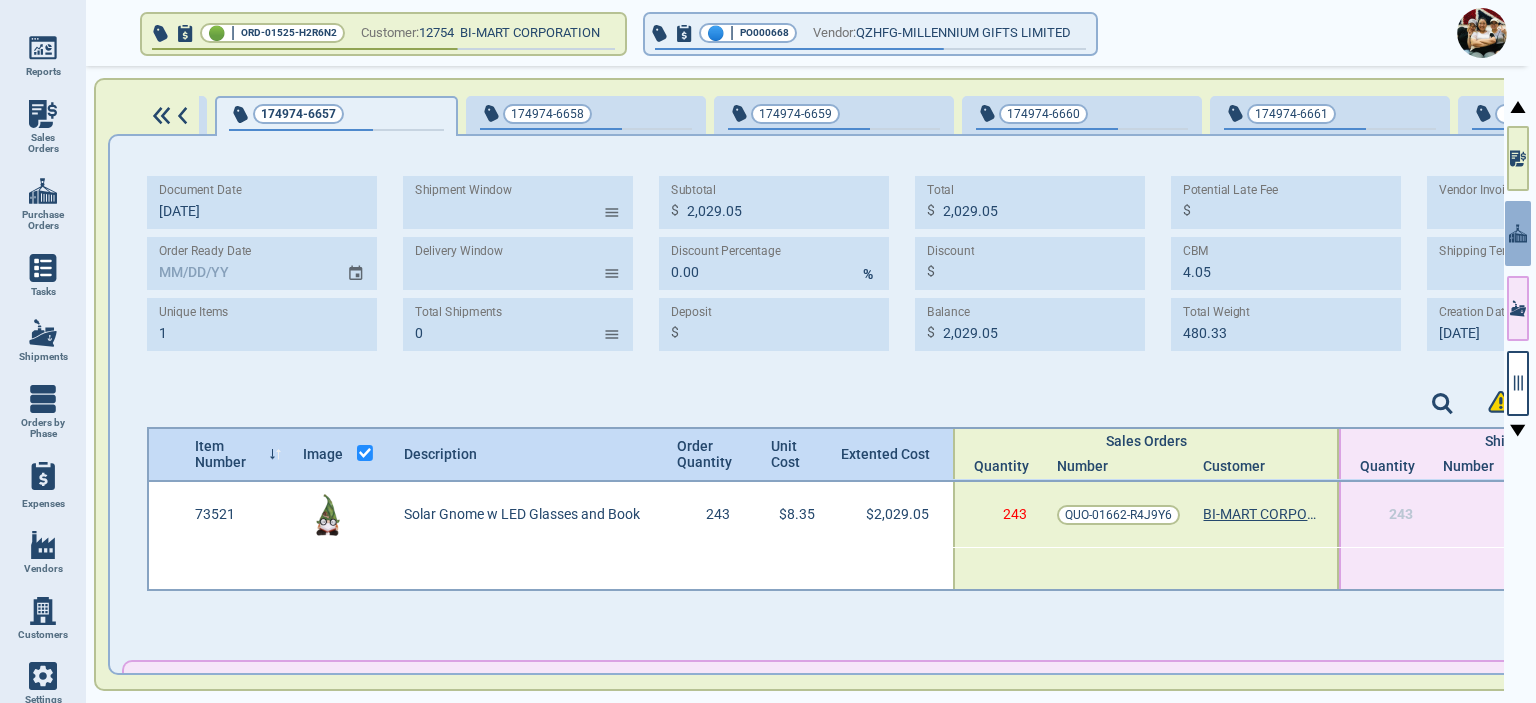 type on "[DATE]" 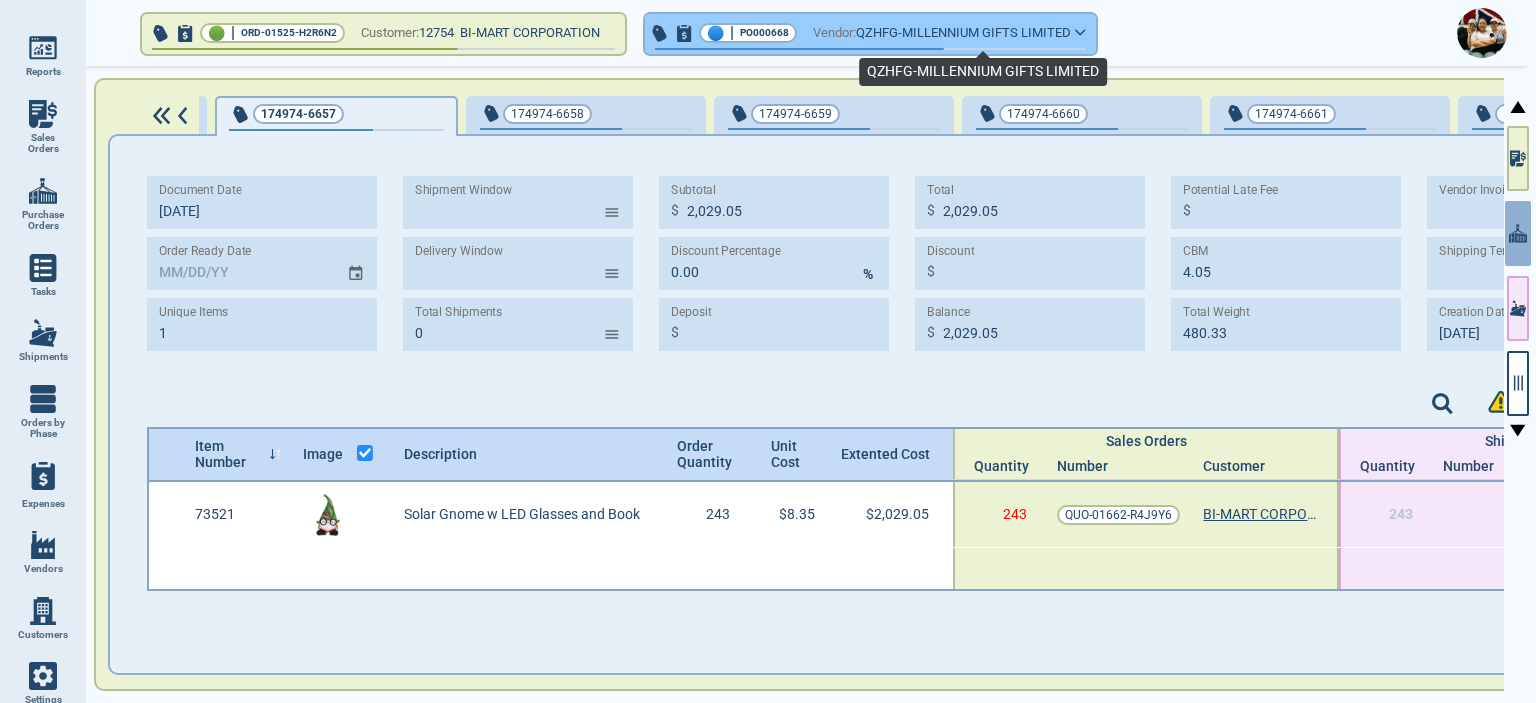 click on "QZHFG-MILLENNIUM GIFTS LIMITED" at bounding box center (963, 33) 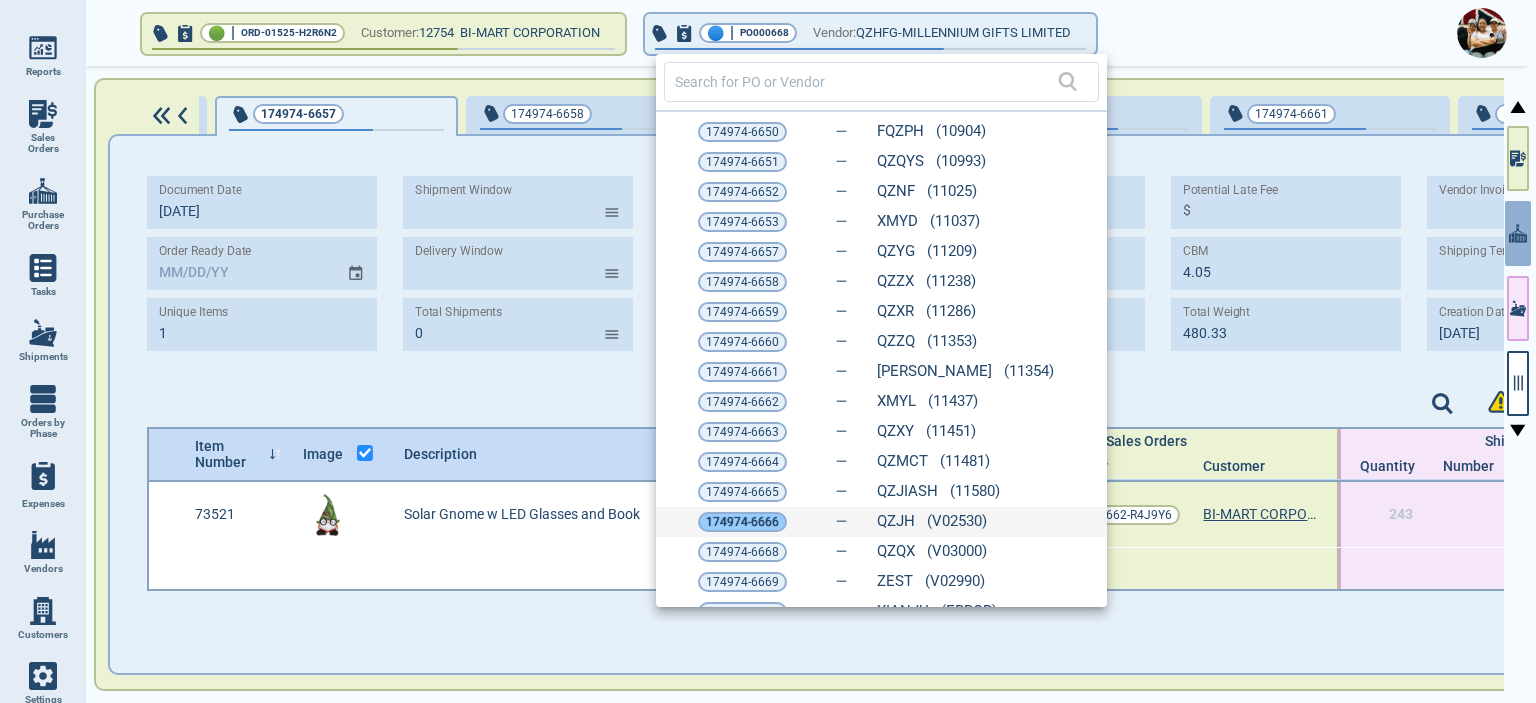 click on "174974-6666" at bounding box center (742, 522) 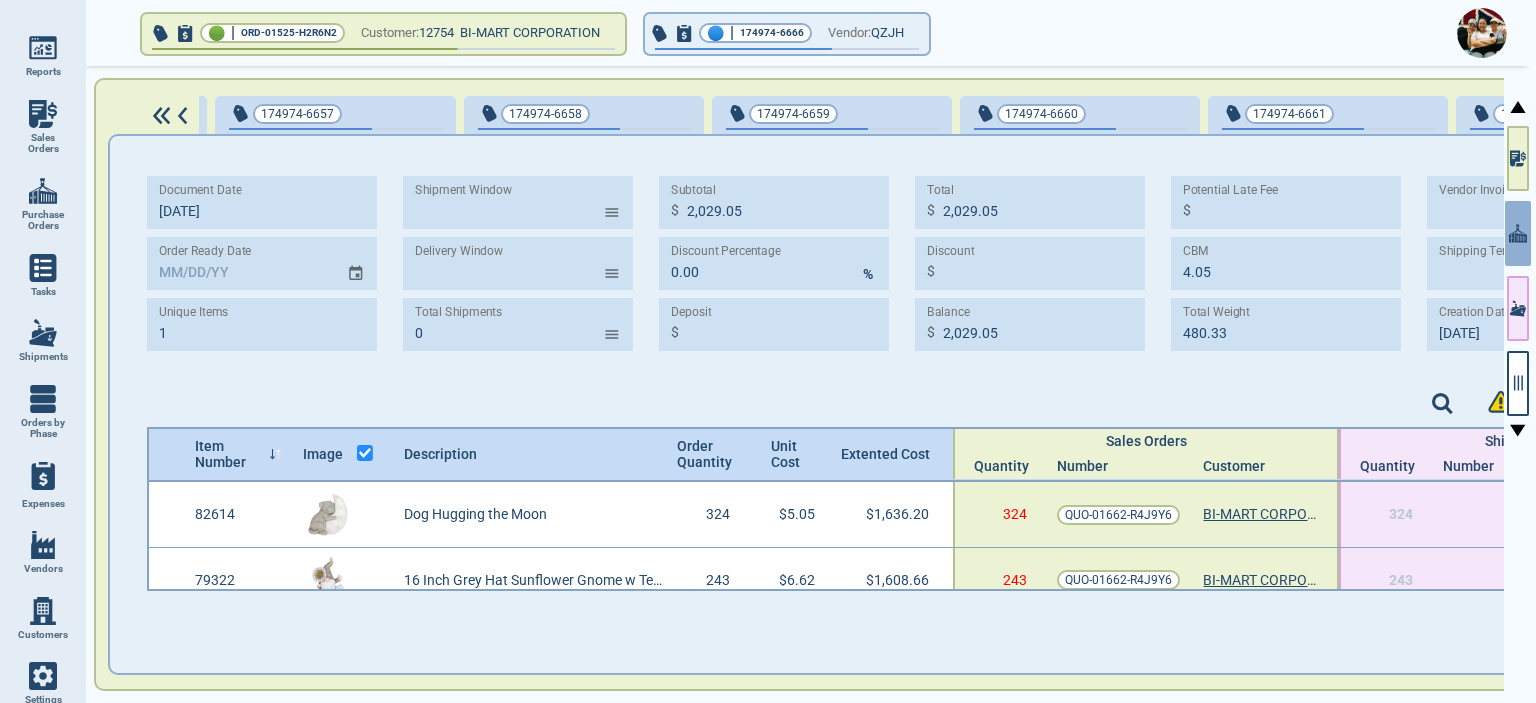 type on "6" 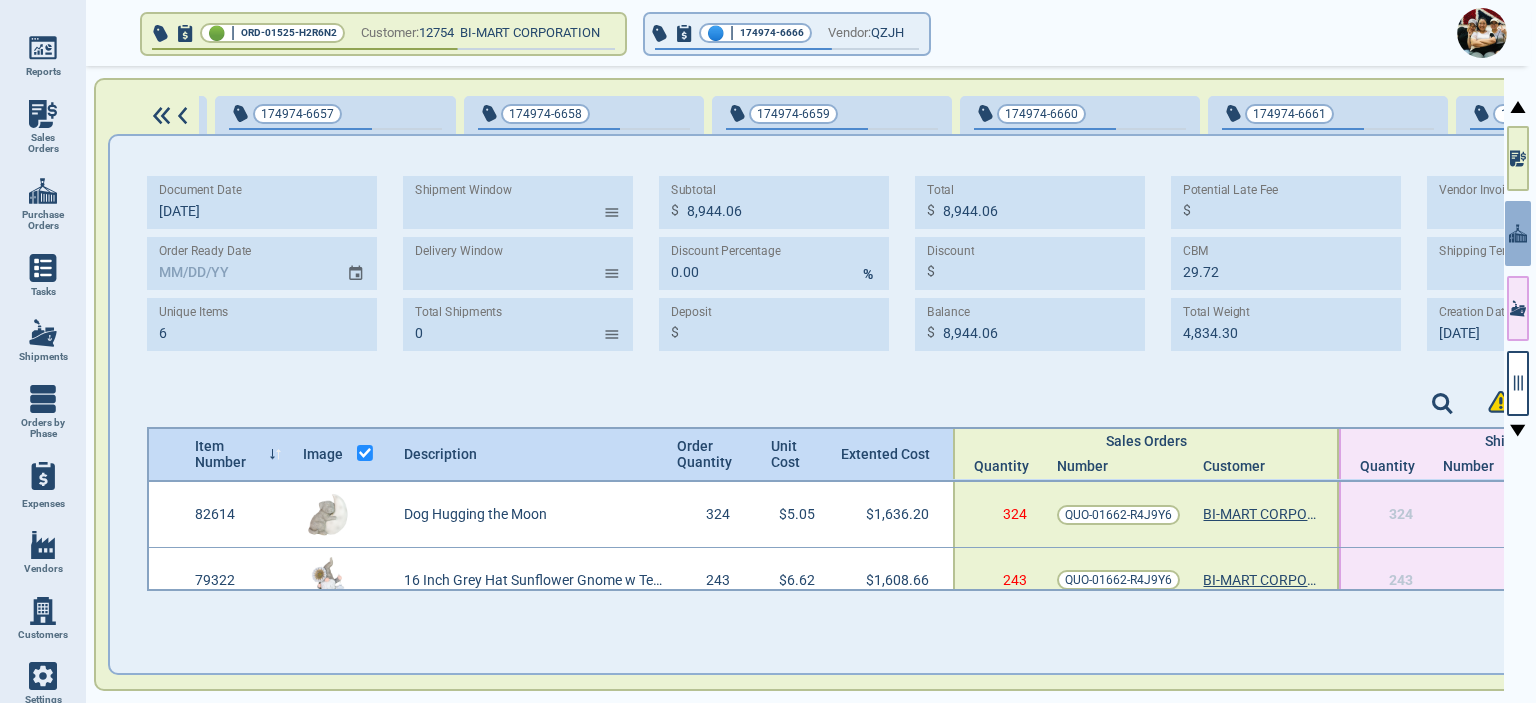 type on "[DATE]" 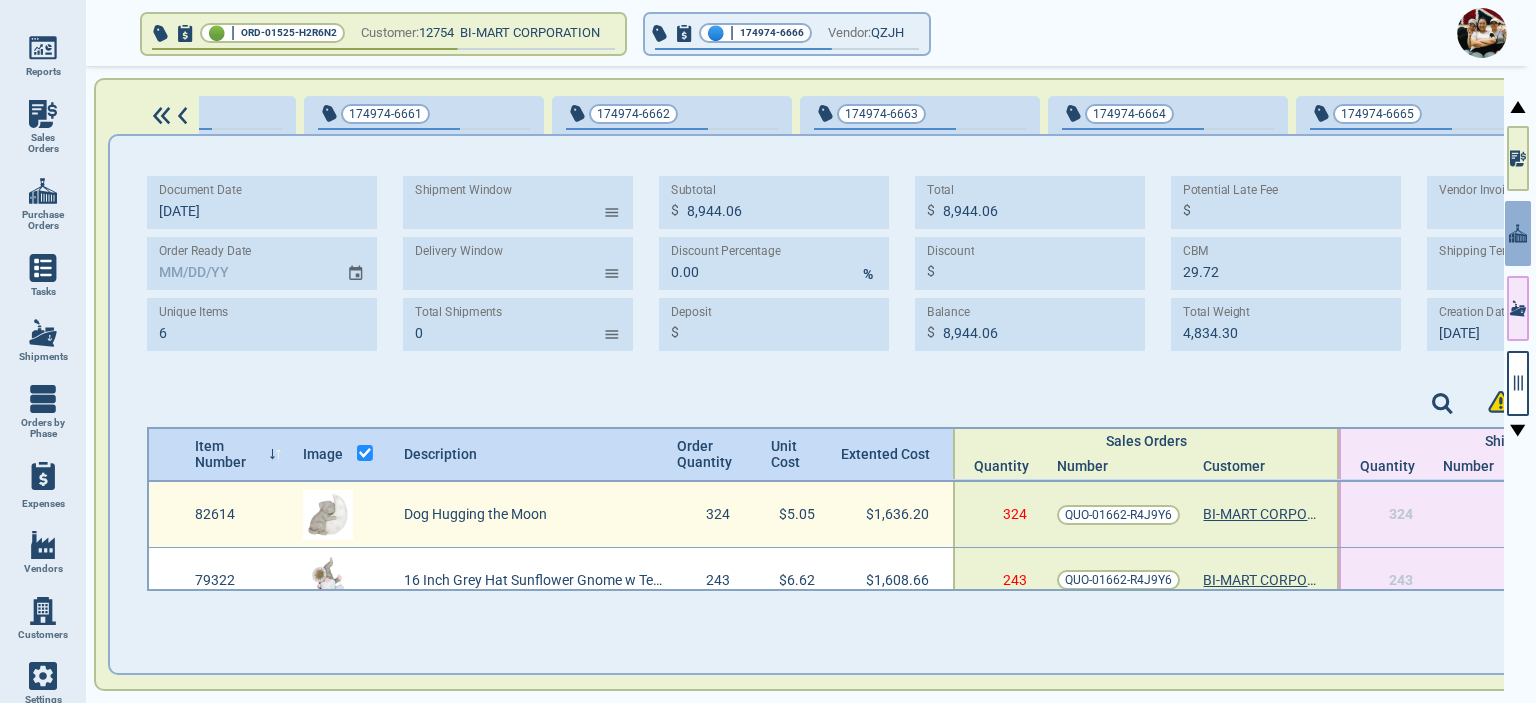 scroll, scrollTop: 0, scrollLeft: 1949, axis: horizontal 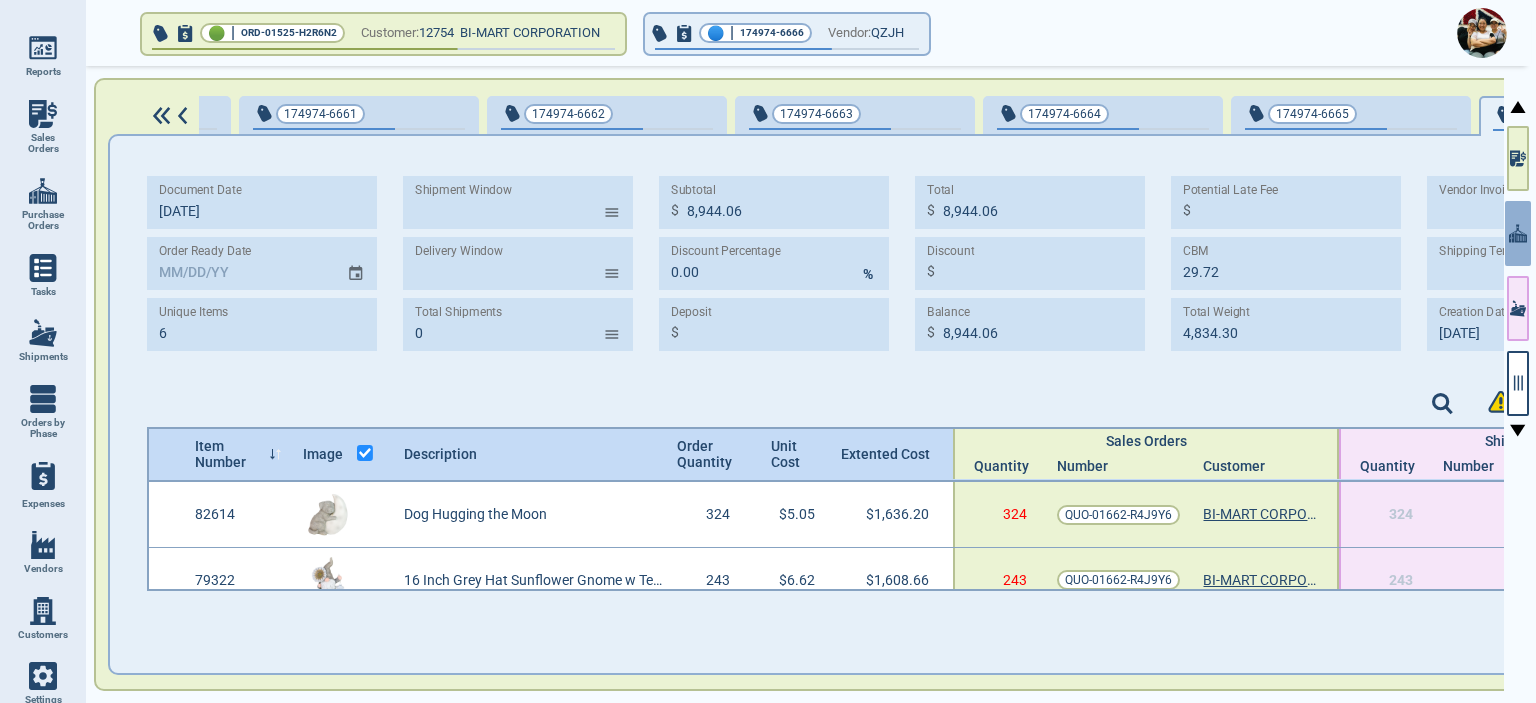 click 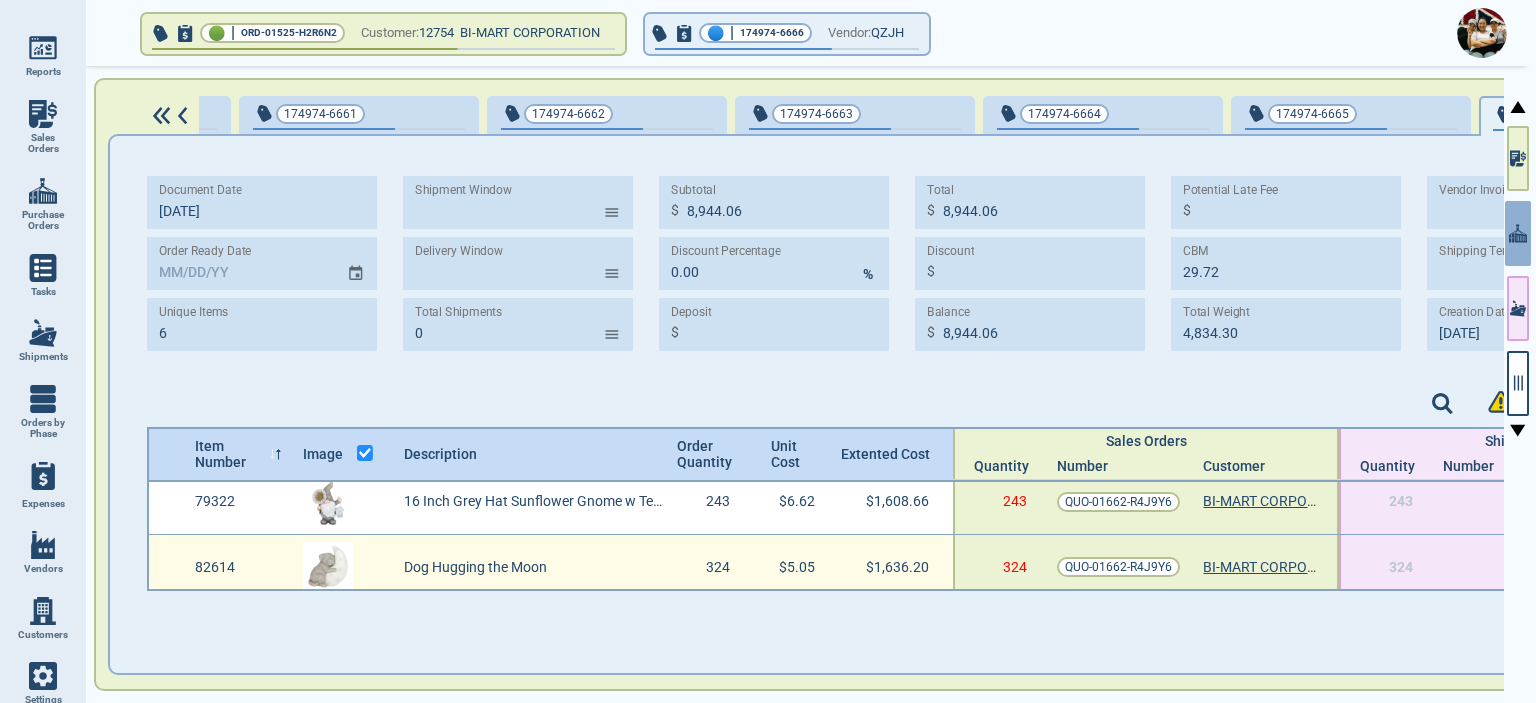 scroll, scrollTop: 286, scrollLeft: 0, axis: vertical 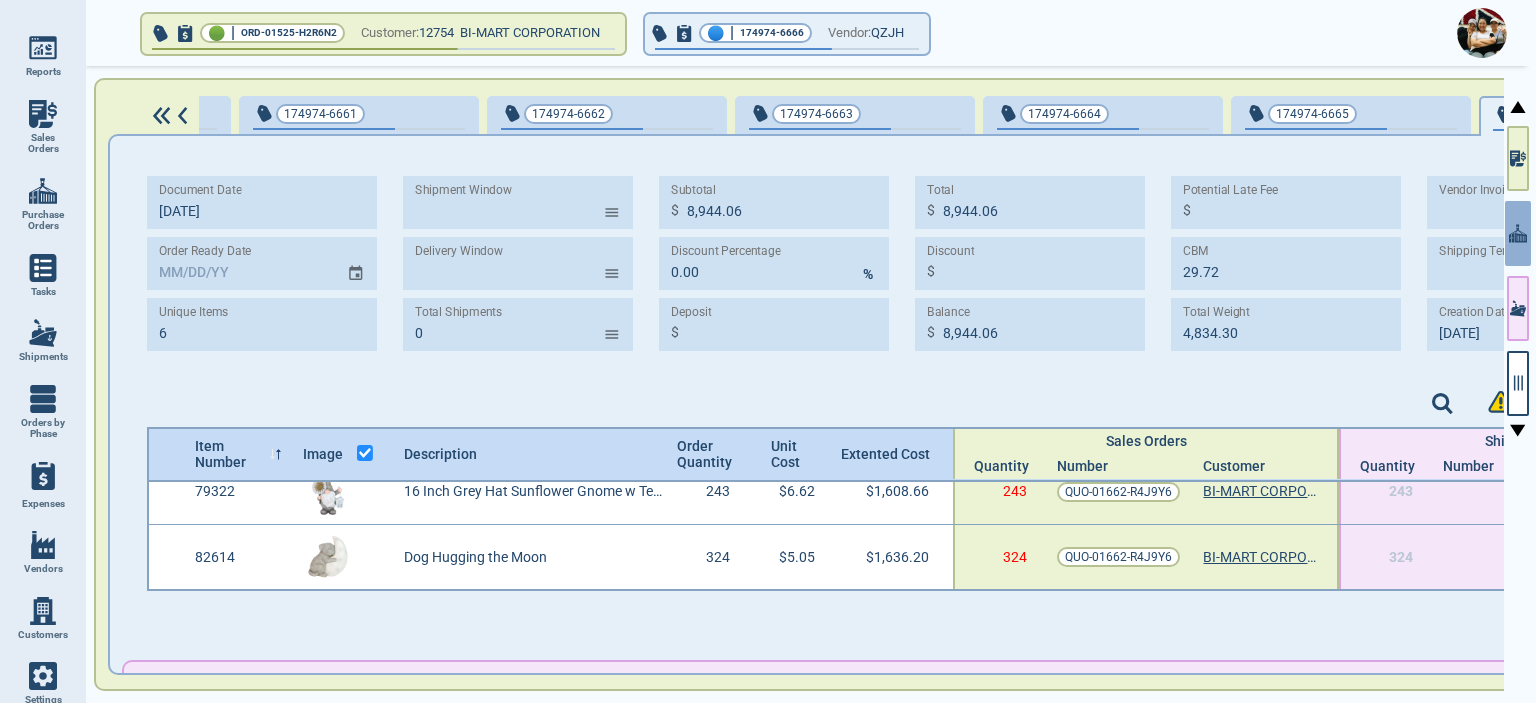 type on "[DATE]" 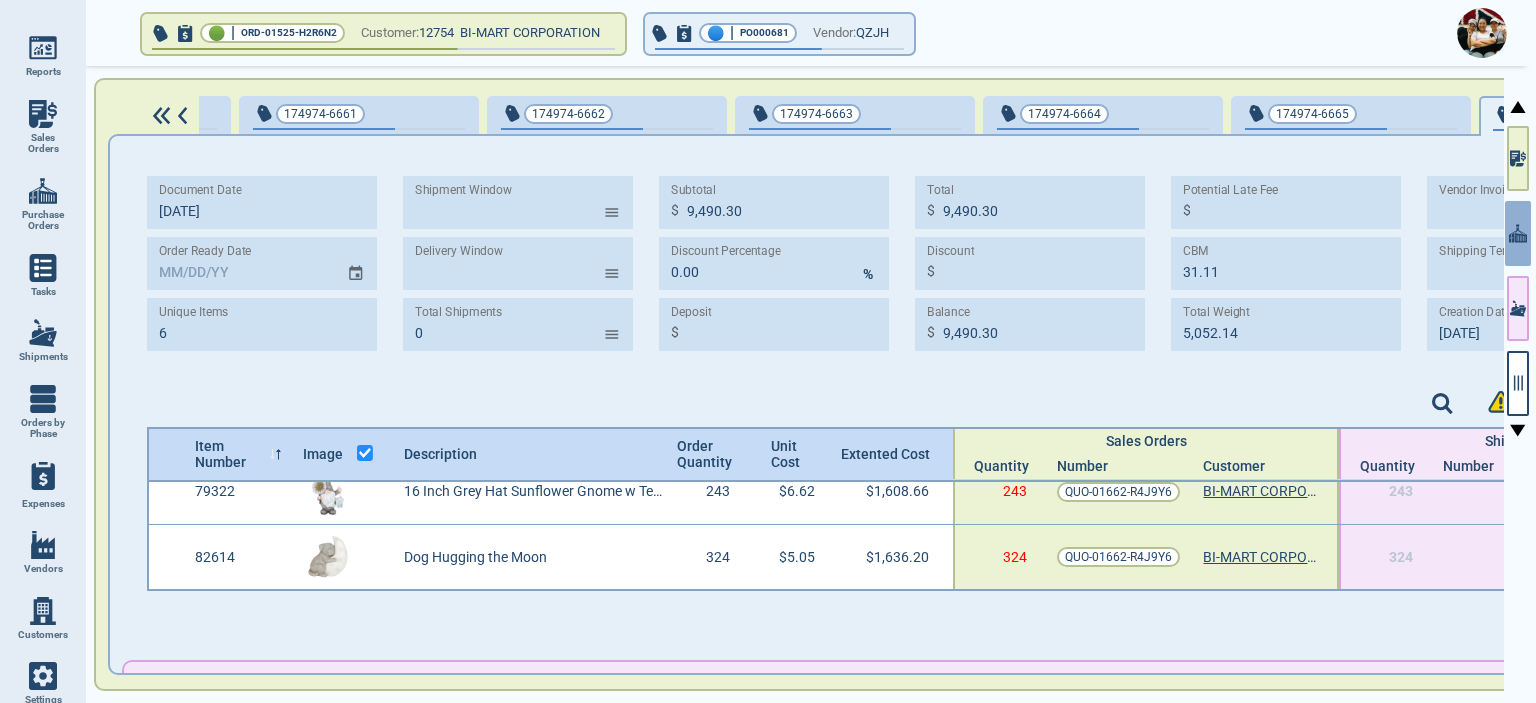 type on "[DATE]" 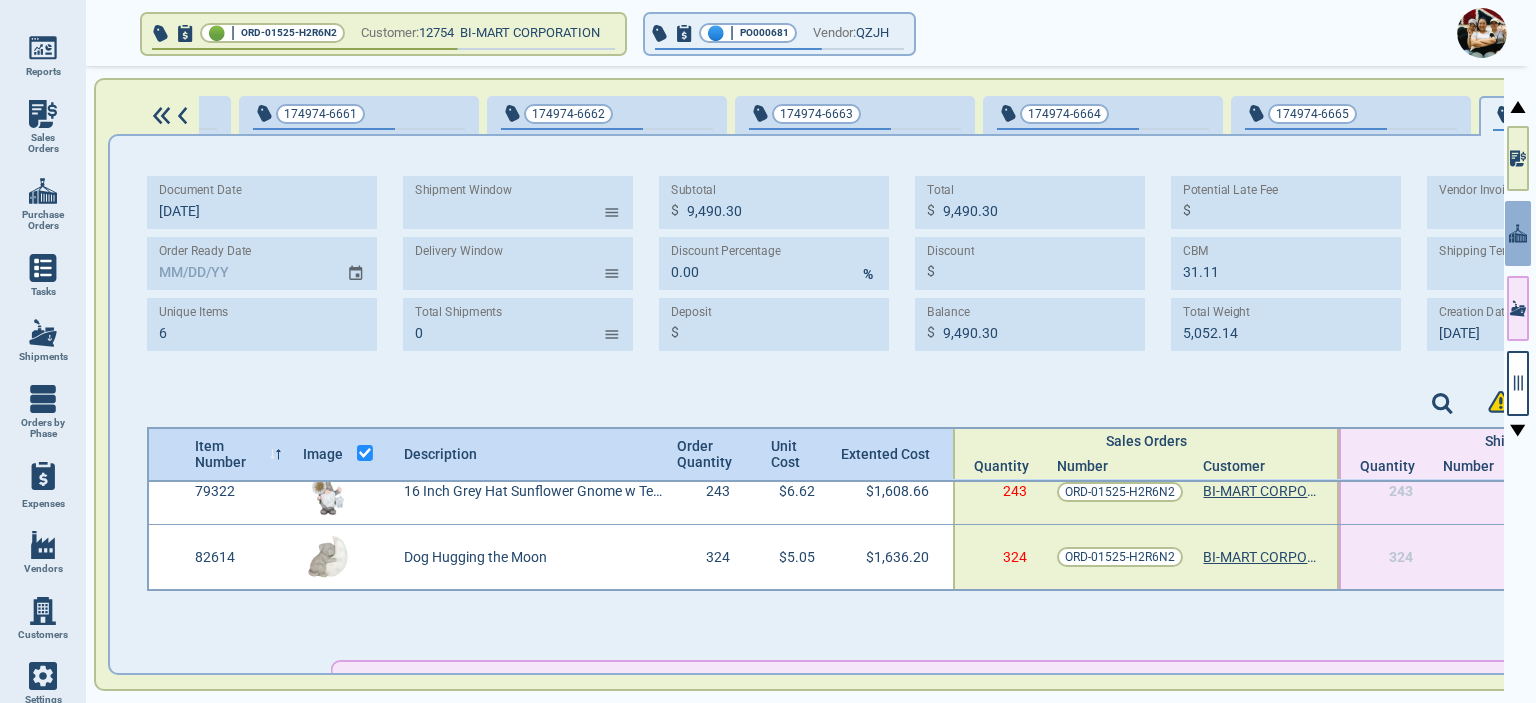 scroll, scrollTop: 0, scrollLeft: 0, axis: both 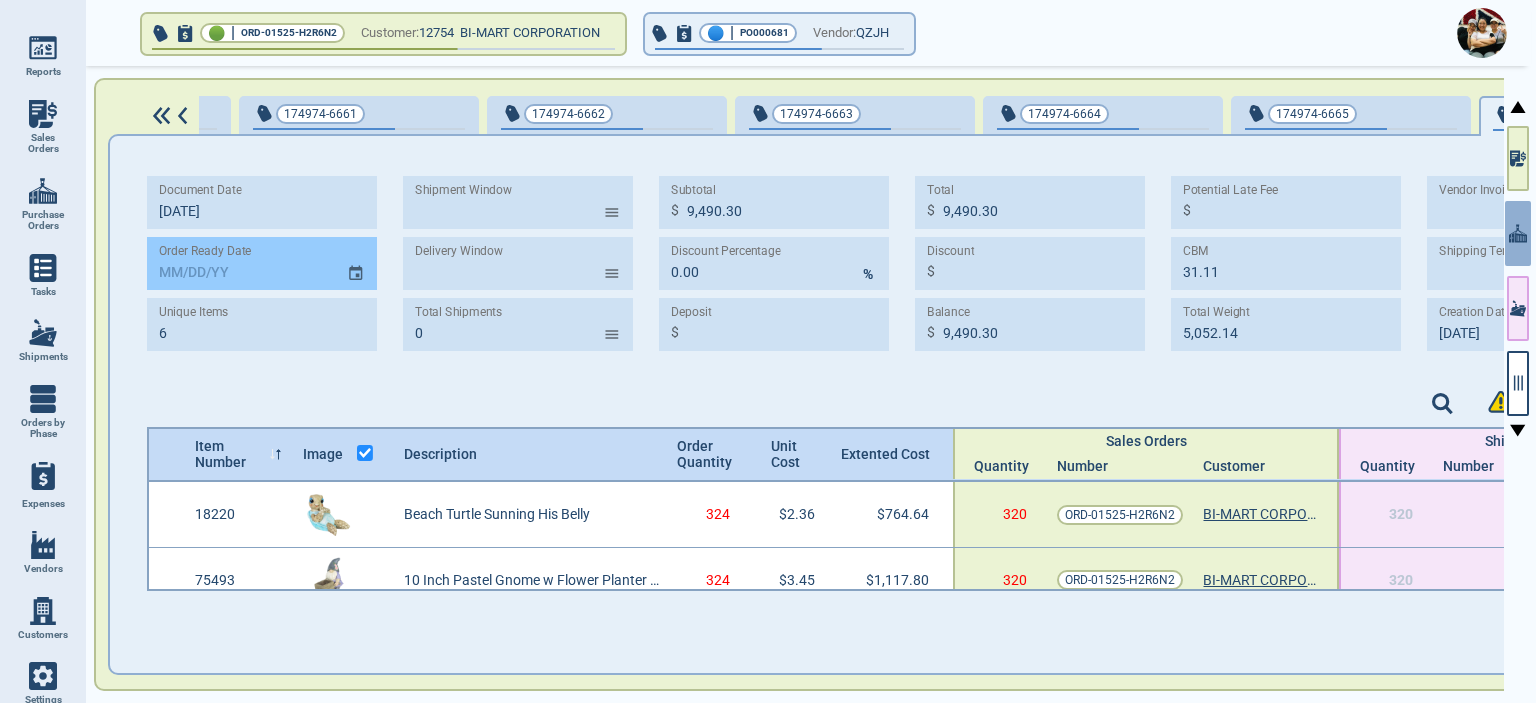 click at bounding box center [358, 263] 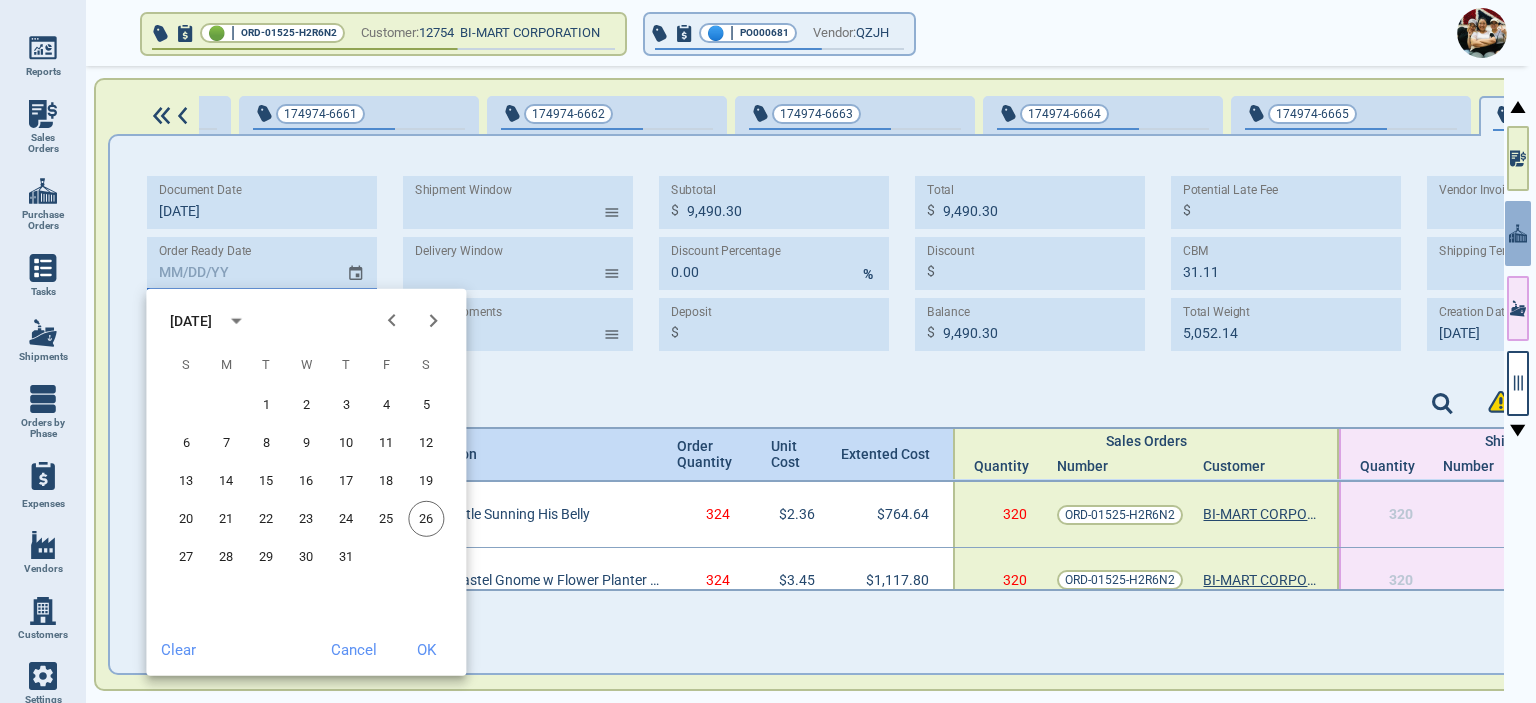 click on "[DATE]" at bounding box center (191, 320) 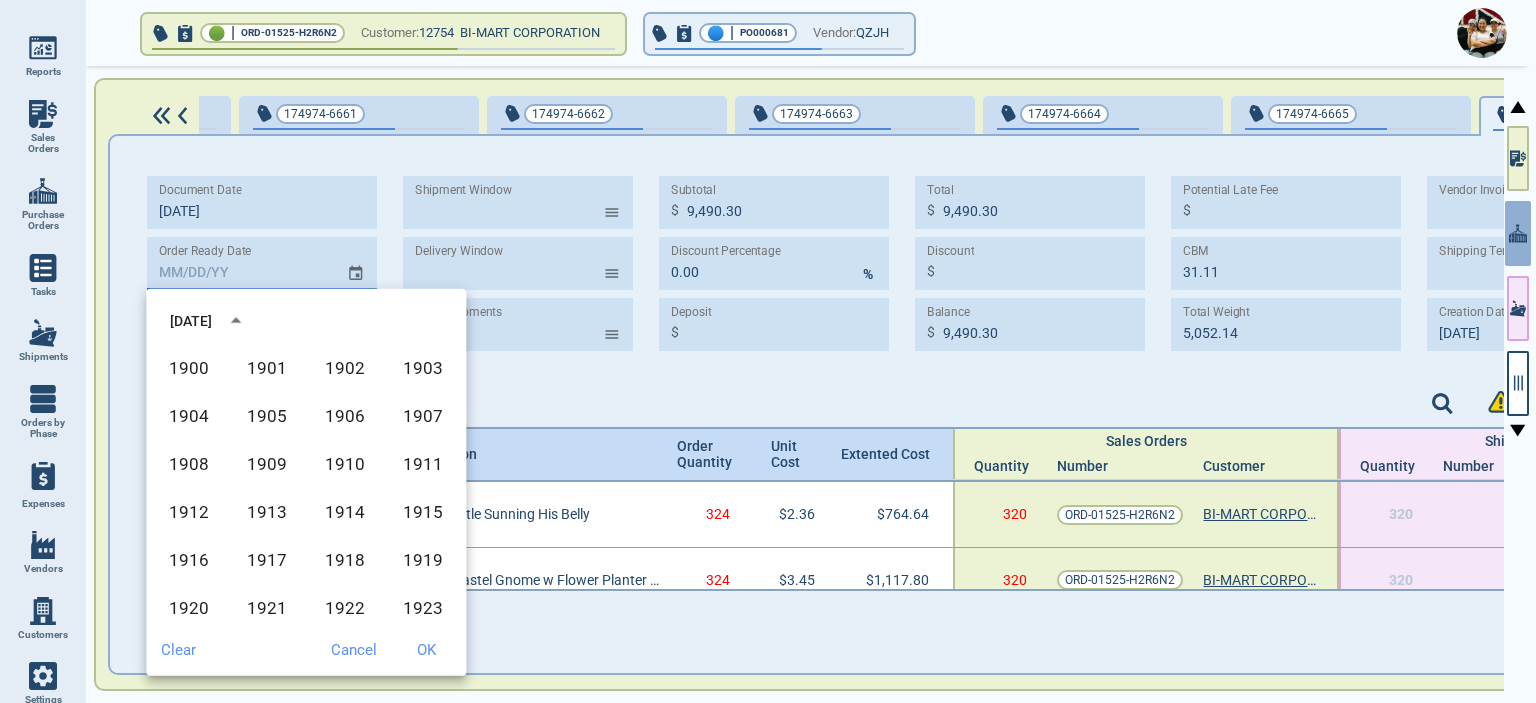 scroll, scrollTop: 1372, scrollLeft: 0, axis: vertical 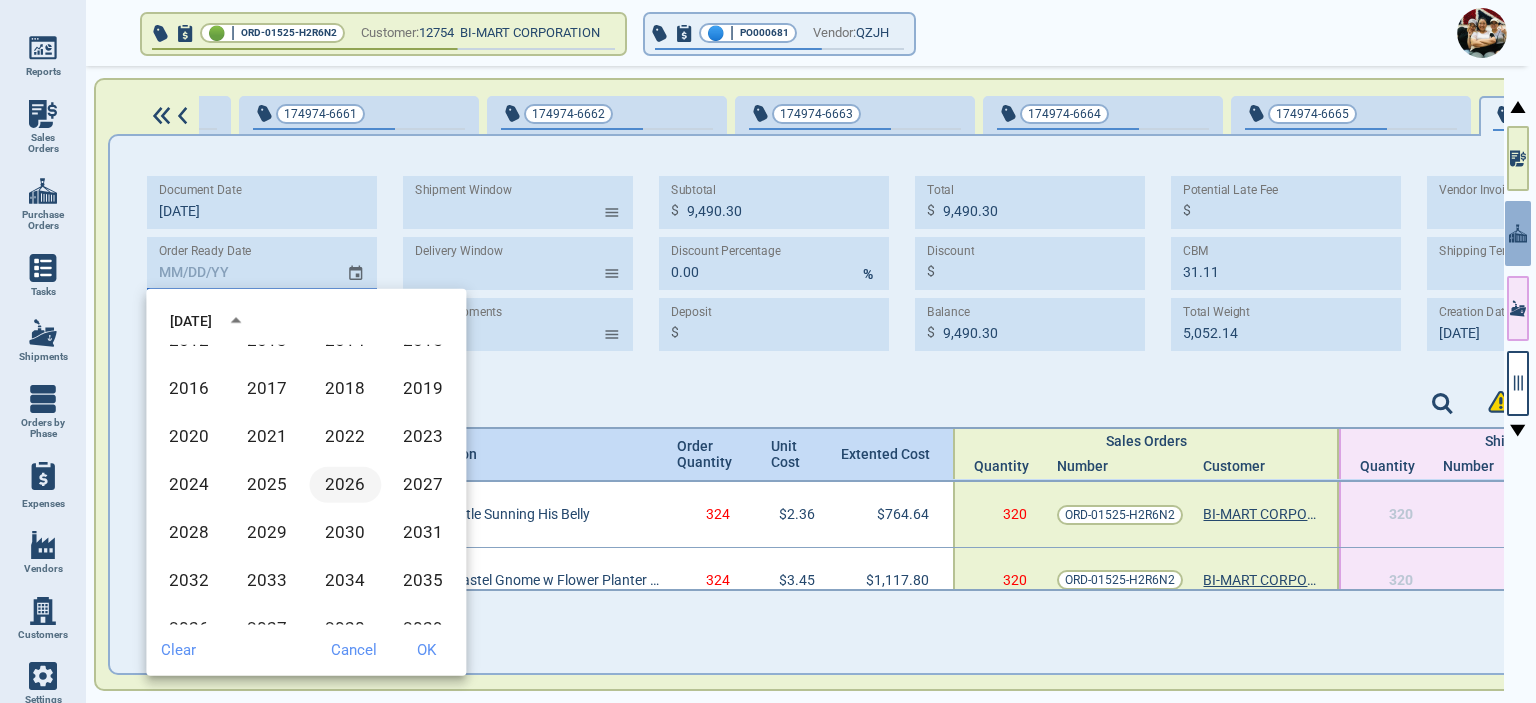 click on "2026" at bounding box center (345, 485) 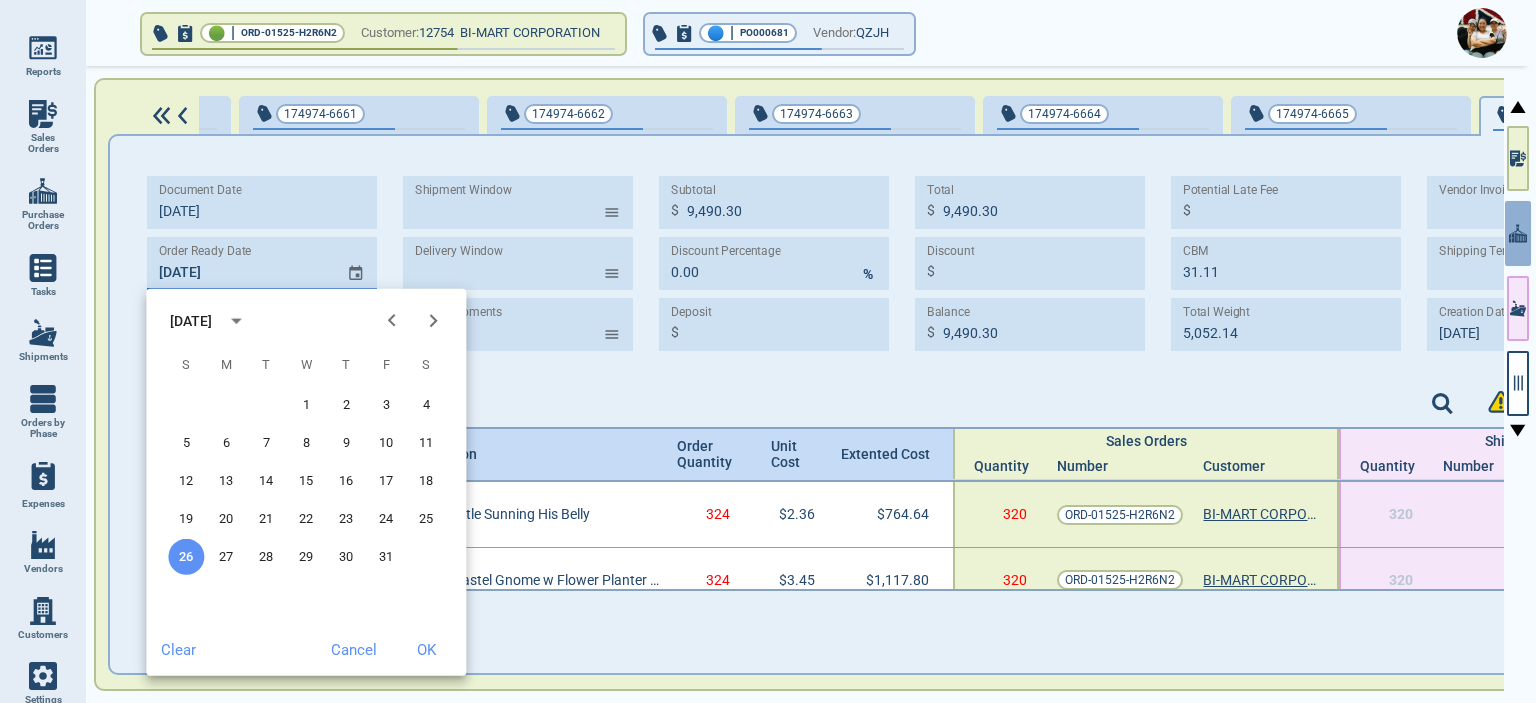 click 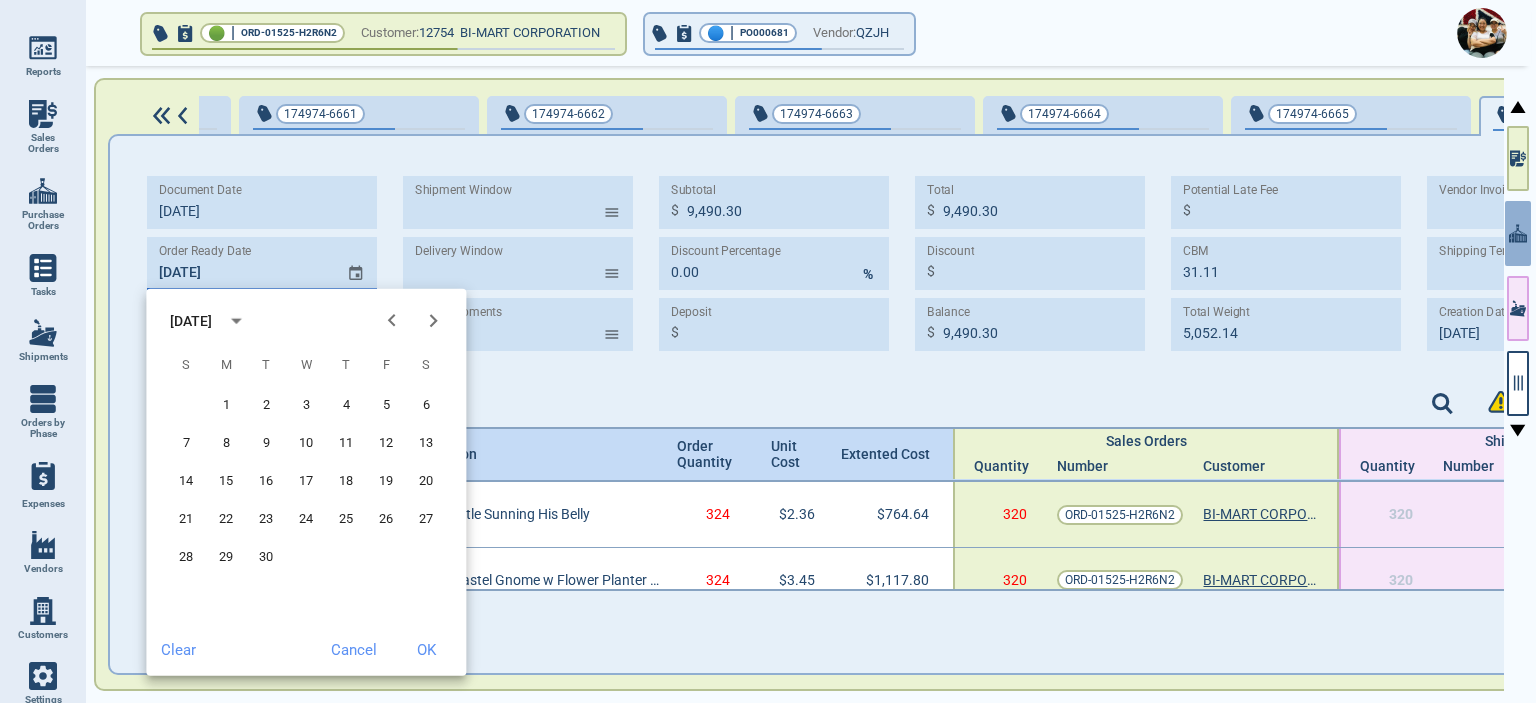 click 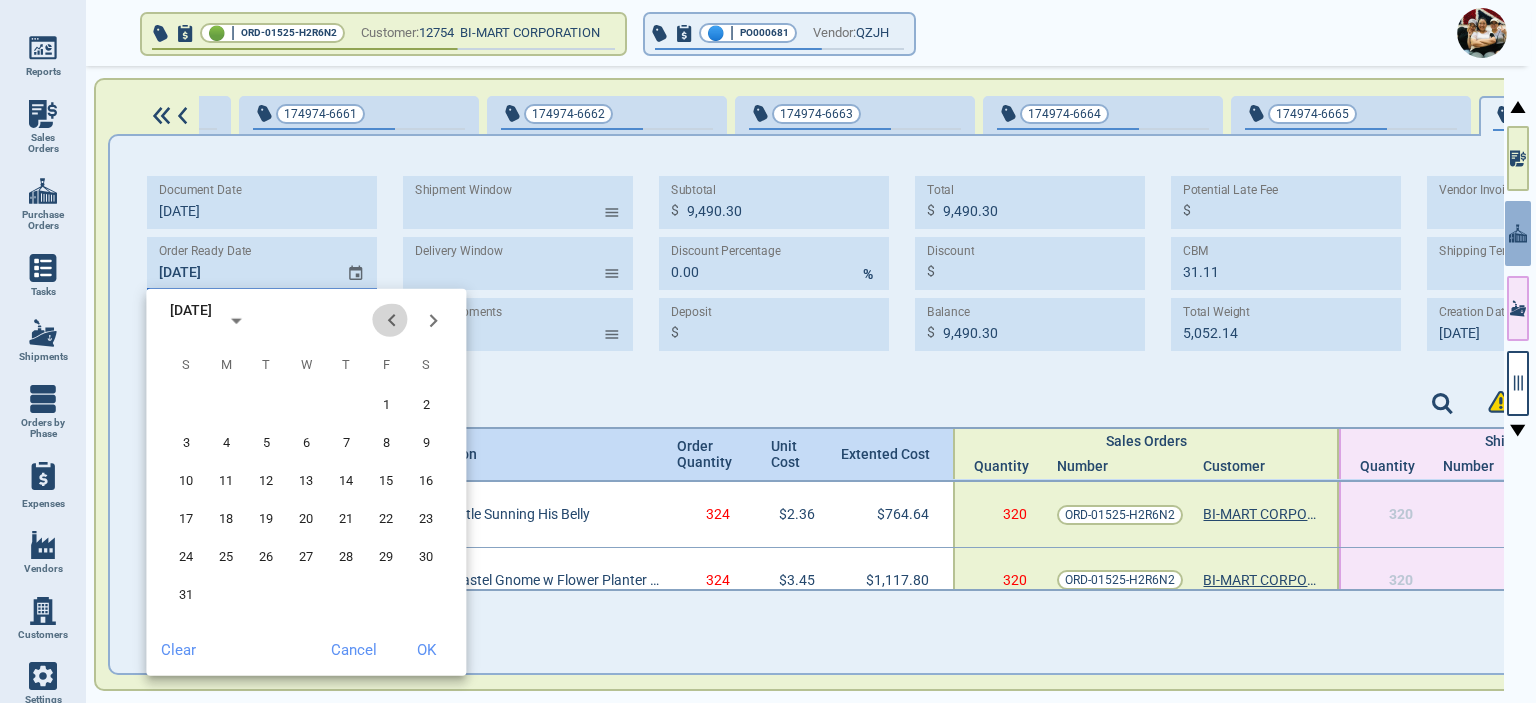 click 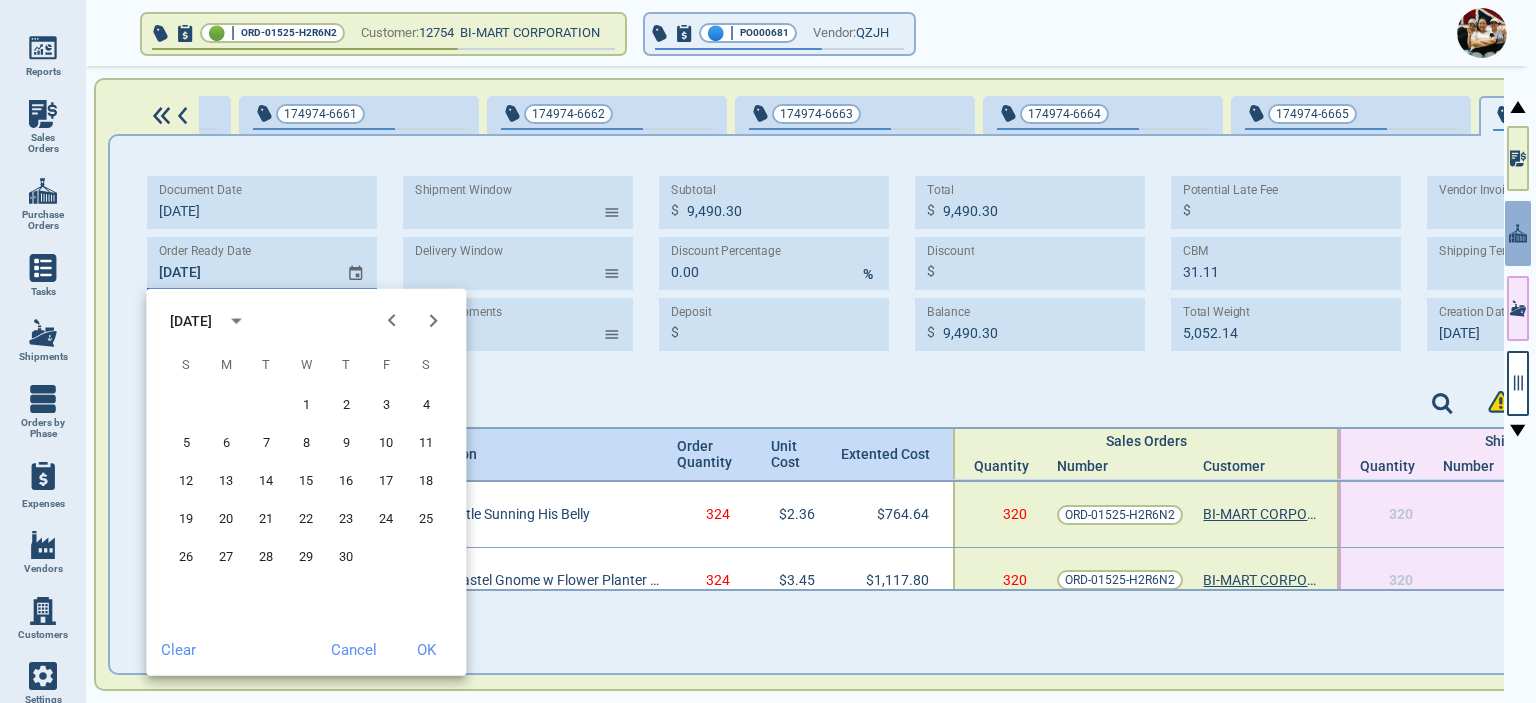 click 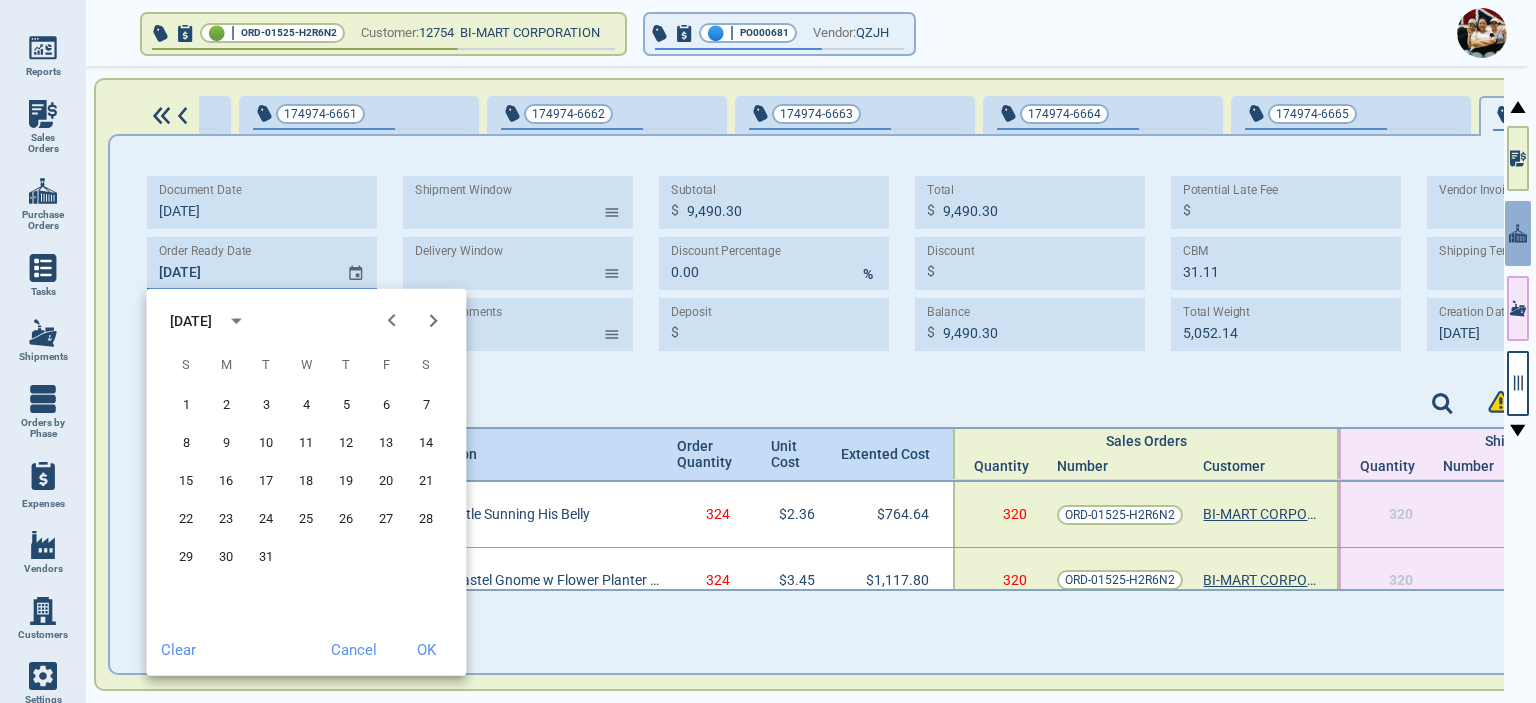 click 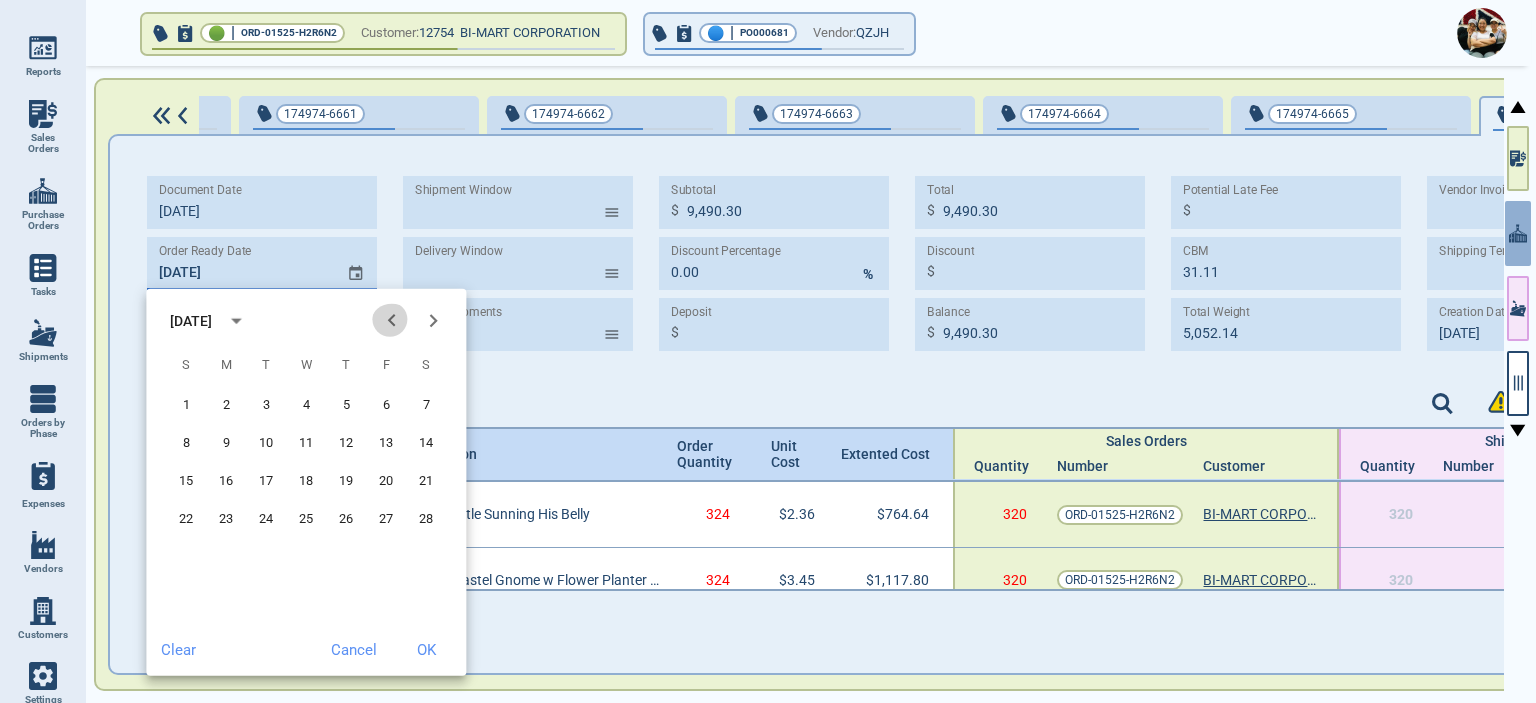 click 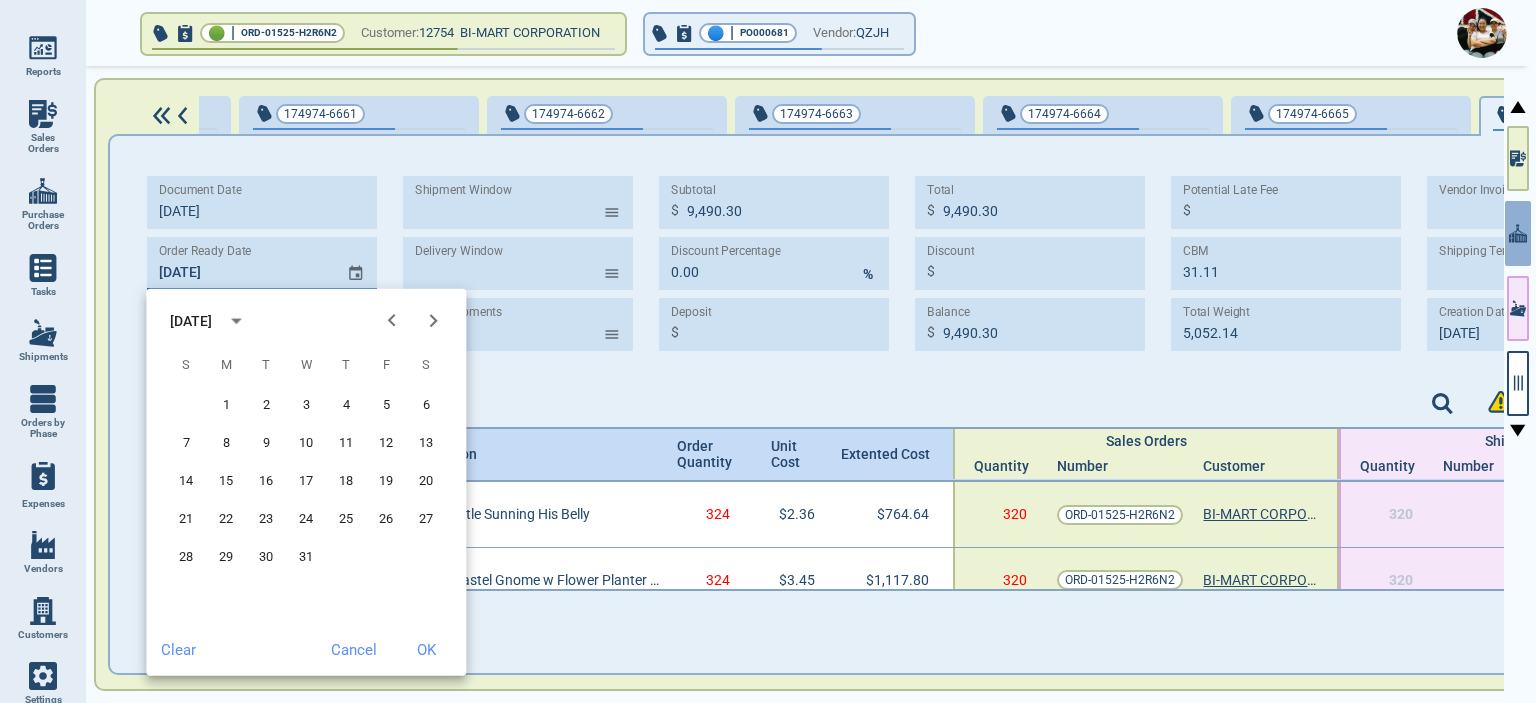 click 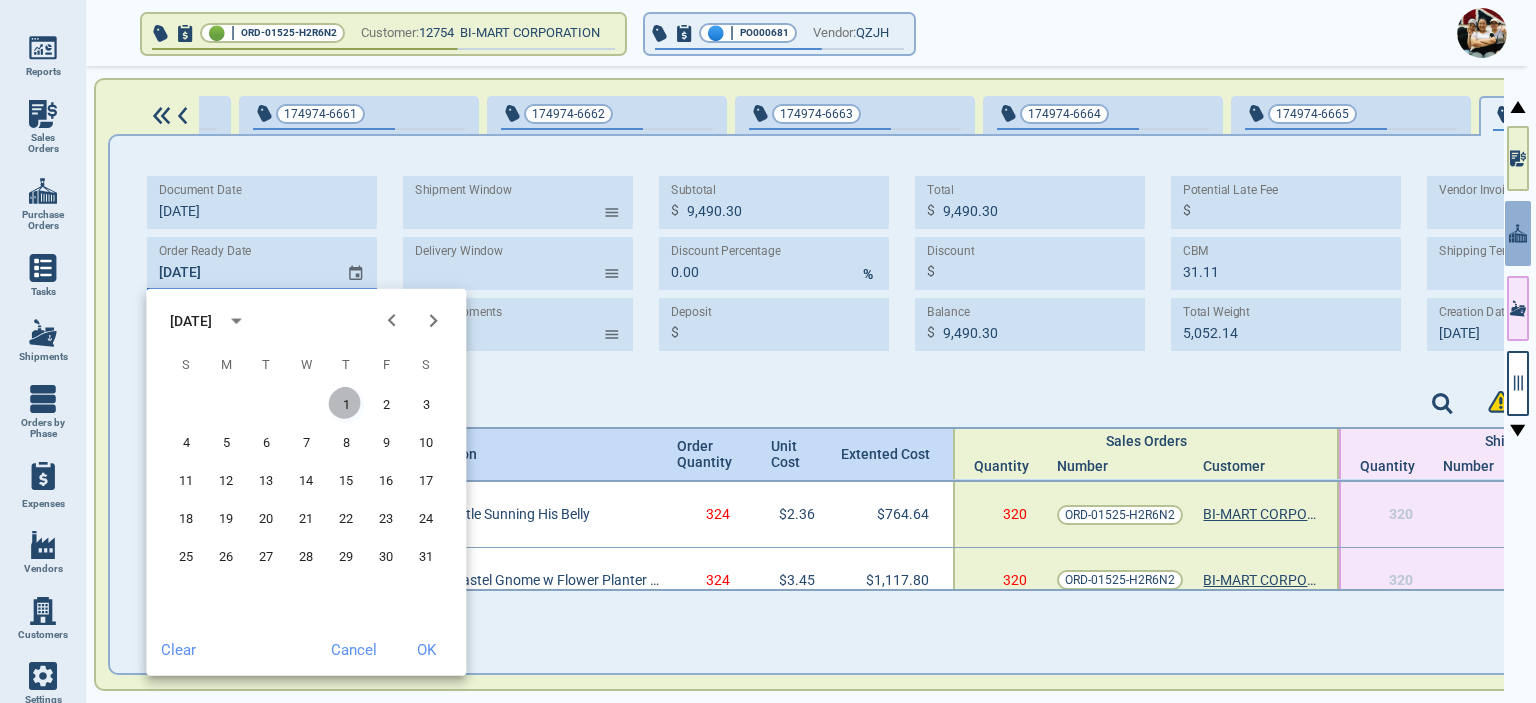 click on "1" at bounding box center [346, 405] 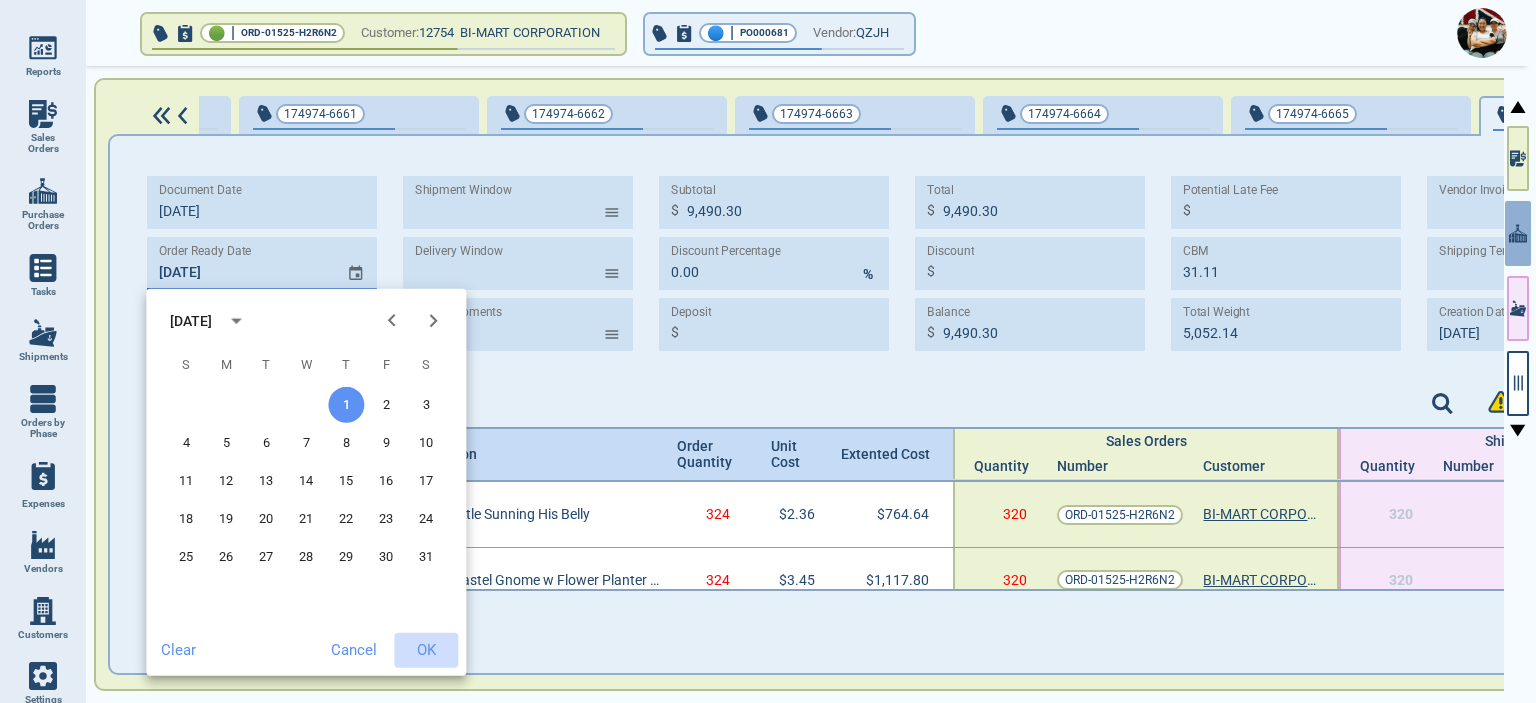 click on "OK" at bounding box center [426, 650] 